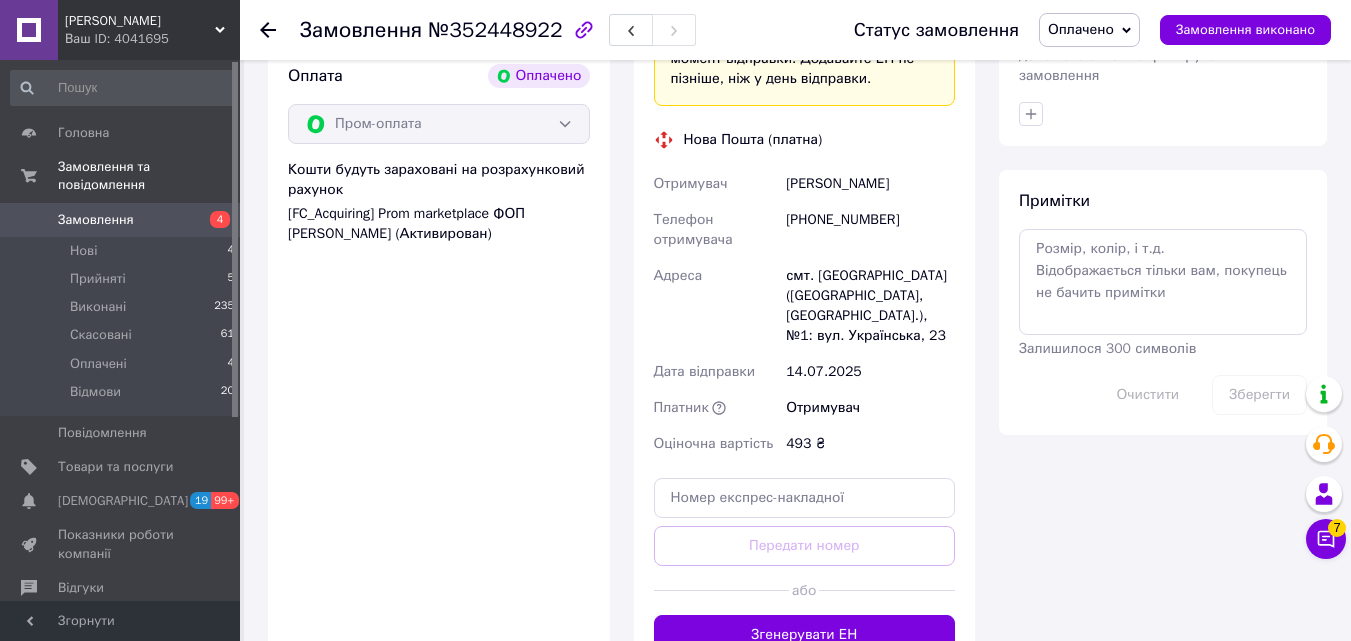 scroll, scrollTop: 1100, scrollLeft: 0, axis: vertical 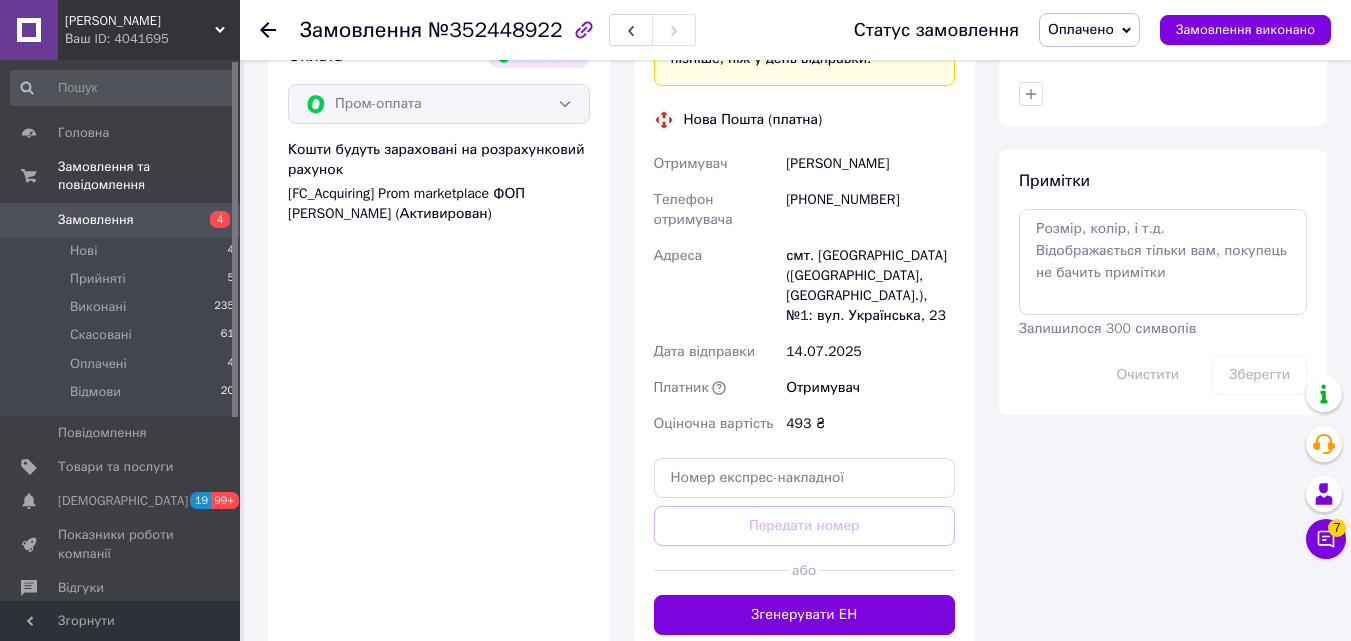 drag, startPoint x: 778, startPoint y: 164, endPoint x: 909, endPoint y: 155, distance: 131.30879 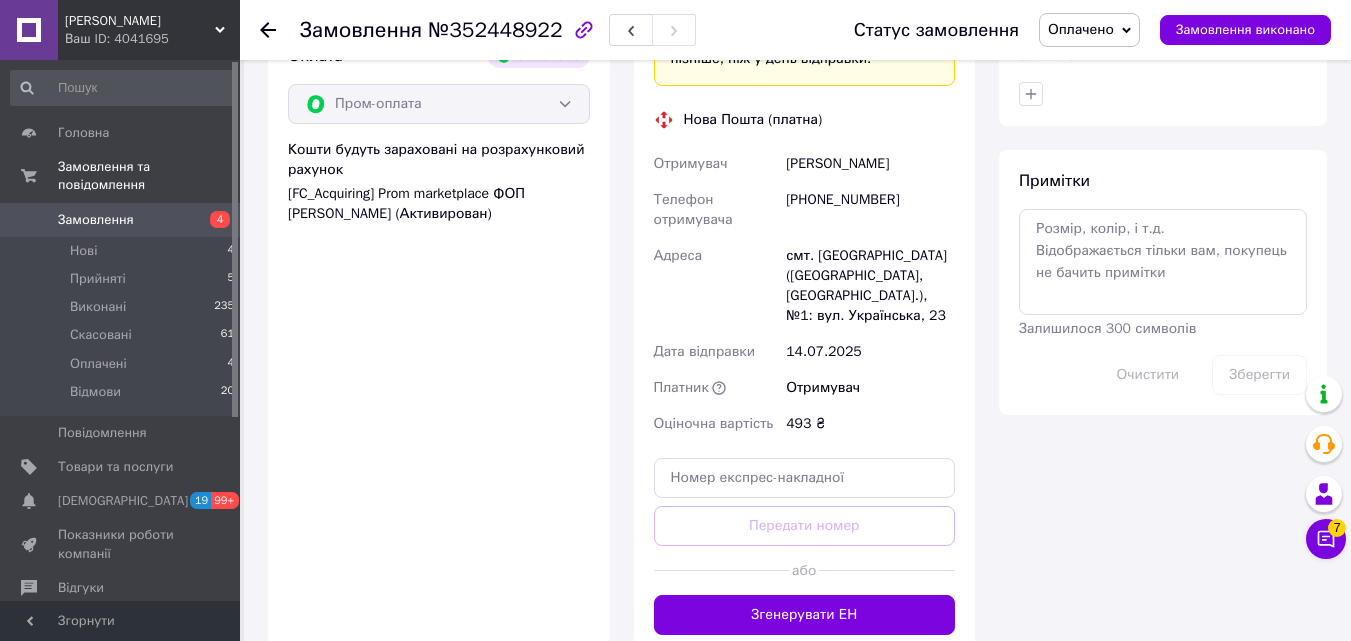 click on "Отримувач [PERSON_NAME] Телефон отримувача [PHONE_NUMBER] [GEOGRAPHIC_DATA] смт. [GEOGRAPHIC_DATA] ([GEOGRAPHIC_DATA], [GEOGRAPHIC_DATA].), №1: вул. Українська, 23 Дата відправки [DATE] Платник   Отримувач Оціночна вартість 493 ₴" at bounding box center [805, 294] 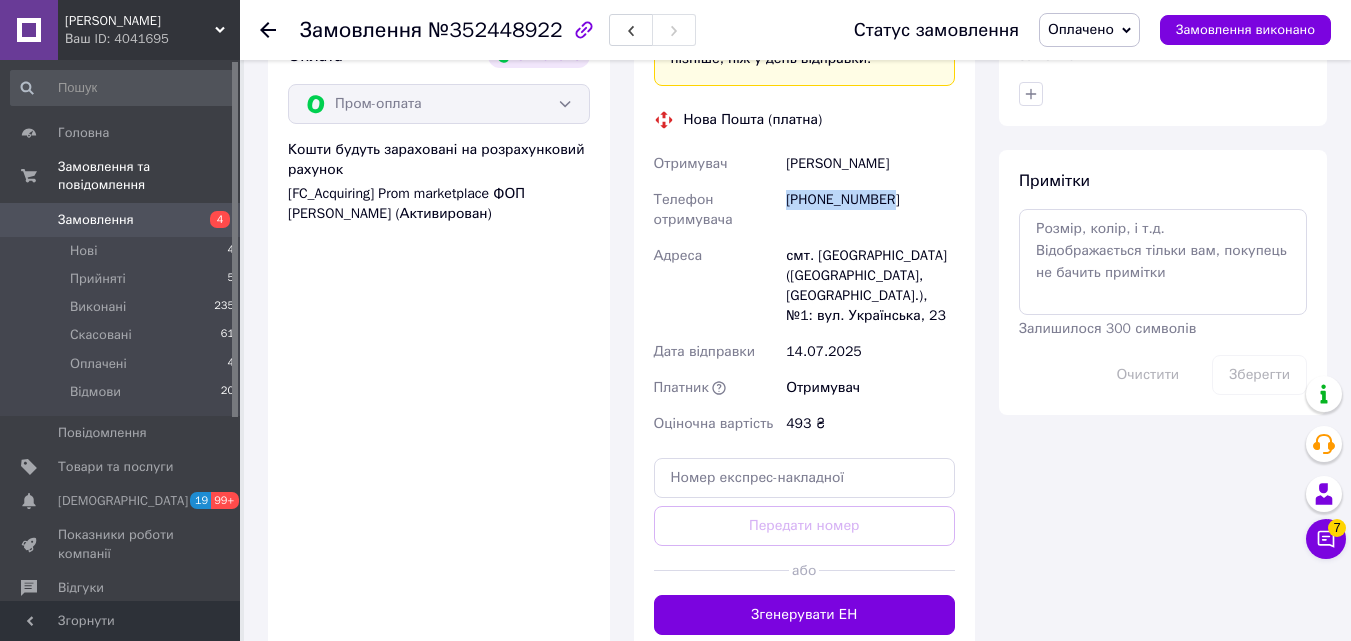 drag, startPoint x: 790, startPoint y: 198, endPoint x: 893, endPoint y: 205, distance: 103.23759 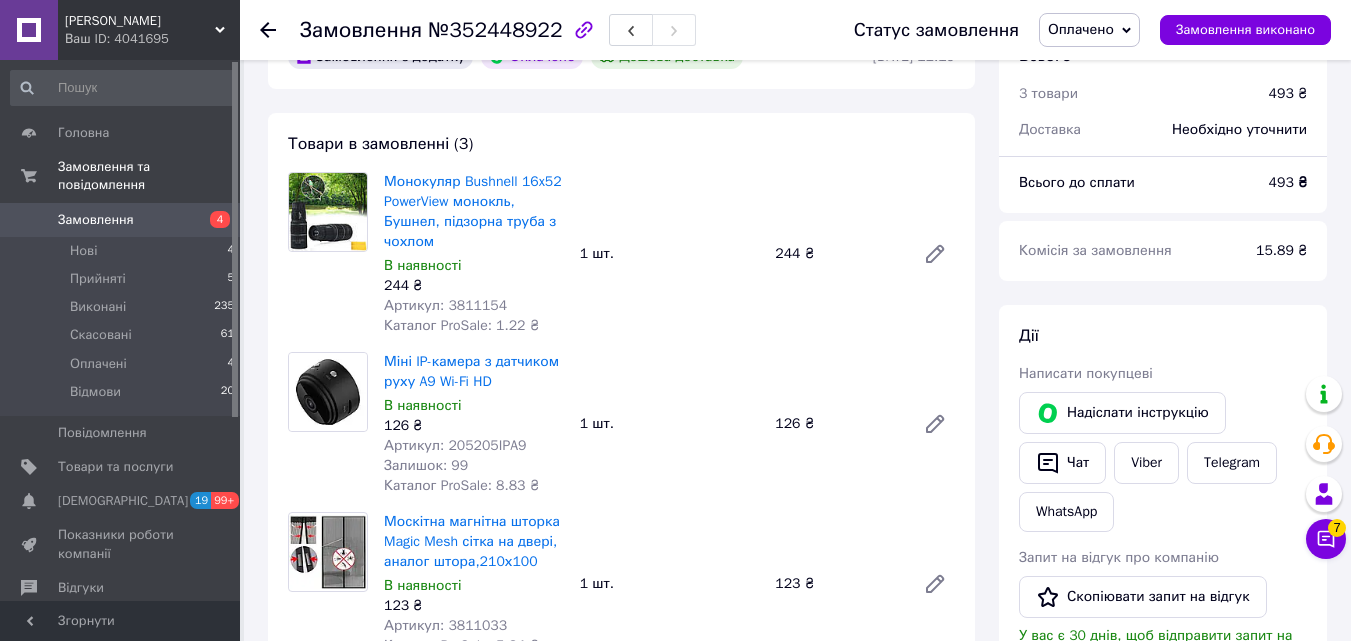 scroll, scrollTop: 100, scrollLeft: 0, axis: vertical 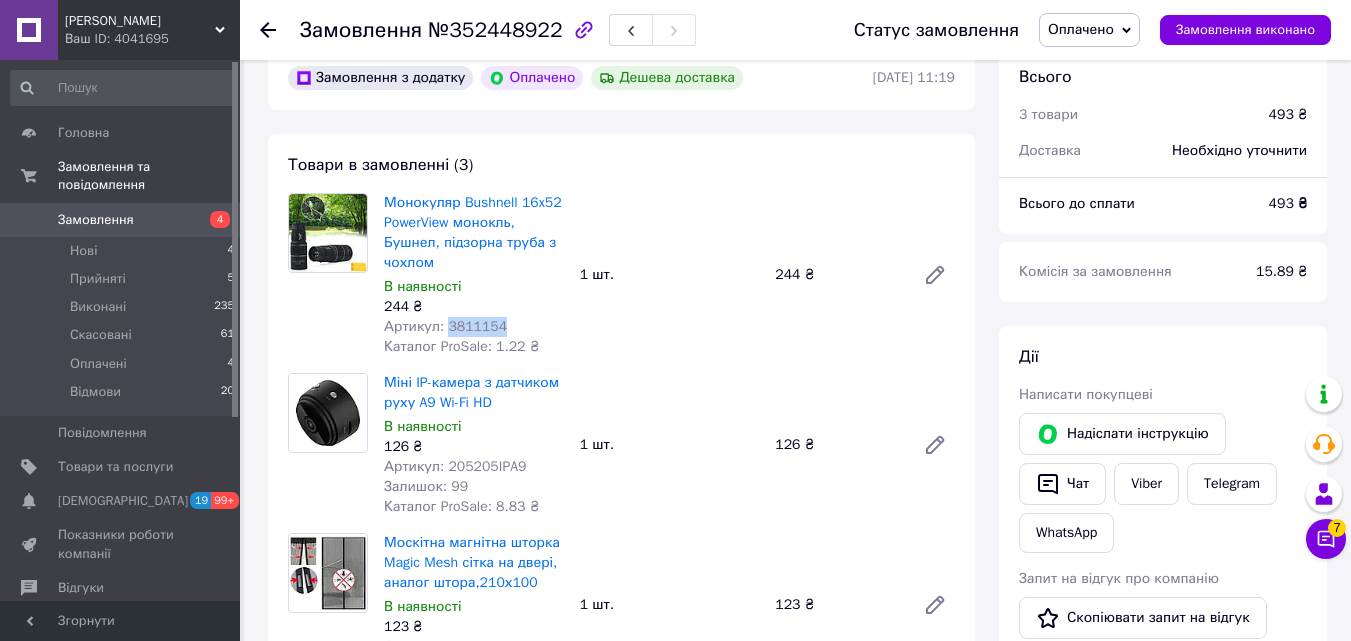 drag, startPoint x: 445, startPoint y: 326, endPoint x: 497, endPoint y: 326, distance: 52 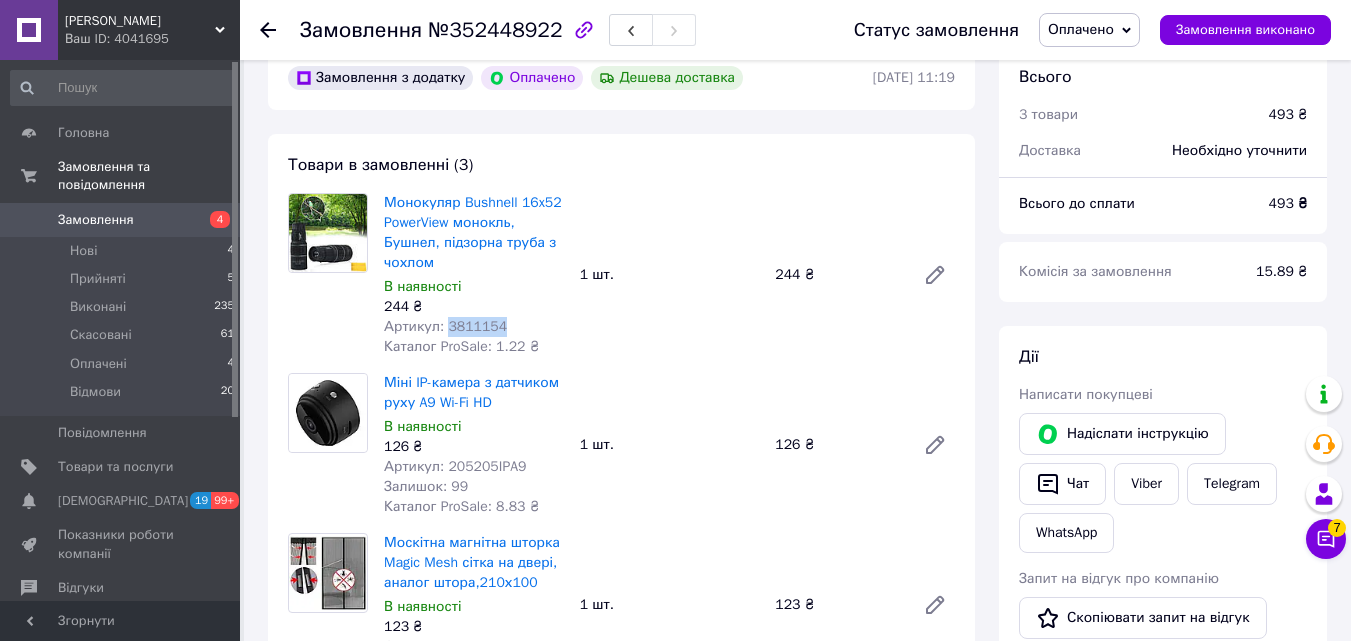 copy on "3811154" 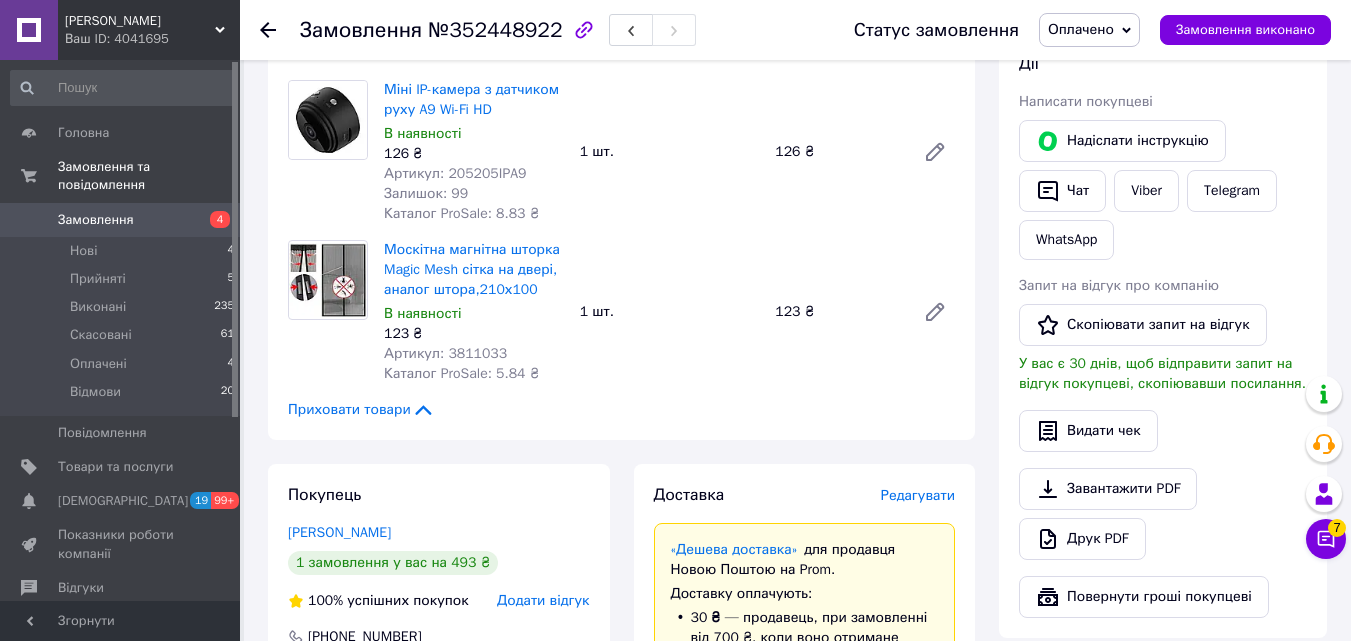 scroll, scrollTop: 400, scrollLeft: 0, axis: vertical 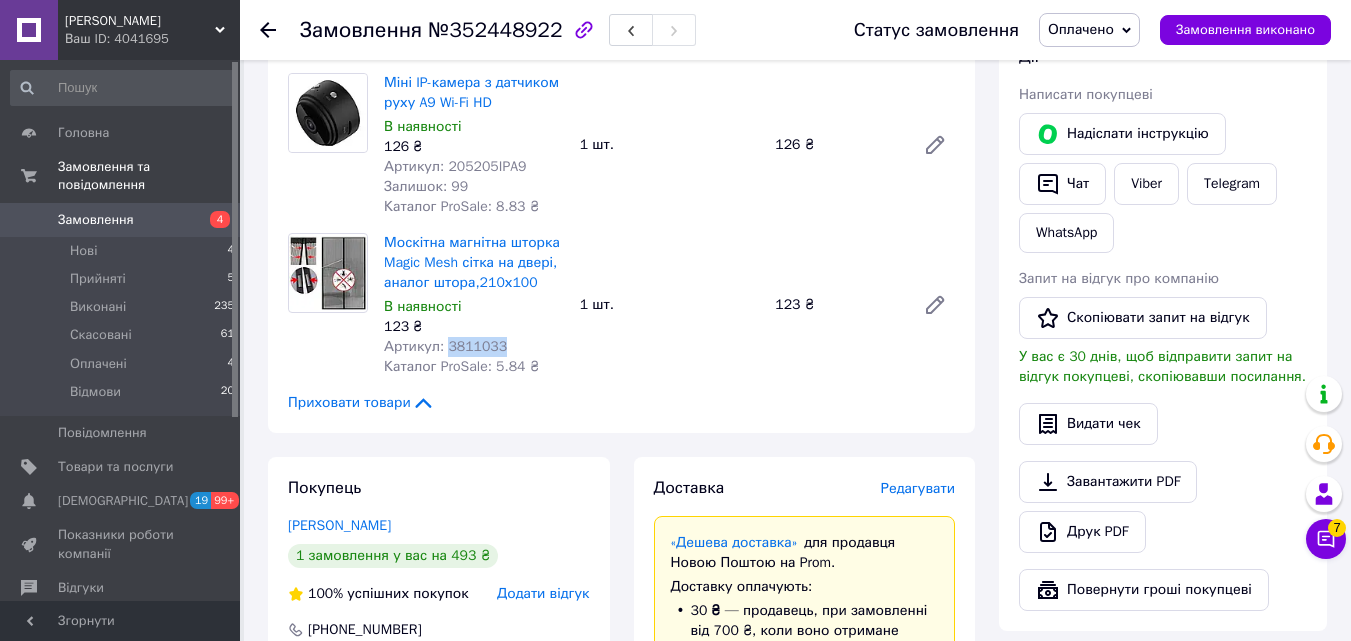 drag, startPoint x: 444, startPoint y: 344, endPoint x: 497, endPoint y: 345, distance: 53.009434 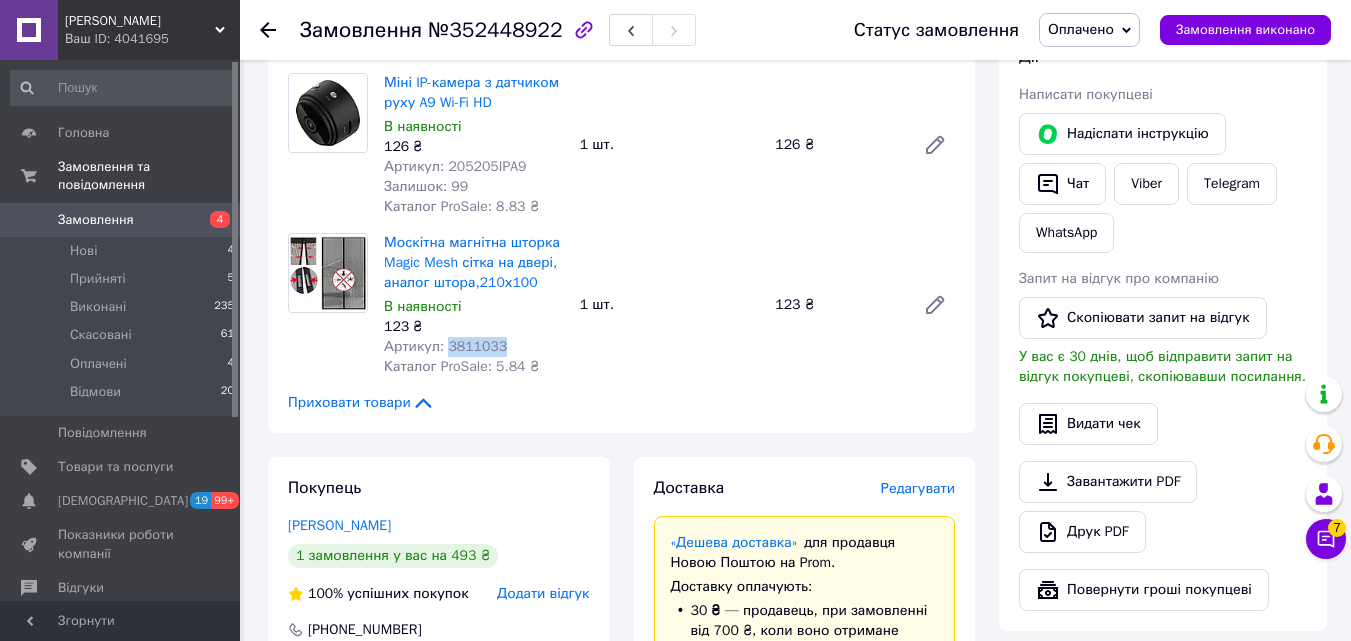 click on "Артикул: 3811033" at bounding box center (474, 347) 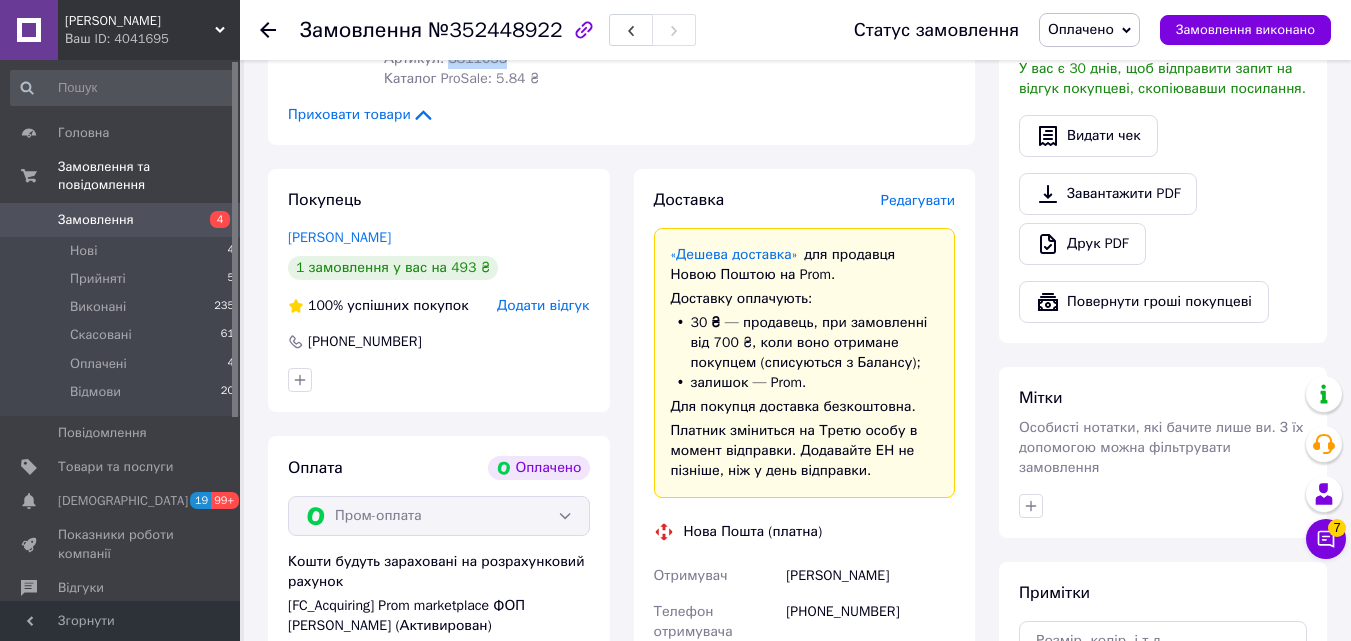 scroll, scrollTop: 700, scrollLeft: 0, axis: vertical 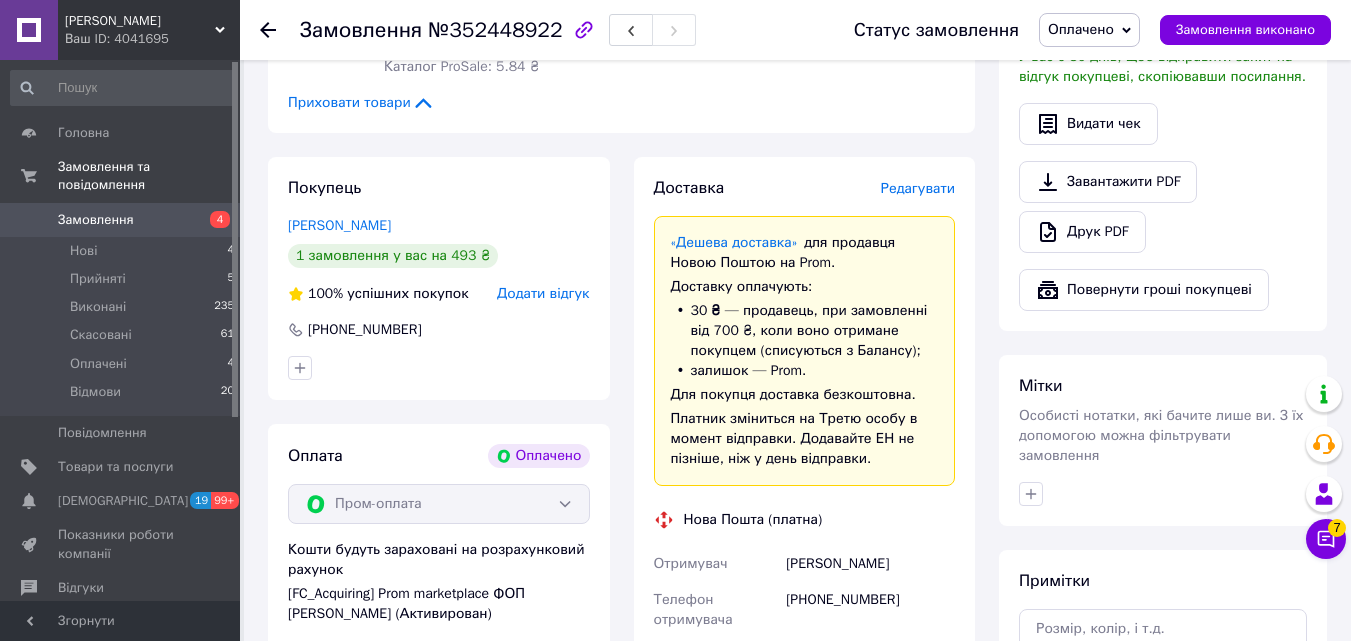 drag, startPoint x: 285, startPoint y: 226, endPoint x: 432, endPoint y: 231, distance: 147.085 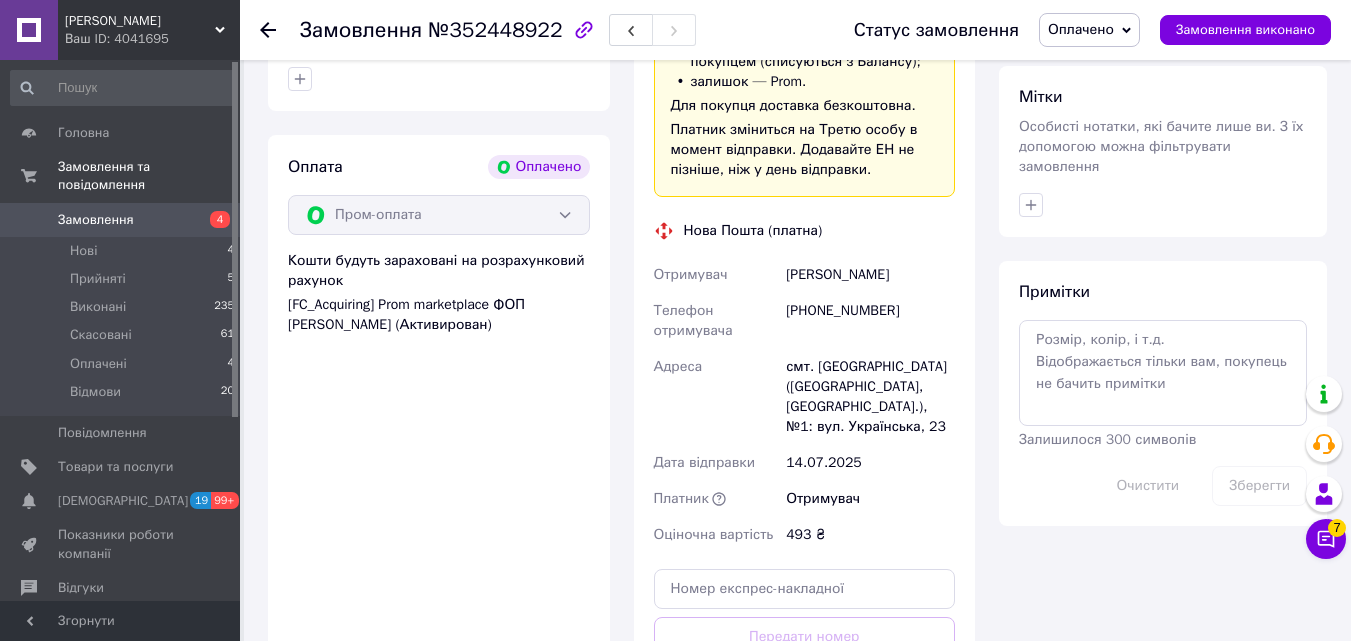 scroll, scrollTop: 1000, scrollLeft: 0, axis: vertical 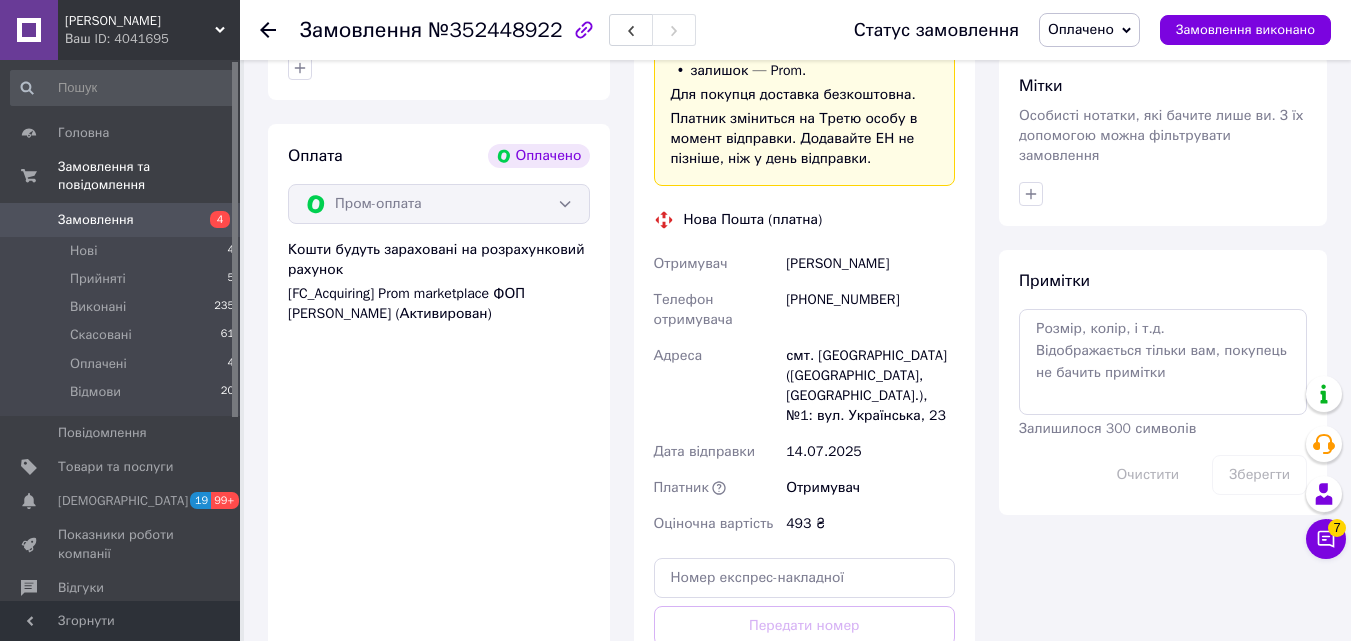 drag, startPoint x: 778, startPoint y: 263, endPoint x: 909, endPoint y: 273, distance: 131.38112 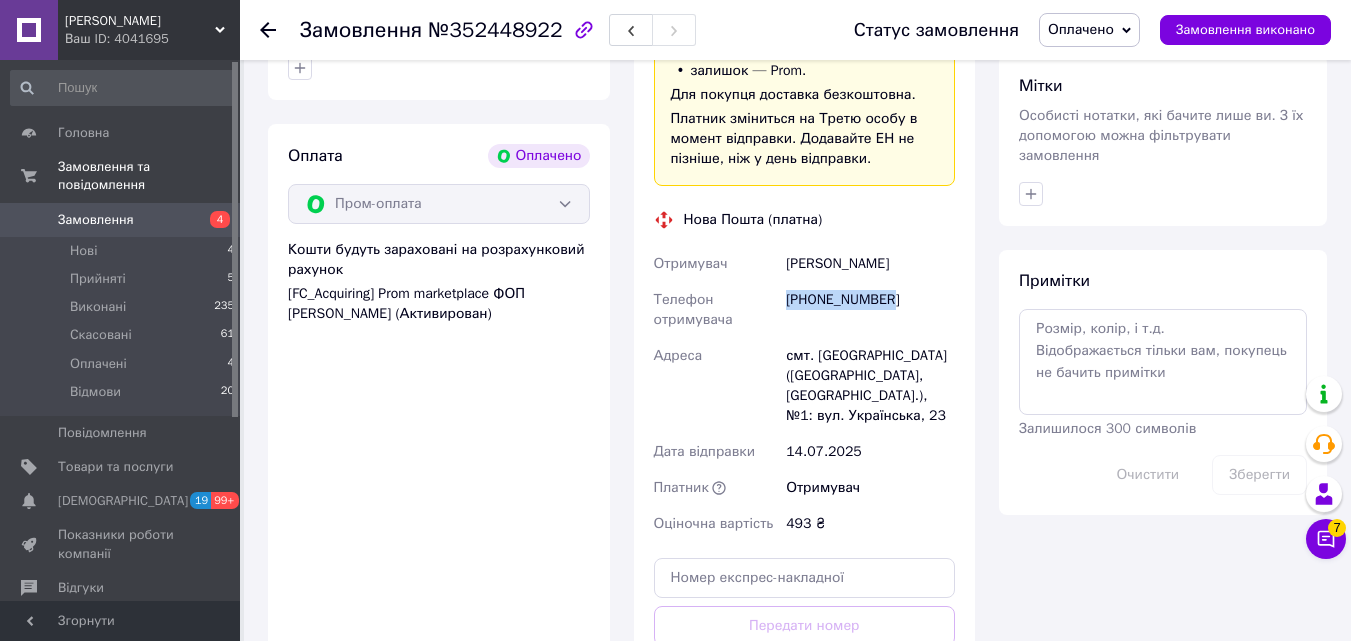 drag, startPoint x: 789, startPoint y: 303, endPoint x: 884, endPoint y: 297, distance: 95.189285 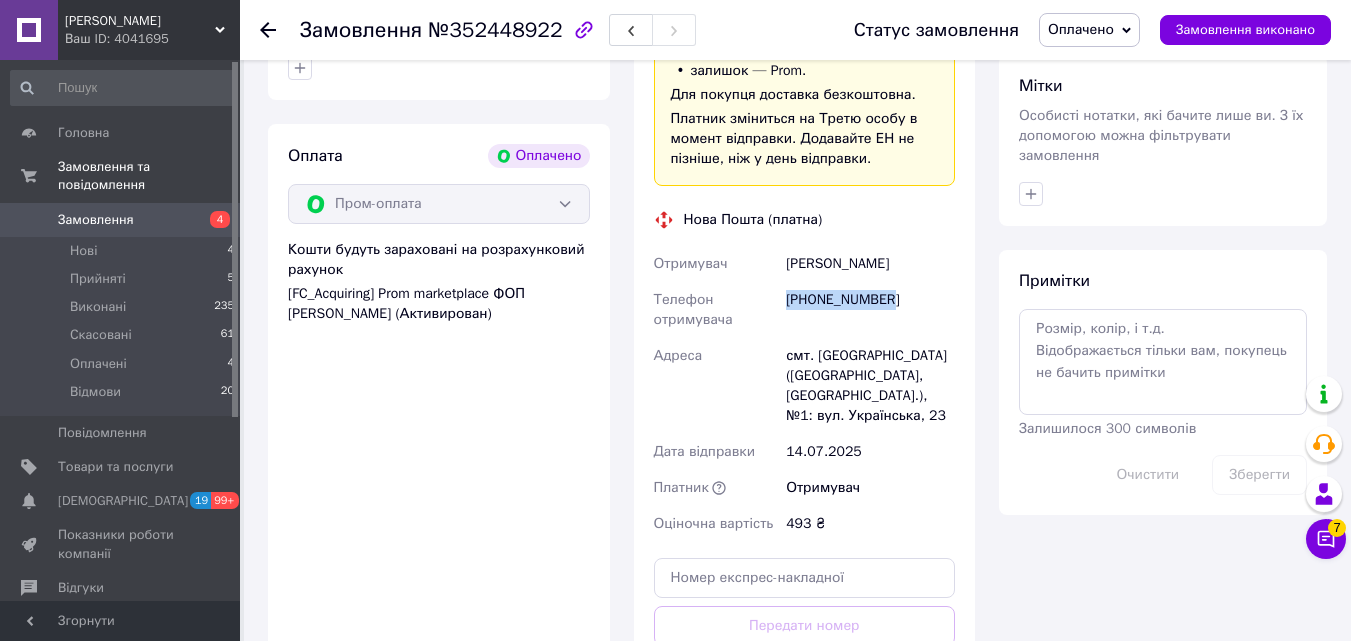 click on "[PHONE_NUMBER]" at bounding box center [870, 310] 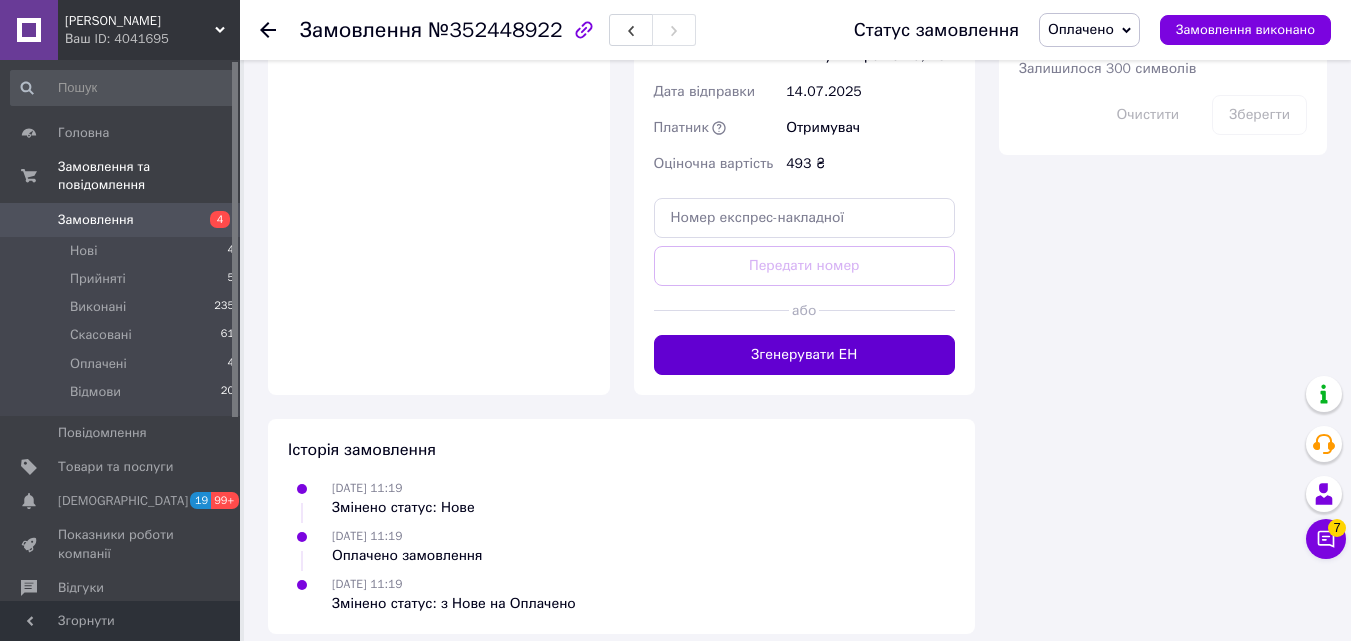 scroll, scrollTop: 1377, scrollLeft: 0, axis: vertical 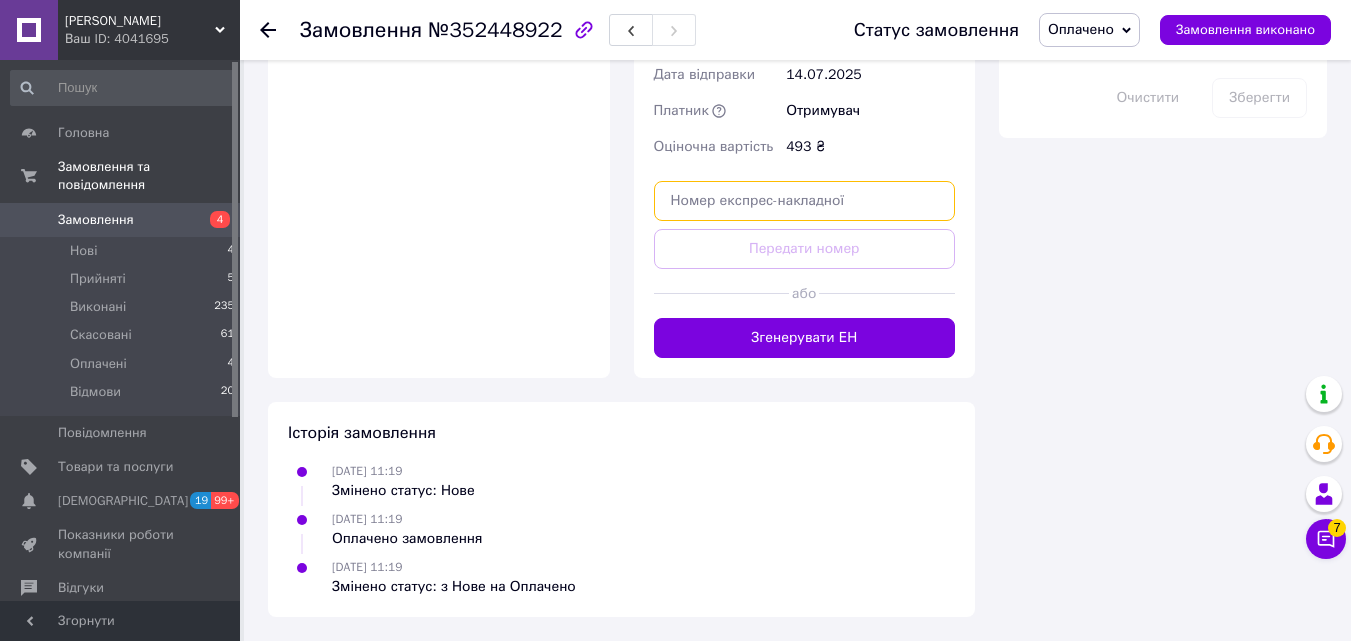 click at bounding box center (805, 201) 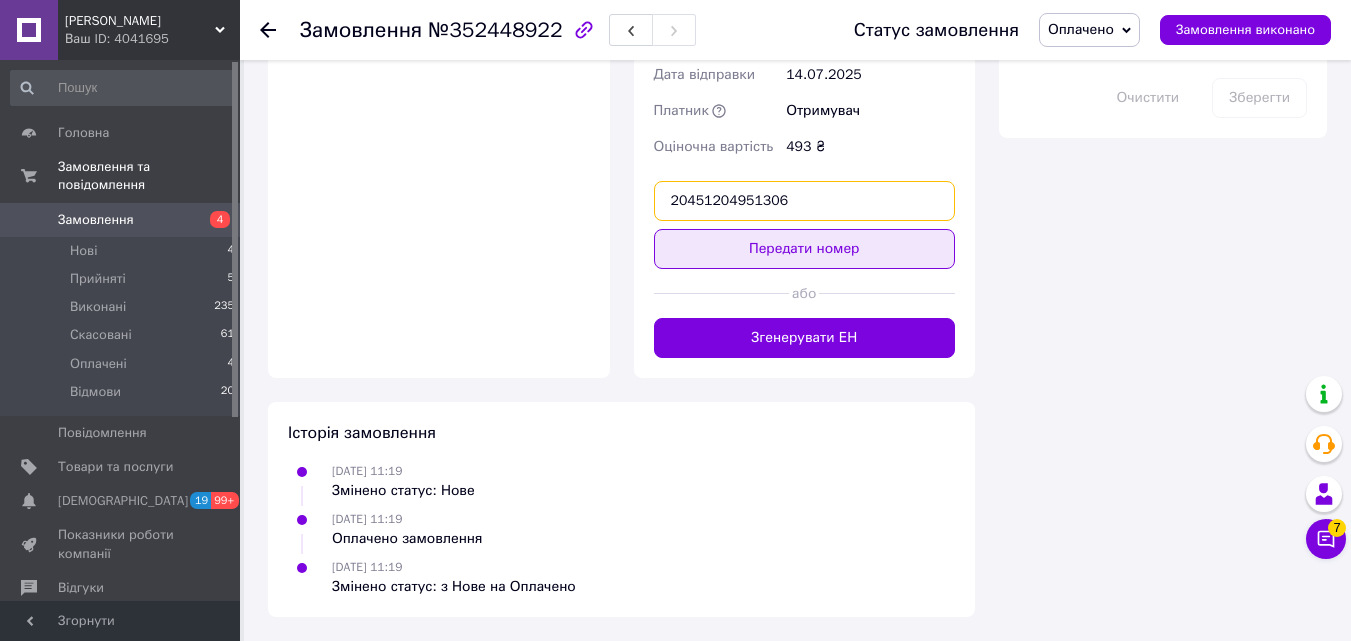 type on "20451204951306" 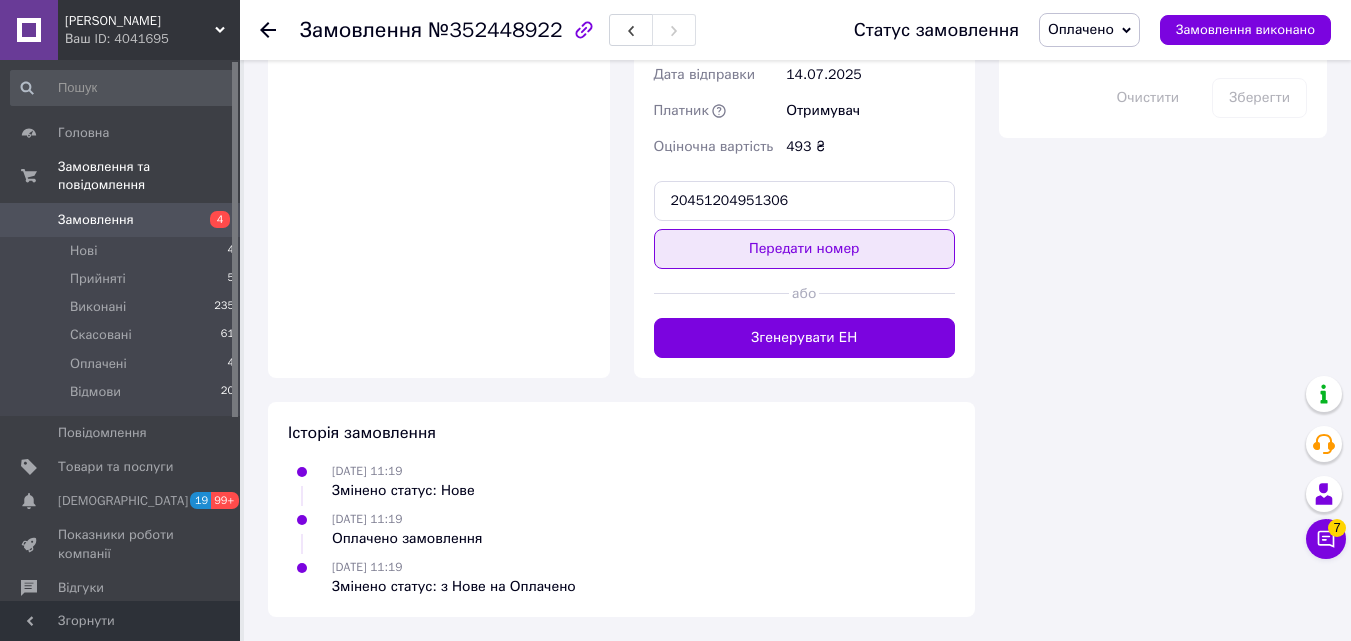 click on "Передати номер" at bounding box center (805, 249) 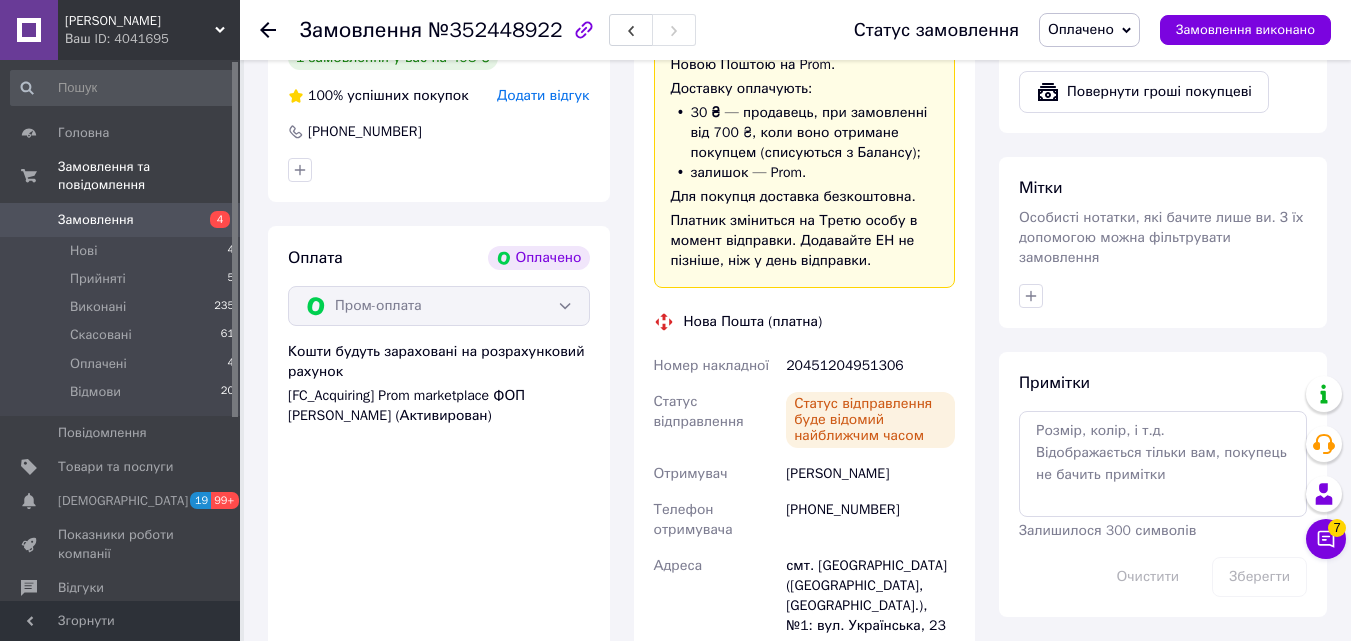 scroll, scrollTop: 900, scrollLeft: 0, axis: vertical 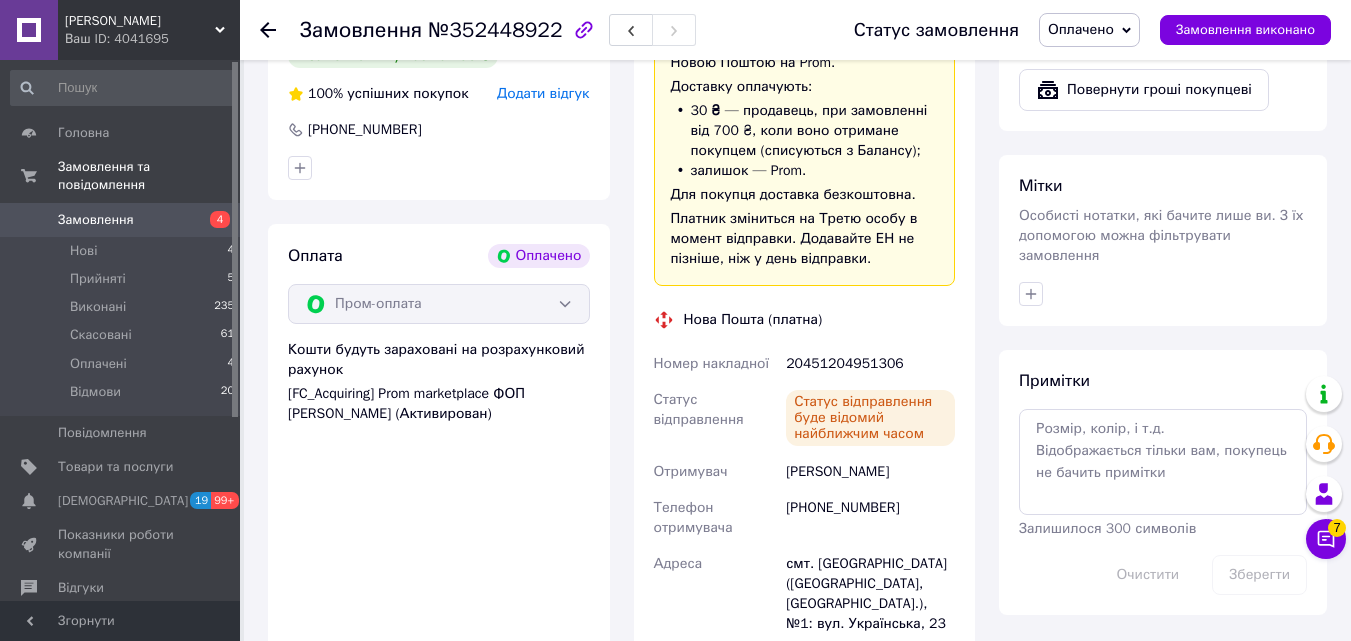 drag, startPoint x: 786, startPoint y: 471, endPoint x: 922, endPoint y: 475, distance: 136.0588 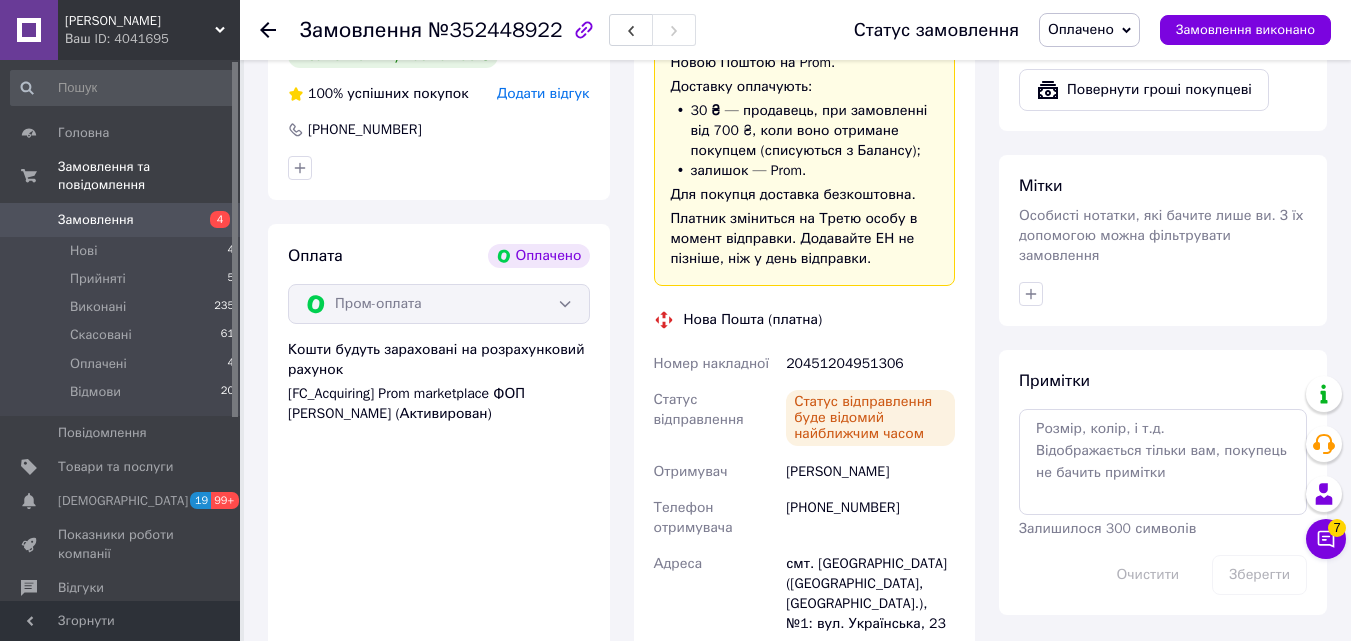 copy on "[PERSON_NAME]" 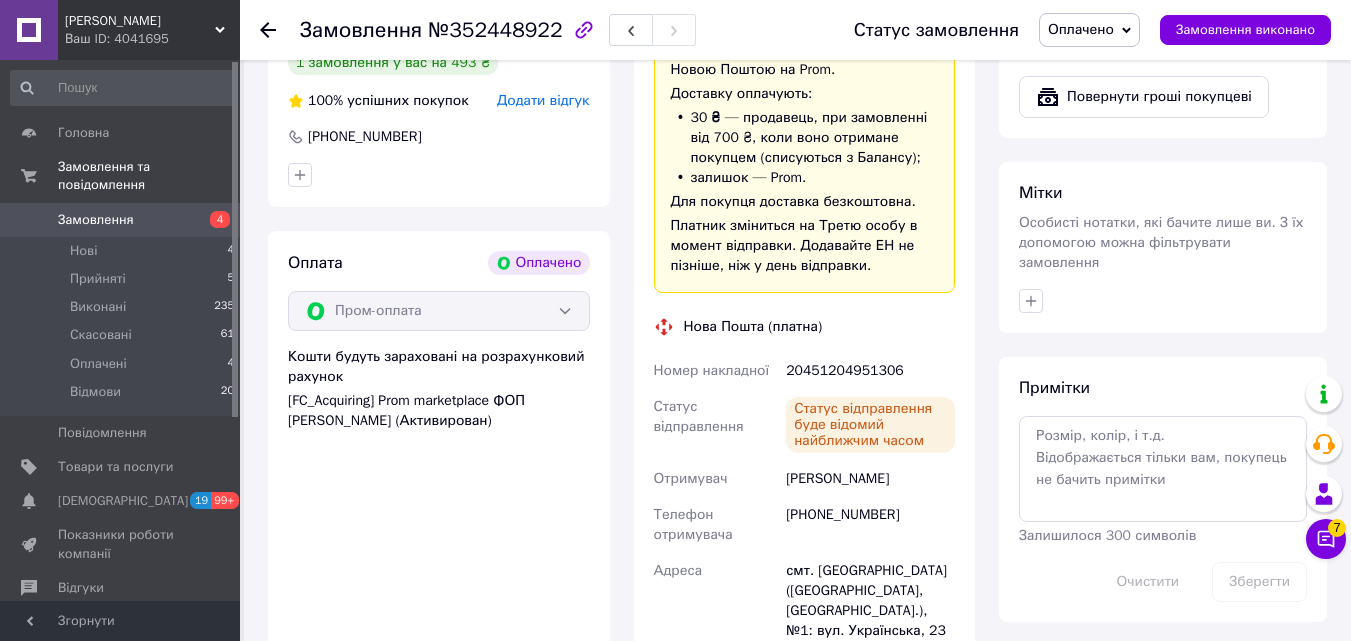 scroll, scrollTop: 900, scrollLeft: 0, axis: vertical 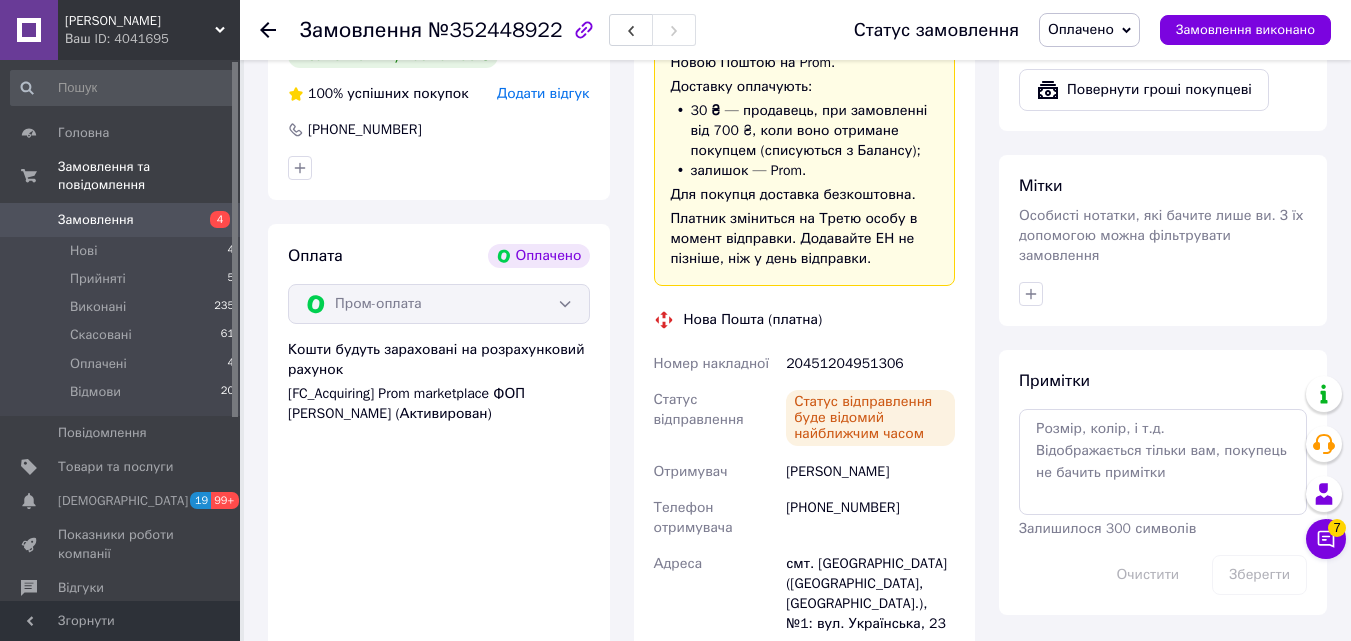 click 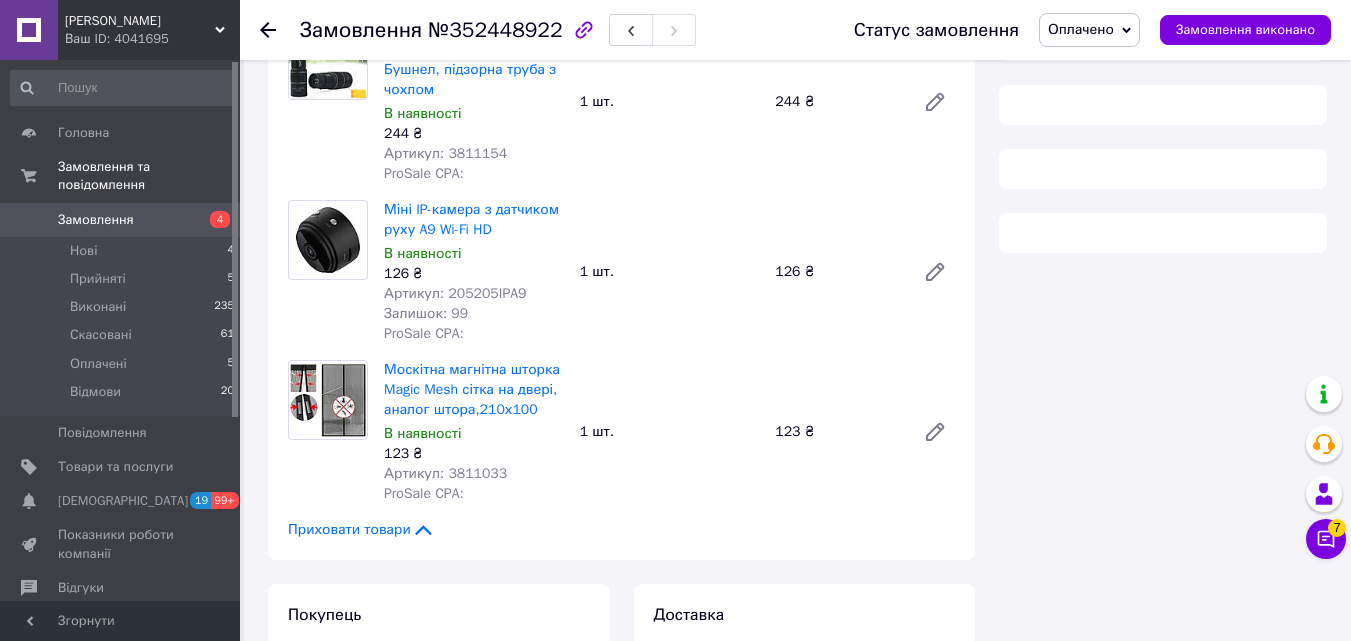 scroll, scrollTop: 721, scrollLeft: 0, axis: vertical 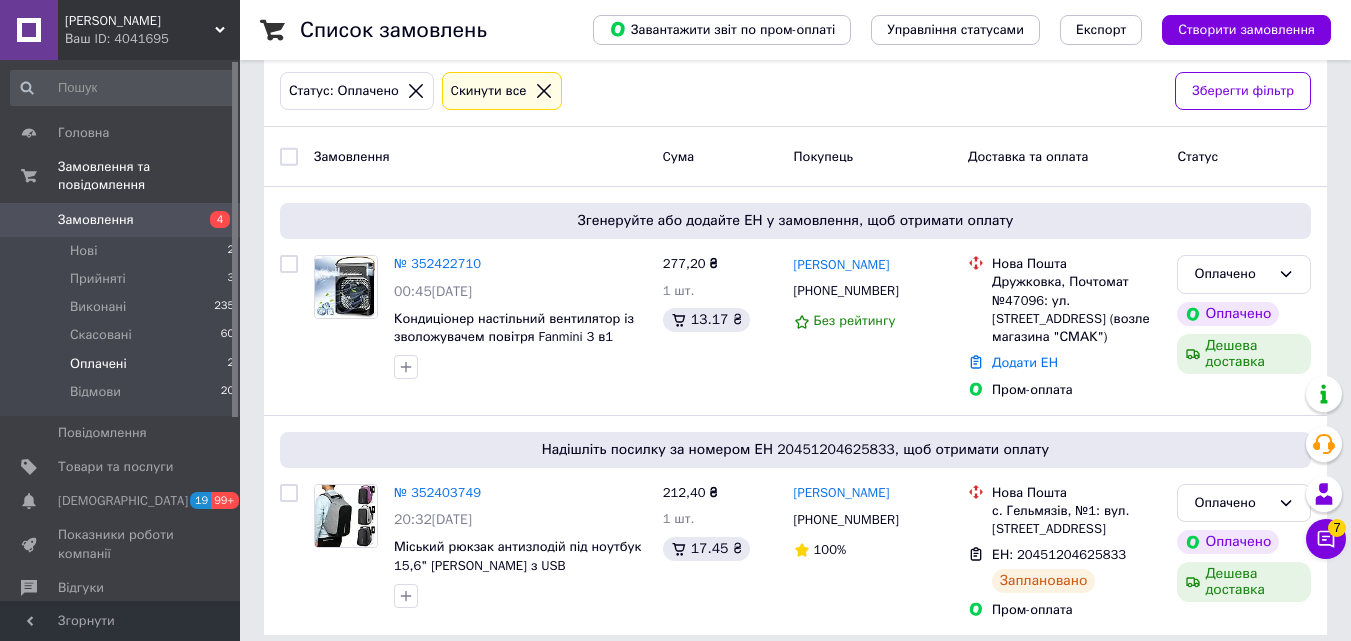 click on "Оплачені" at bounding box center [98, 364] 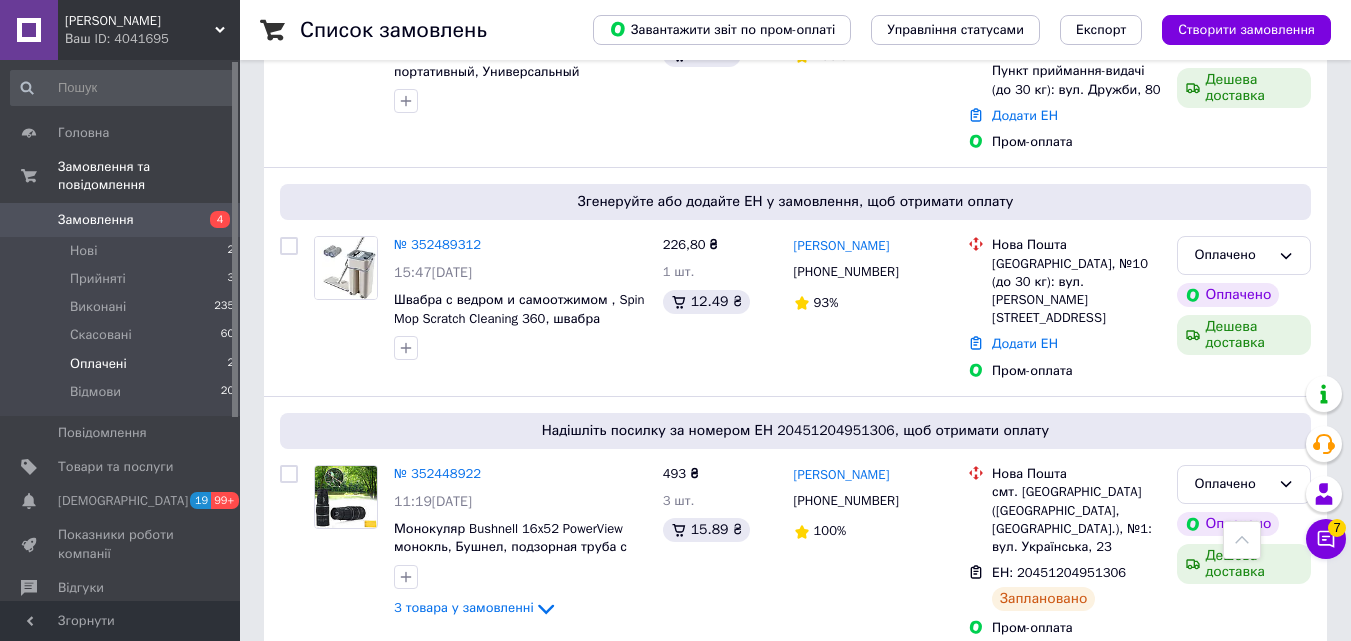 scroll, scrollTop: 799, scrollLeft: 0, axis: vertical 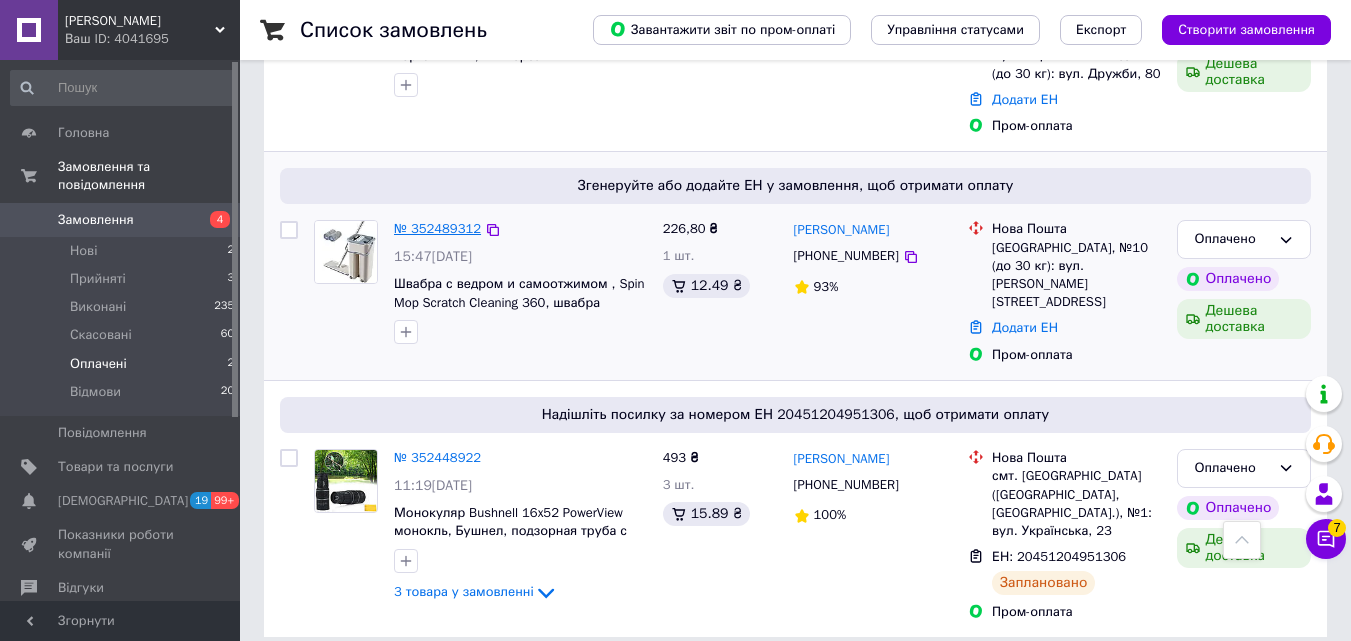 click on "№ 352489312" at bounding box center [437, 228] 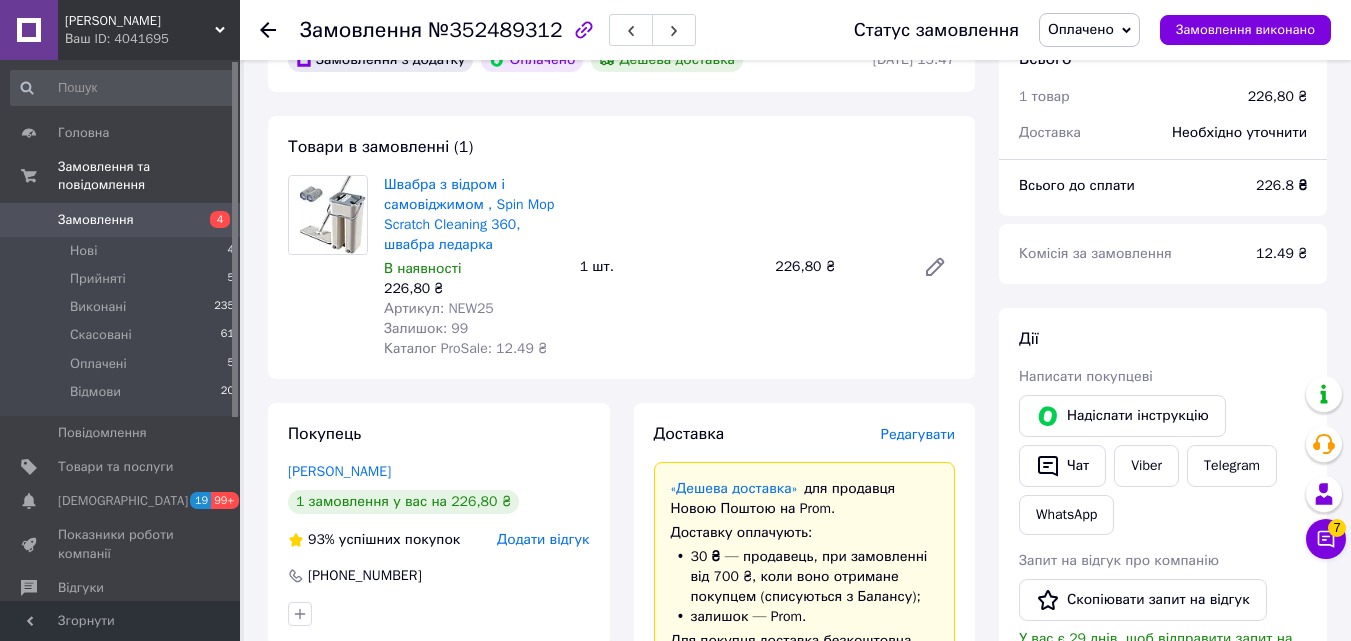 scroll, scrollTop: 100, scrollLeft: 0, axis: vertical 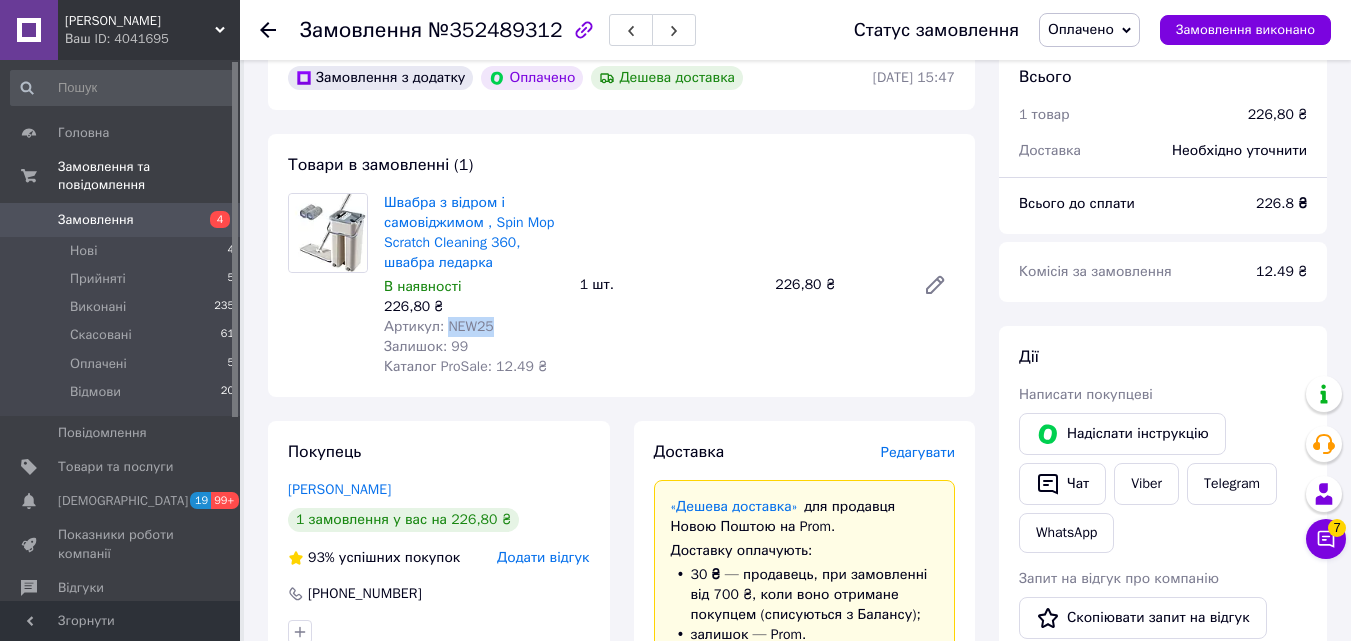 drag, startPoint x: 446, startPoint y: 328, endPoint x: 488, endPoint y: 335, distance: 42.579338 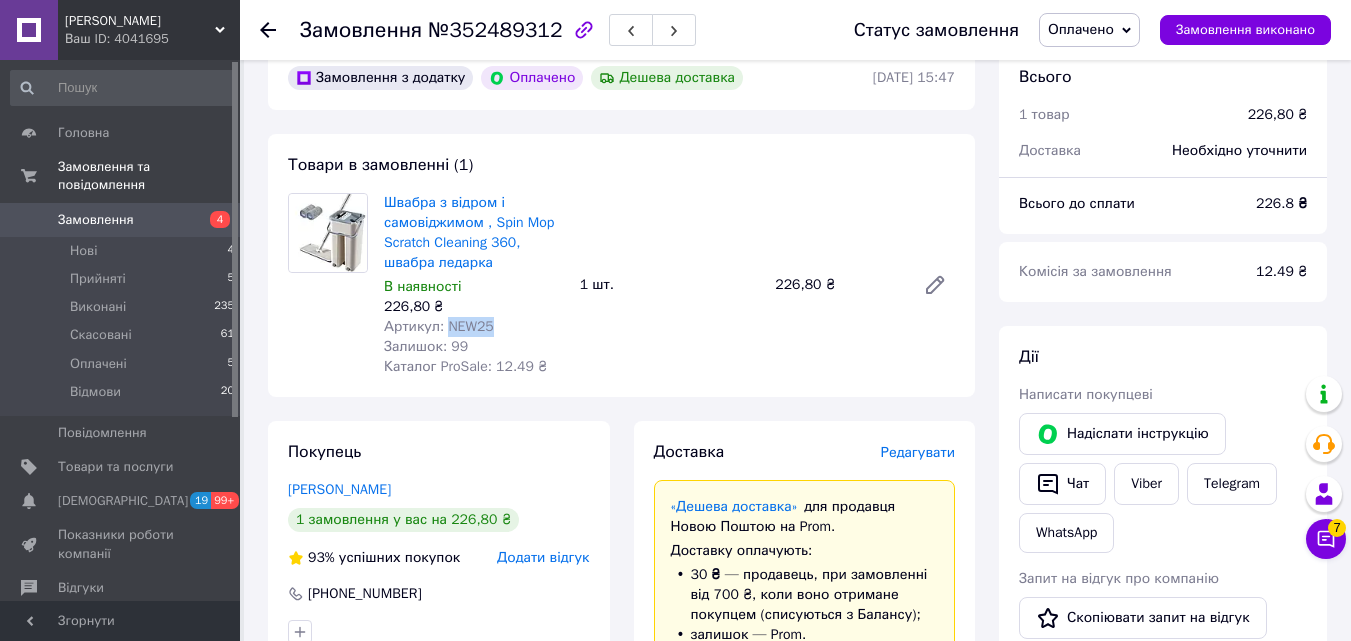 click on "Артикул: NEW25" at bounding box center (439, 326) 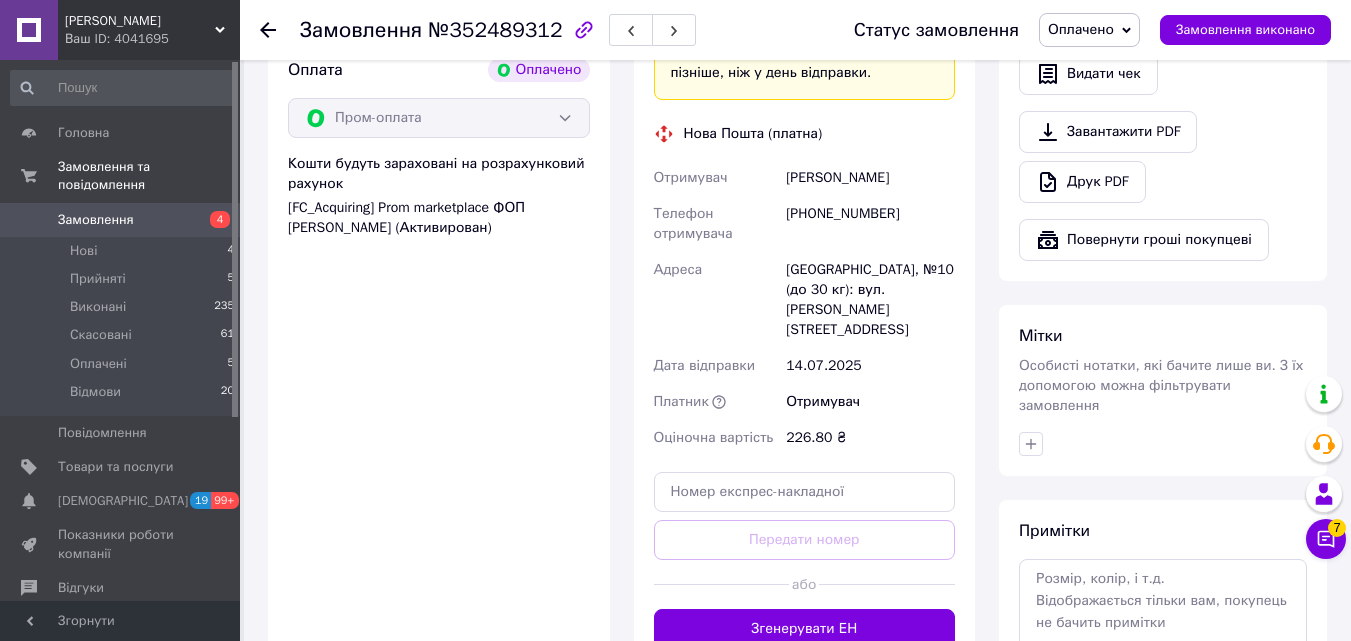 scroll, scrollTop: 800, scrollLeft: 0, axis: vertical 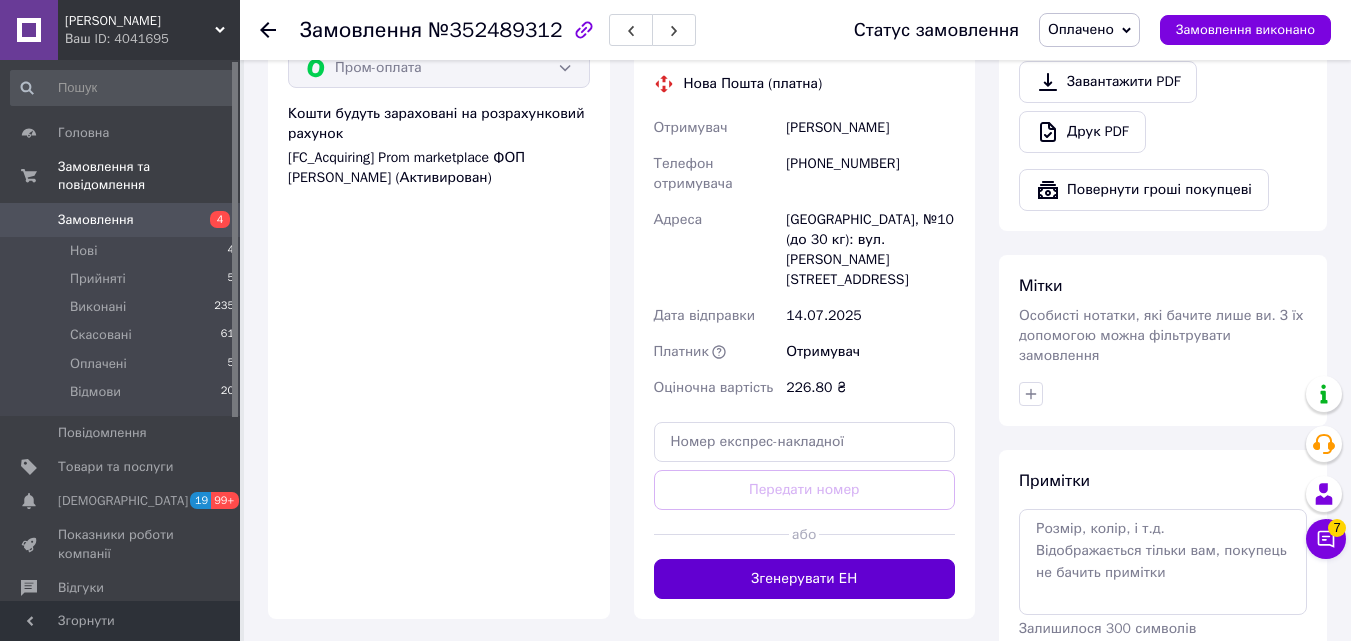 click on "Згенерувати ЕН" at bounding box center (805, 579) 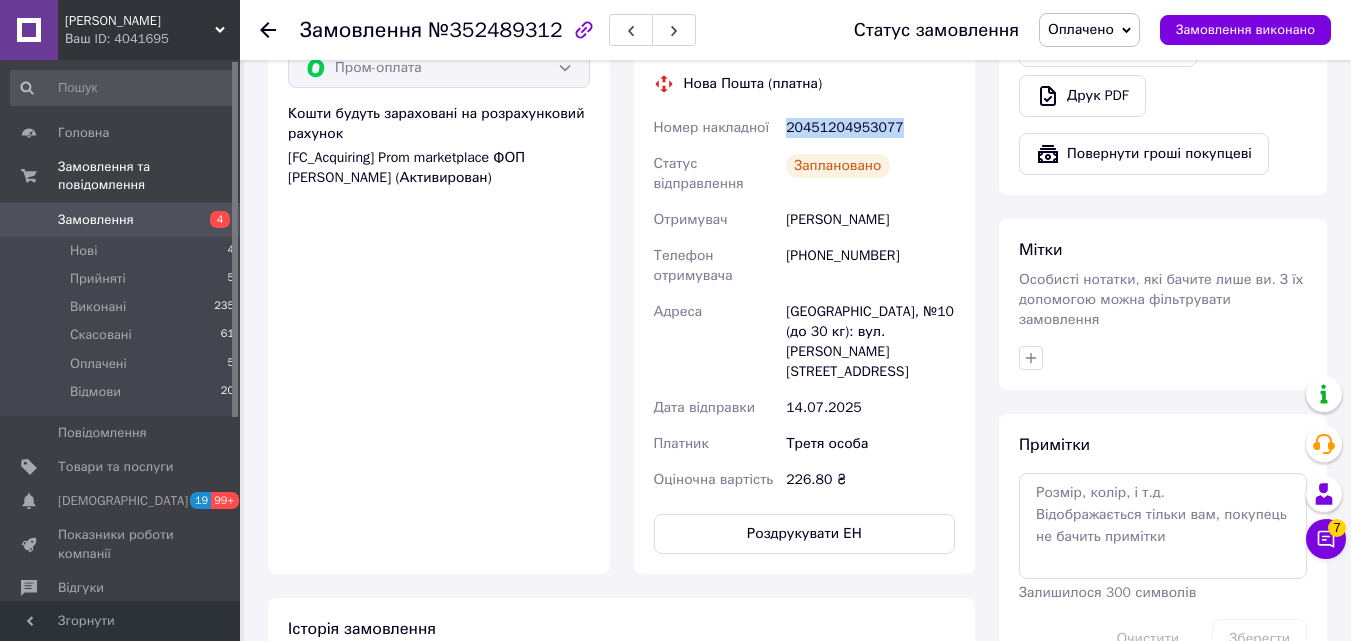 drag, startPoint x: 896, startPoint y: 132, endPoint x: 783, endPoint y: 133, distance: 113.004425 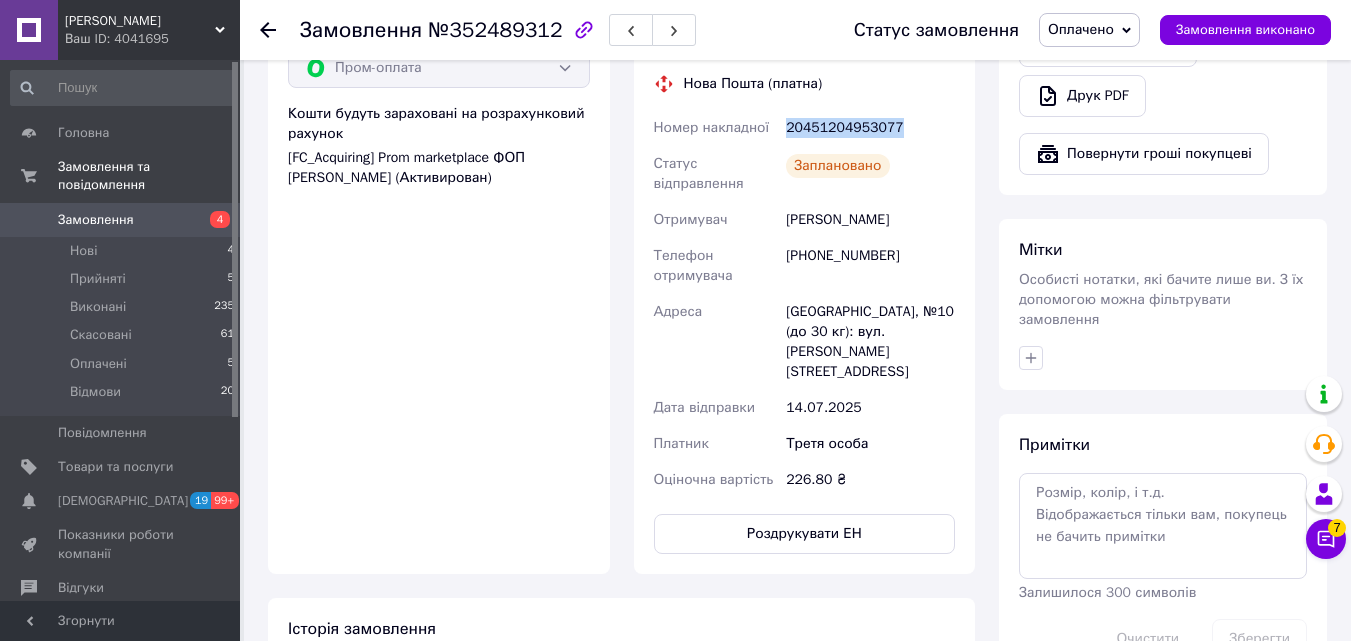 copy on "20451204953077" 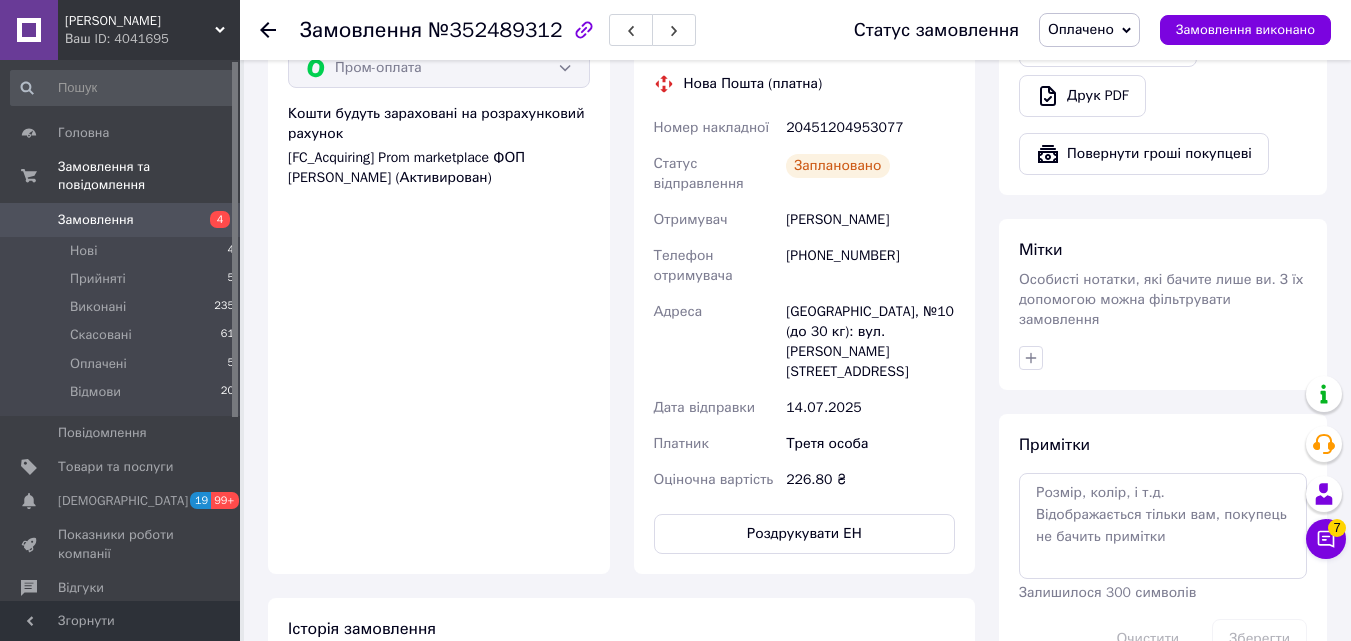 click 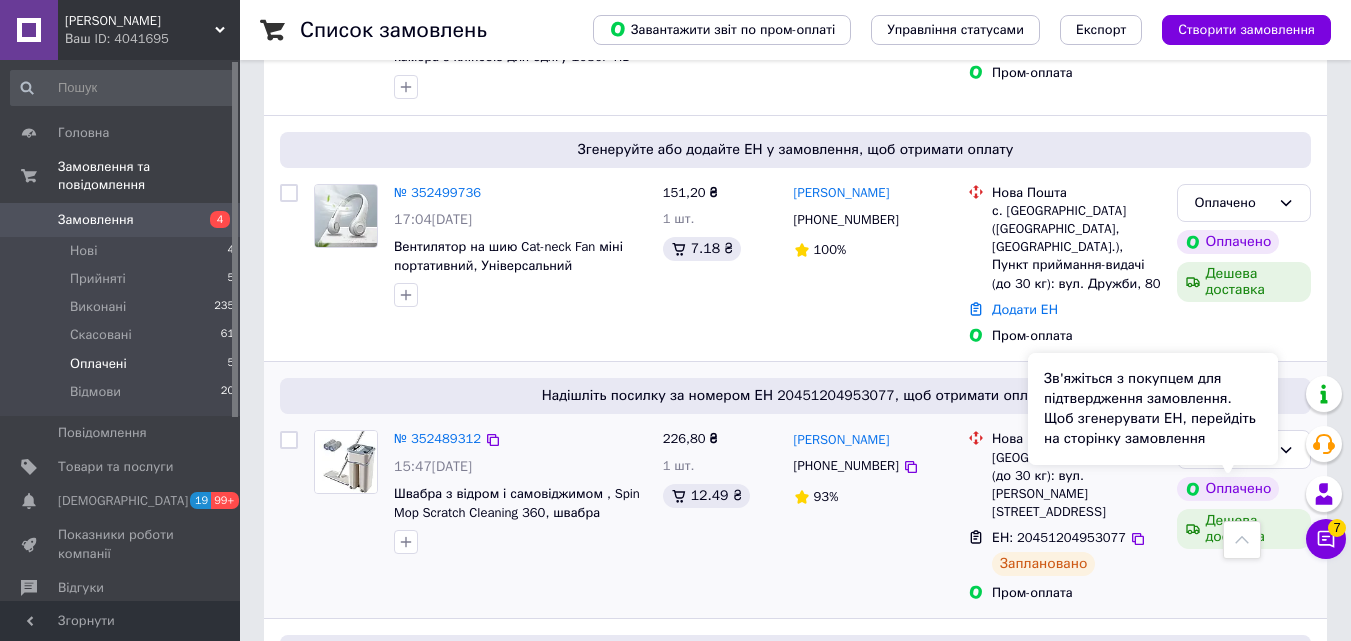 scroll, scrollTop: 400, scrollLeft: 0, axis: vertical 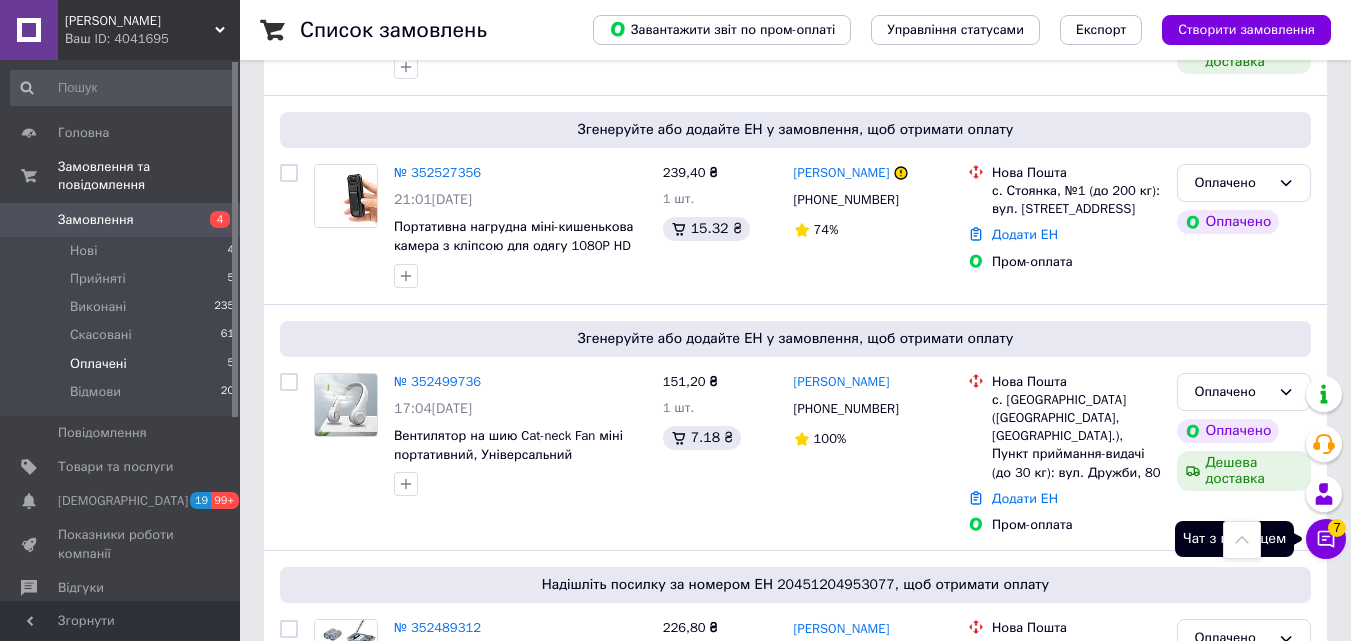 click on "7" at bounding box center [1337, 528] 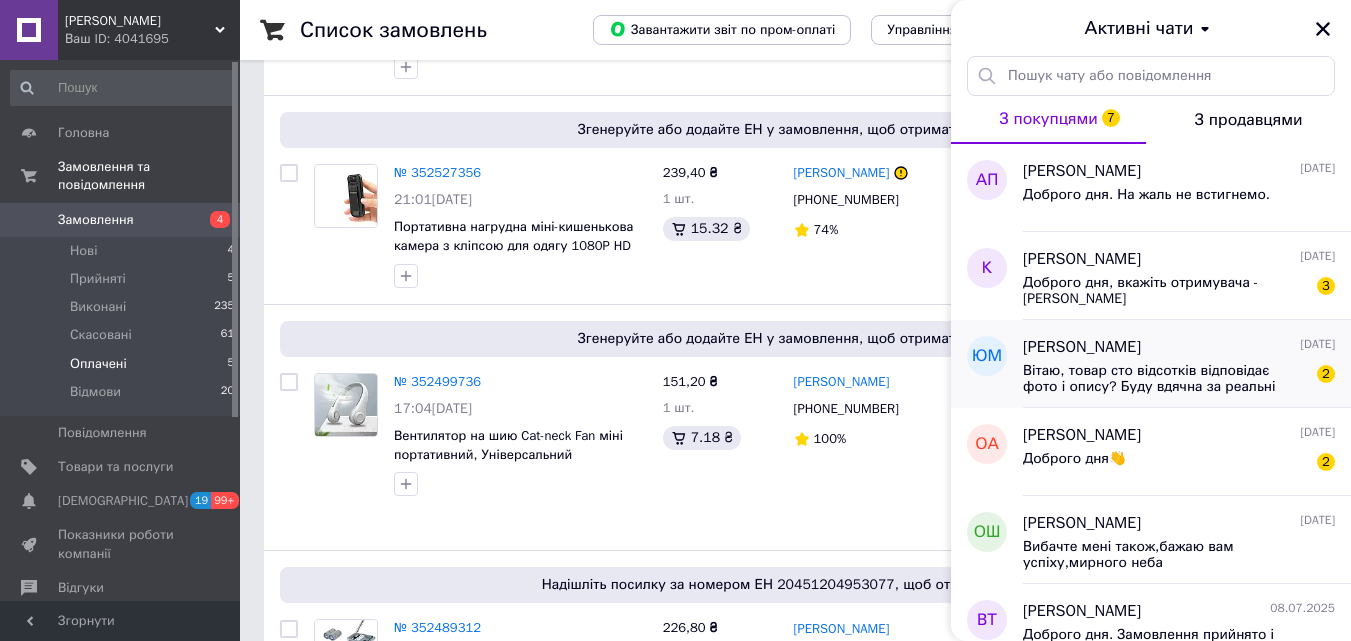 scroll, scrollTop: 100, scrollLeft: 0, axis: vertical 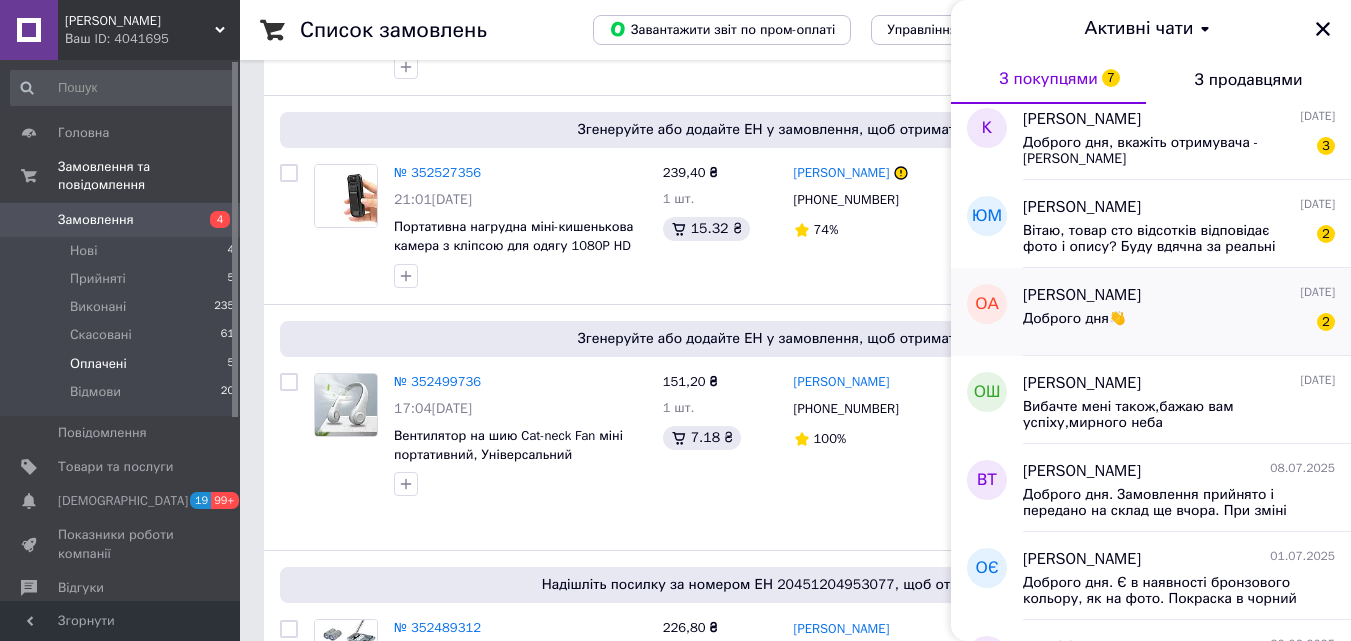 click on "Доброго дня👋 2" at bounding box center [1179, 323] 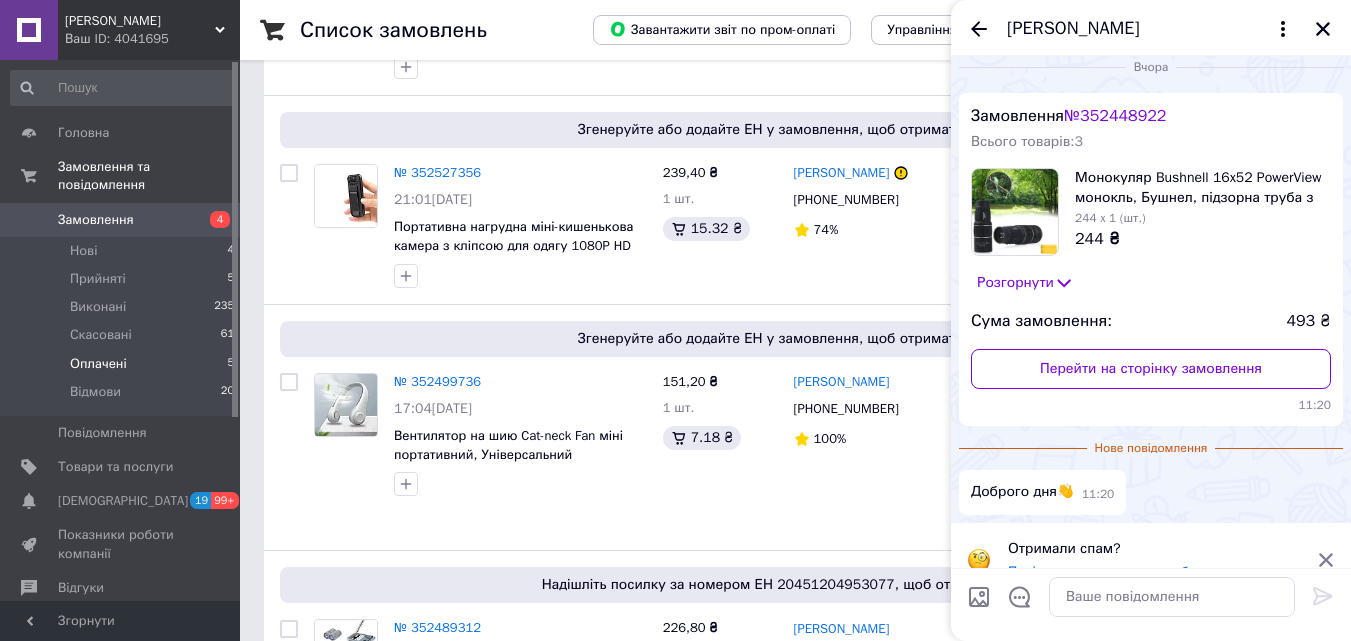 scroll, scrollTop: 0, scrollLeft: 0, axis: both 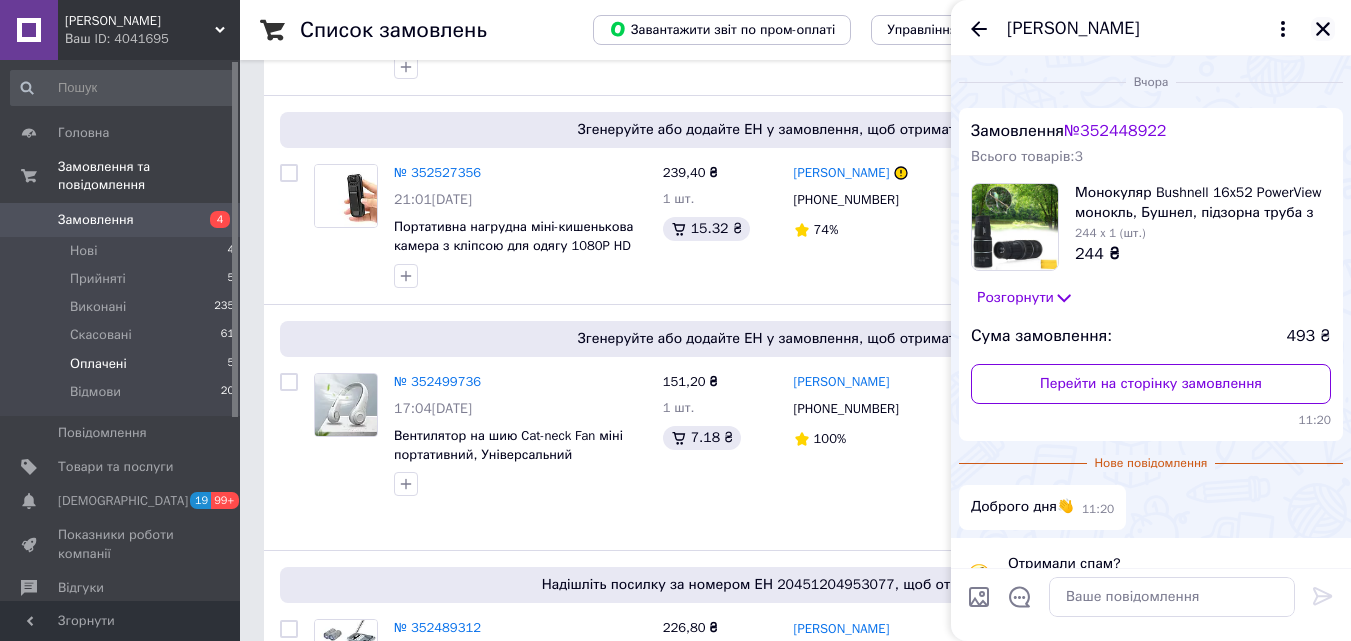click 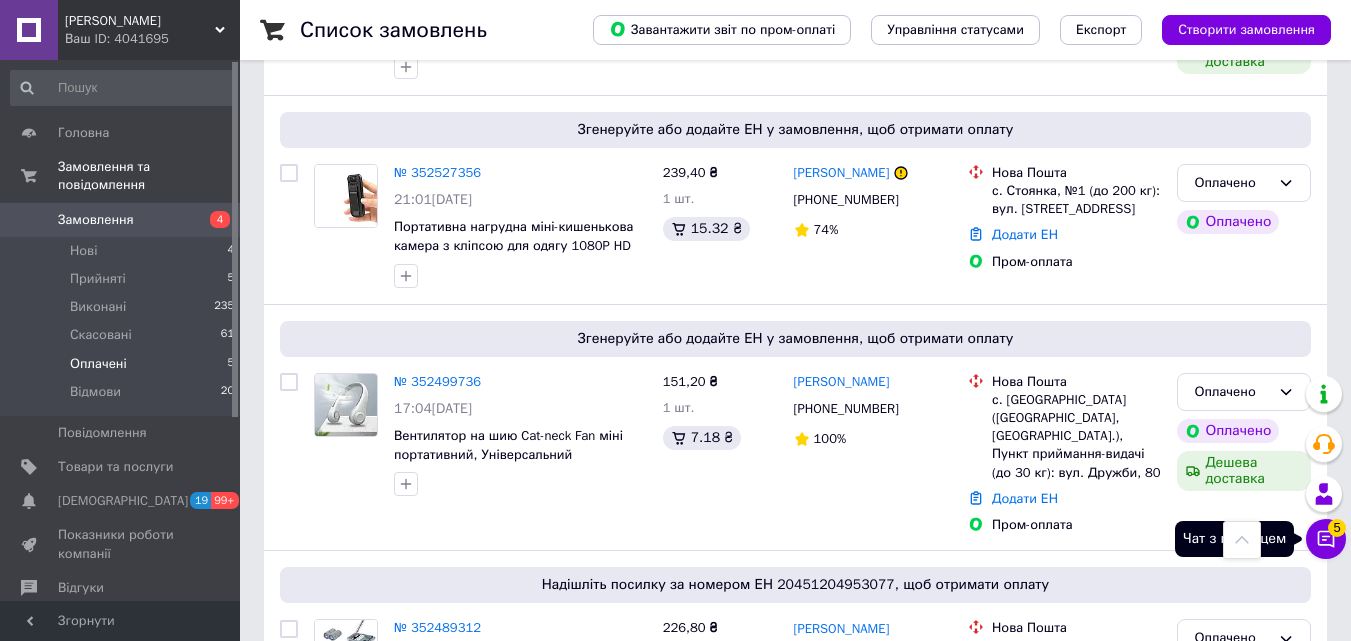click on "Чат з покупцем 5" at bounding box center (1326, 539) 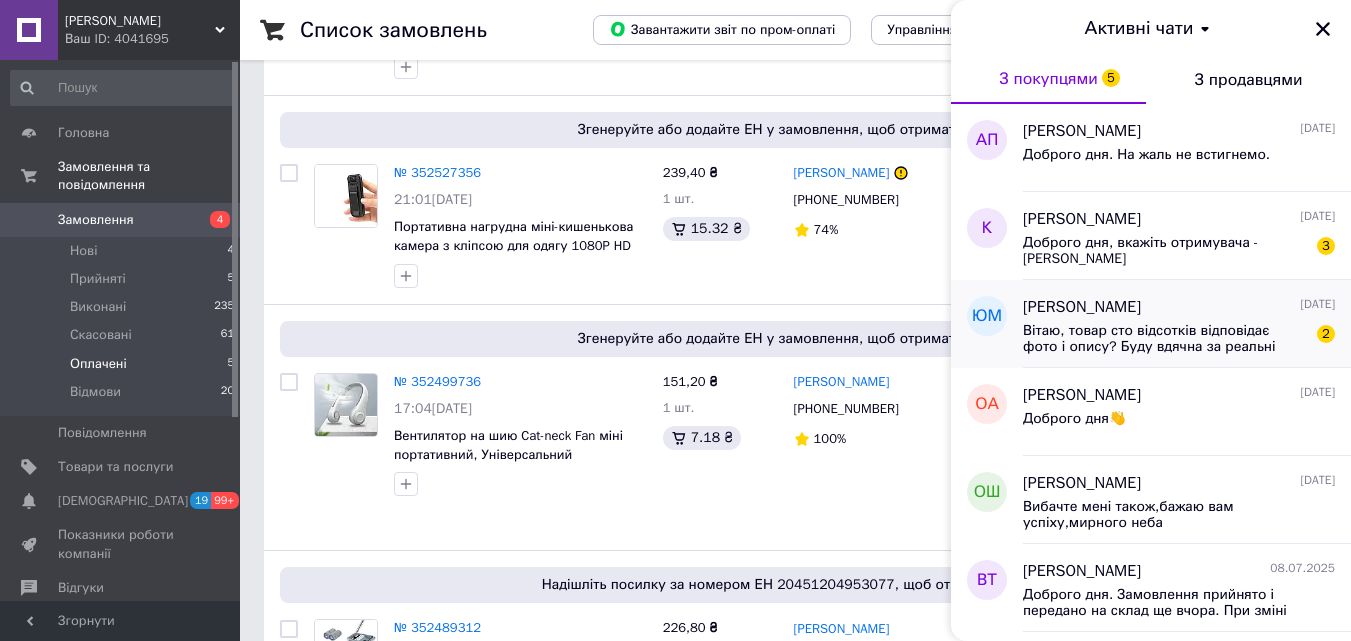 click on "Вітаю, товар сто відсотків відповідає фото і опису? Буду вдячна за реальні фото блендера." at bounding box center (1165, 339) 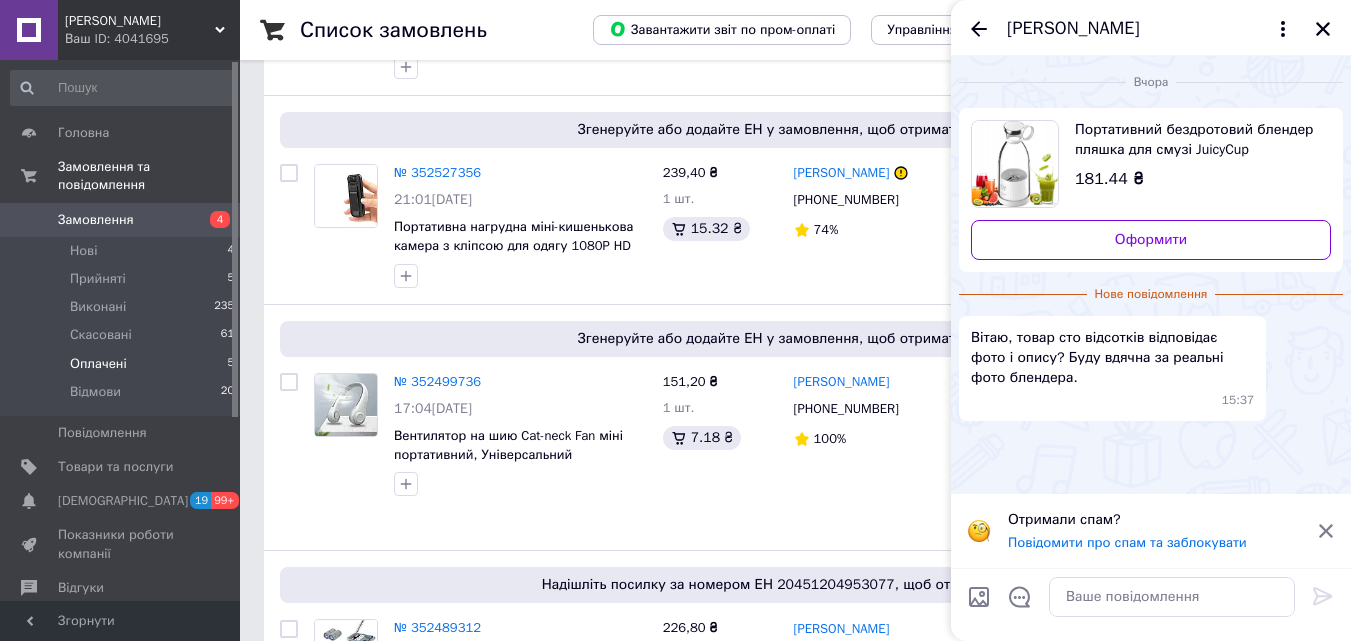 drag, startPoint x: 1126, startPoint y: 369, endPoint x: 1211, endPoint y: 348, distance: 87.555695 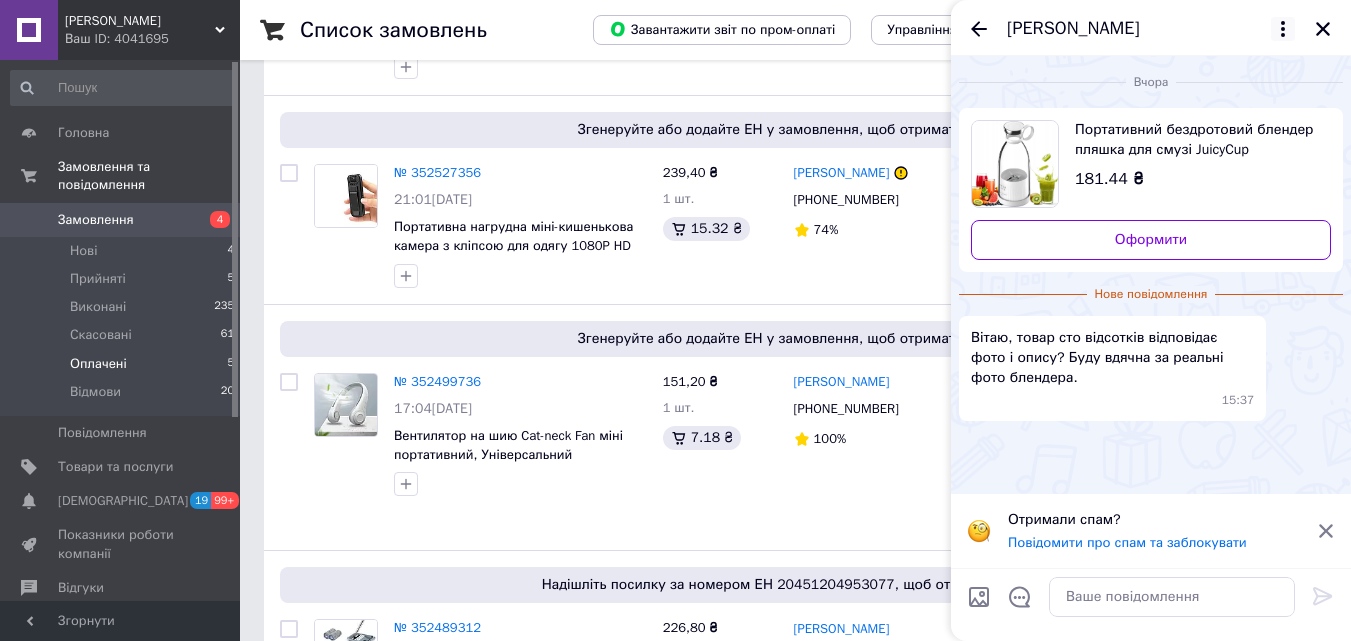 click 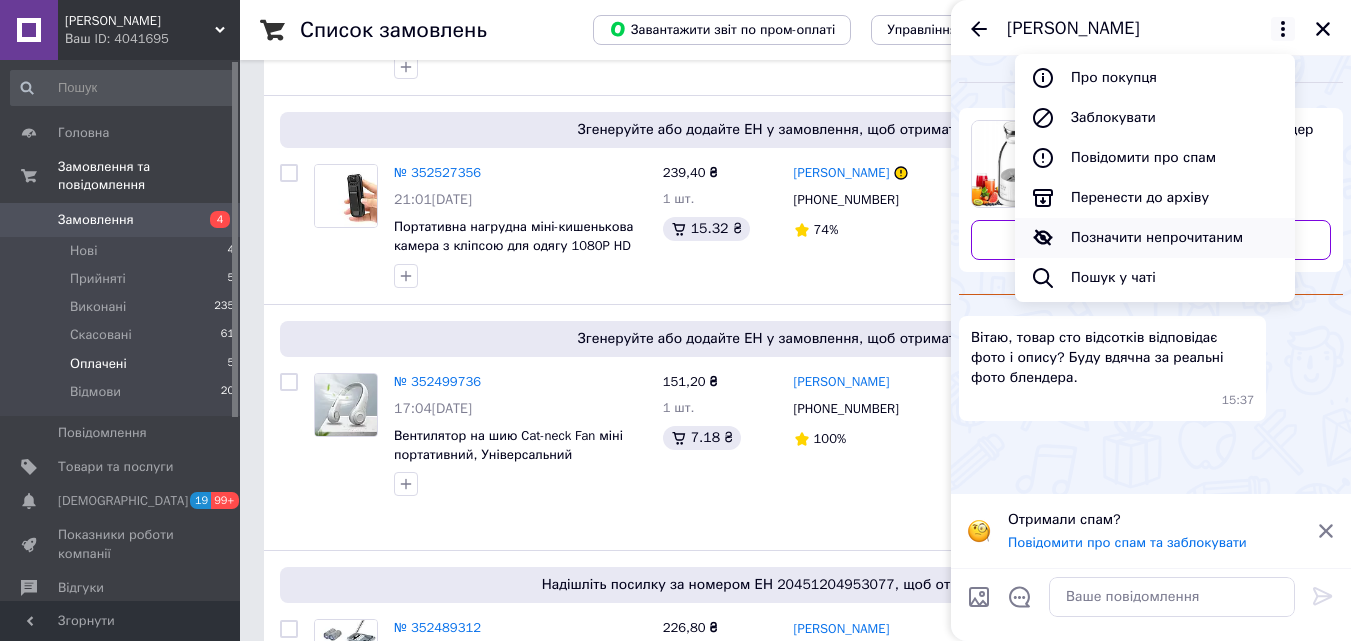 click on "Позначити непрочитаним" at bounding box center [1155, 238] 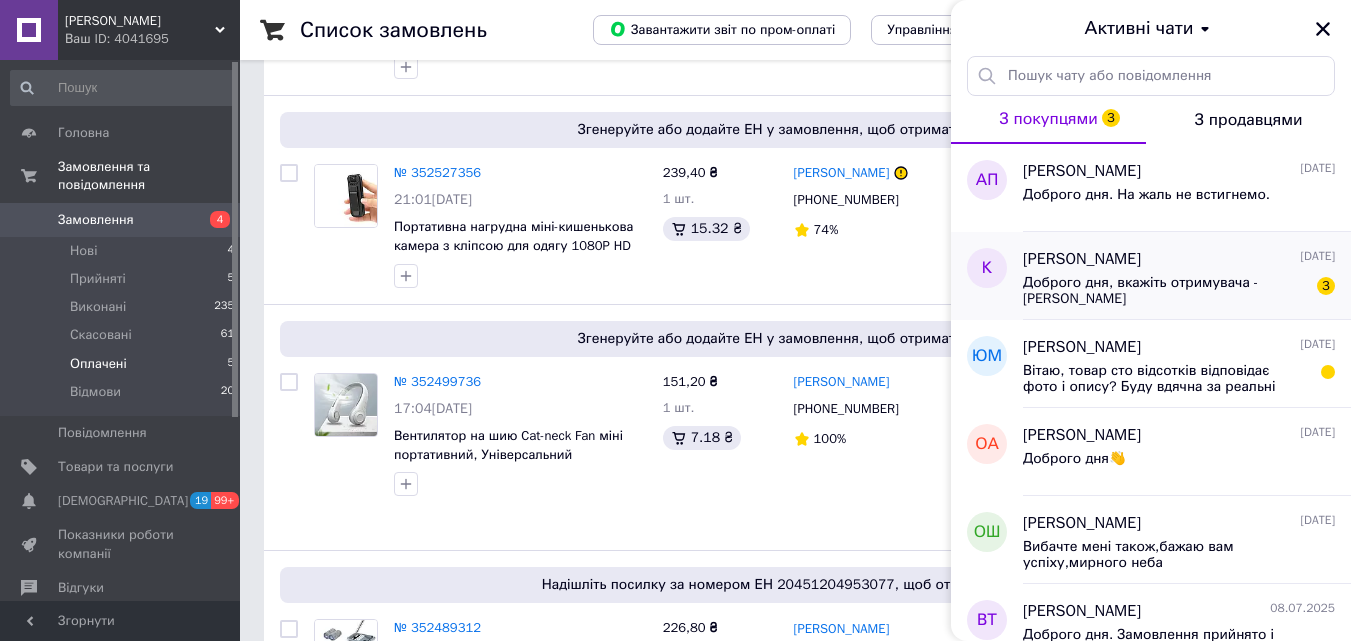 click on "Доброго дня, вкажіть отримувача - Келеп Лідія 3" at bounding box center [1179, 289] 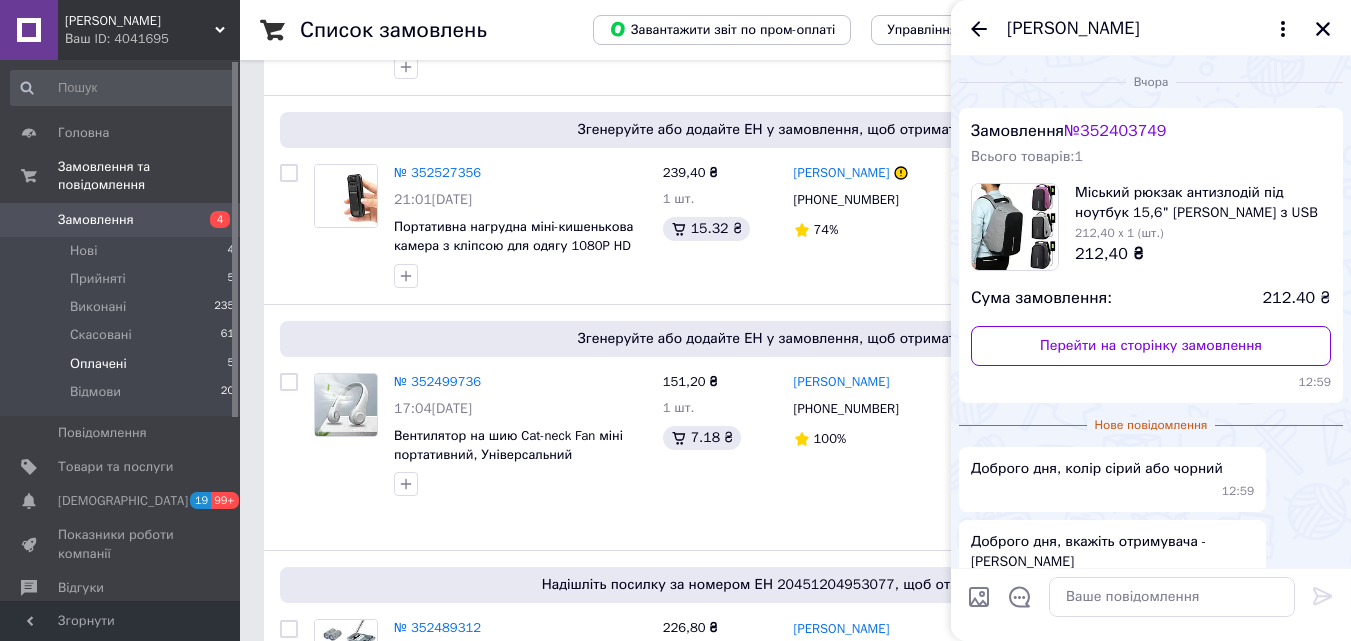 scroll, scrollTop: 98, scrollLeft: 0, axis: vertical 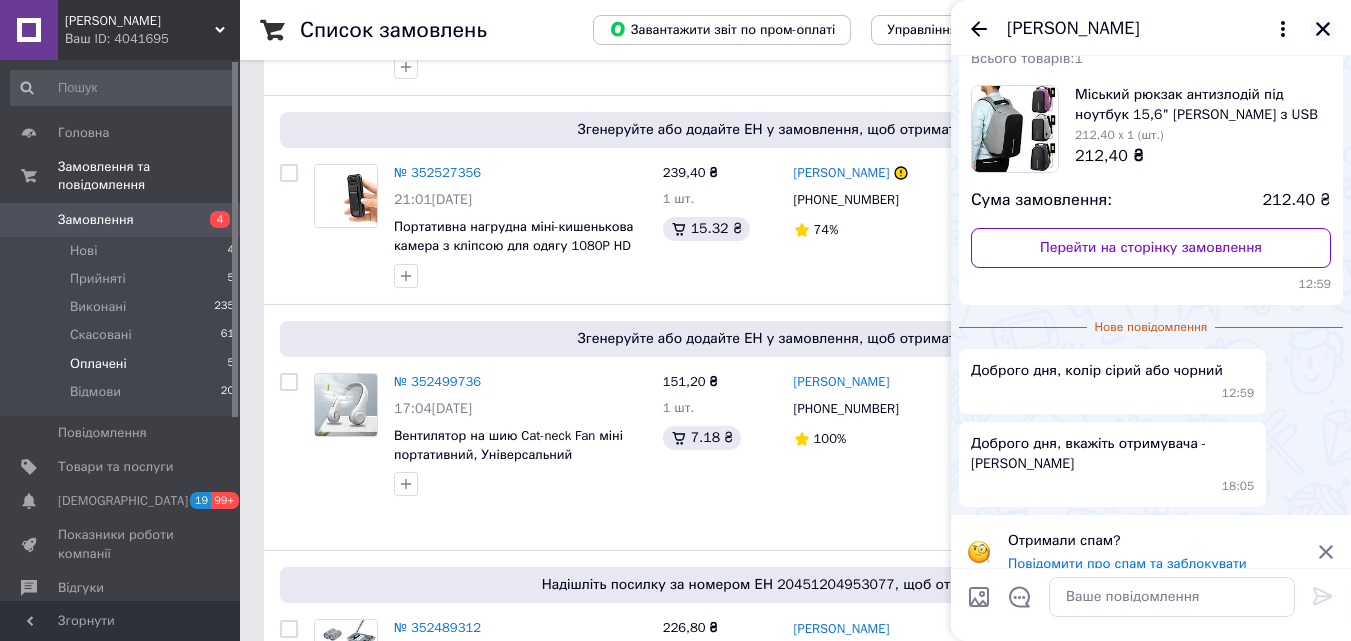click 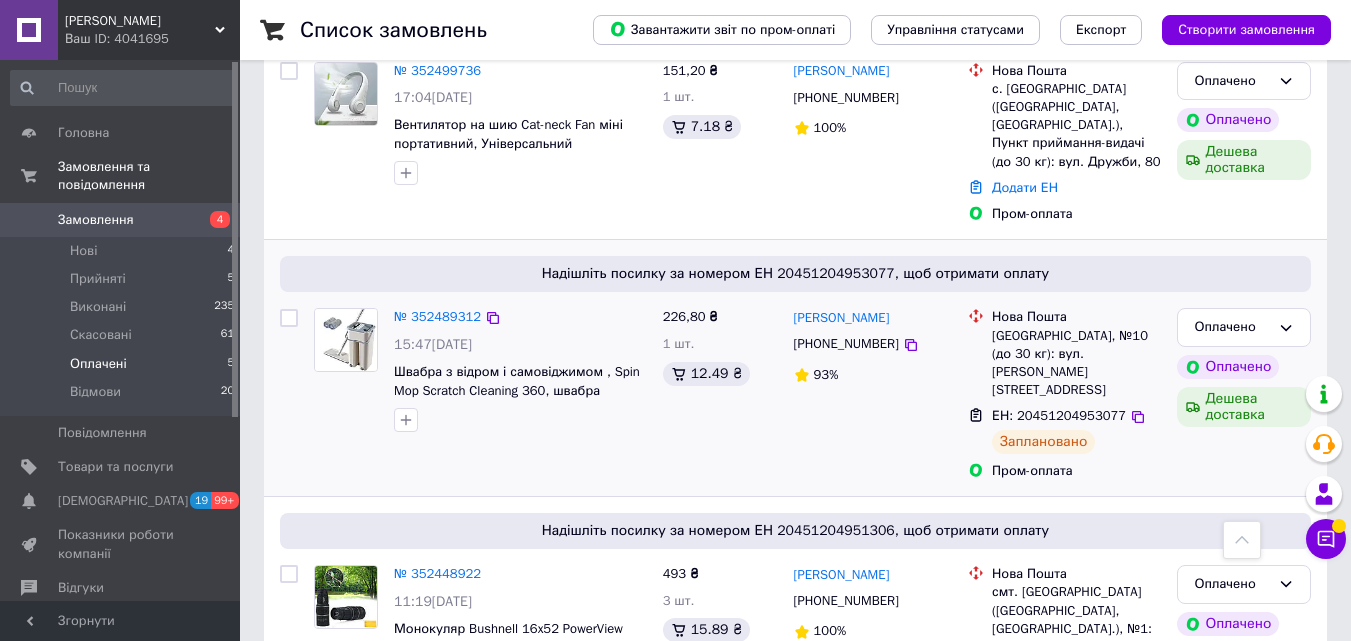 scroll, scrollTop: 811, scrollLeft: 0, axis: vertical 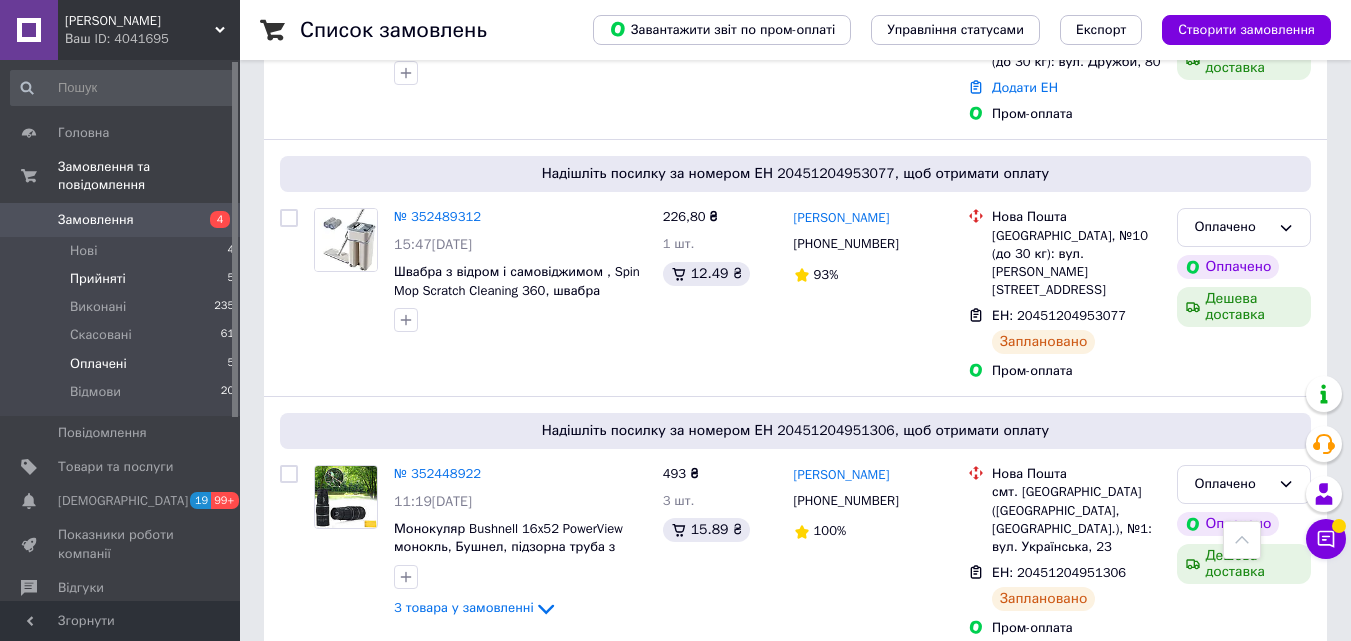 click on "Прийняті" at bounding box center (98, 279) 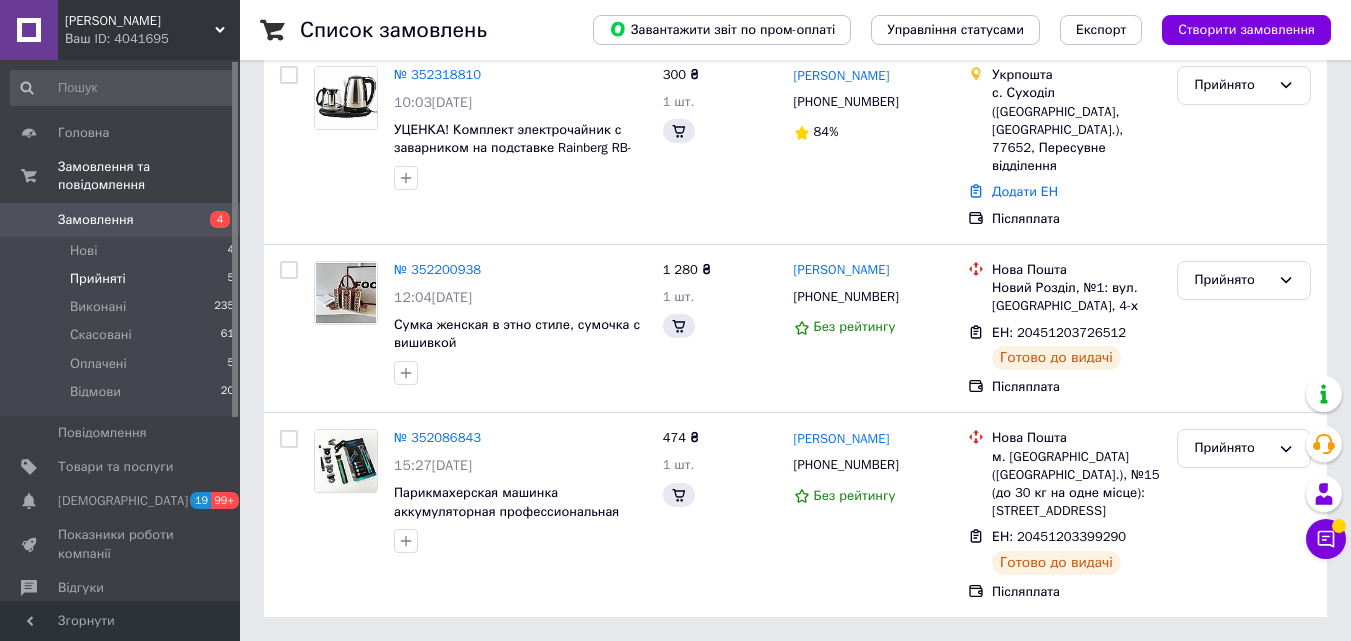 scroll, scrollTop: 0, scrollLeft: 0, axis: both 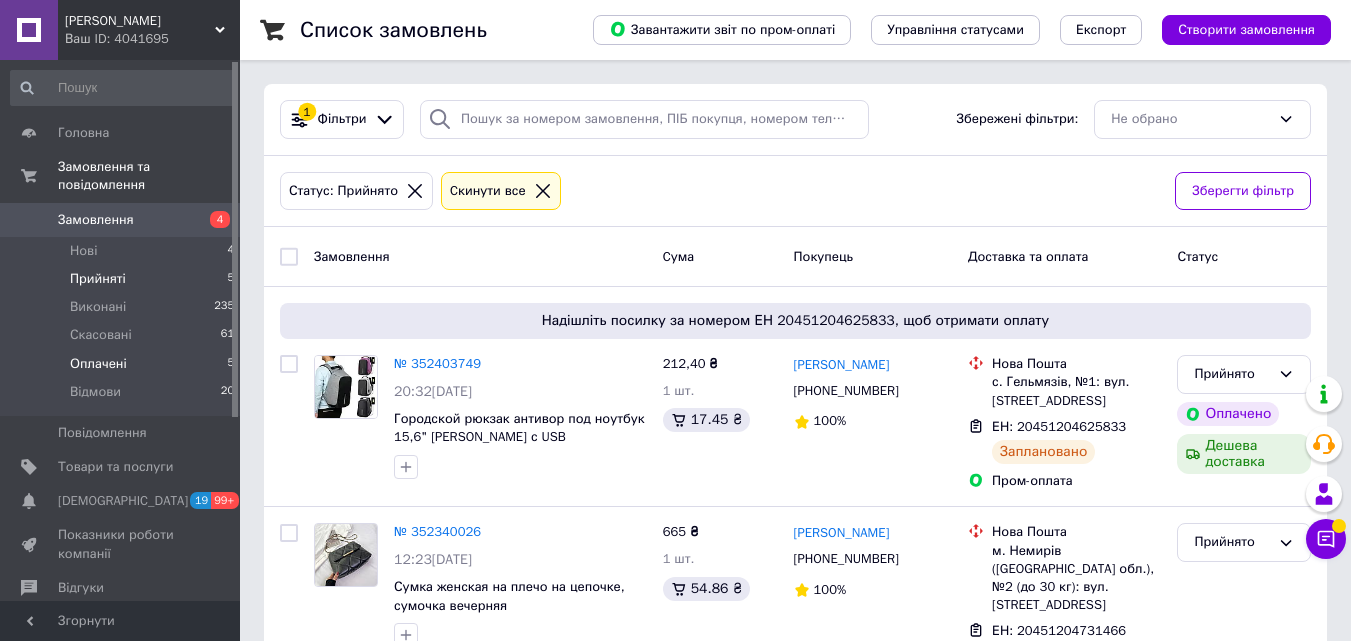 click on "Оплачені" at bounding box center [98, 364] 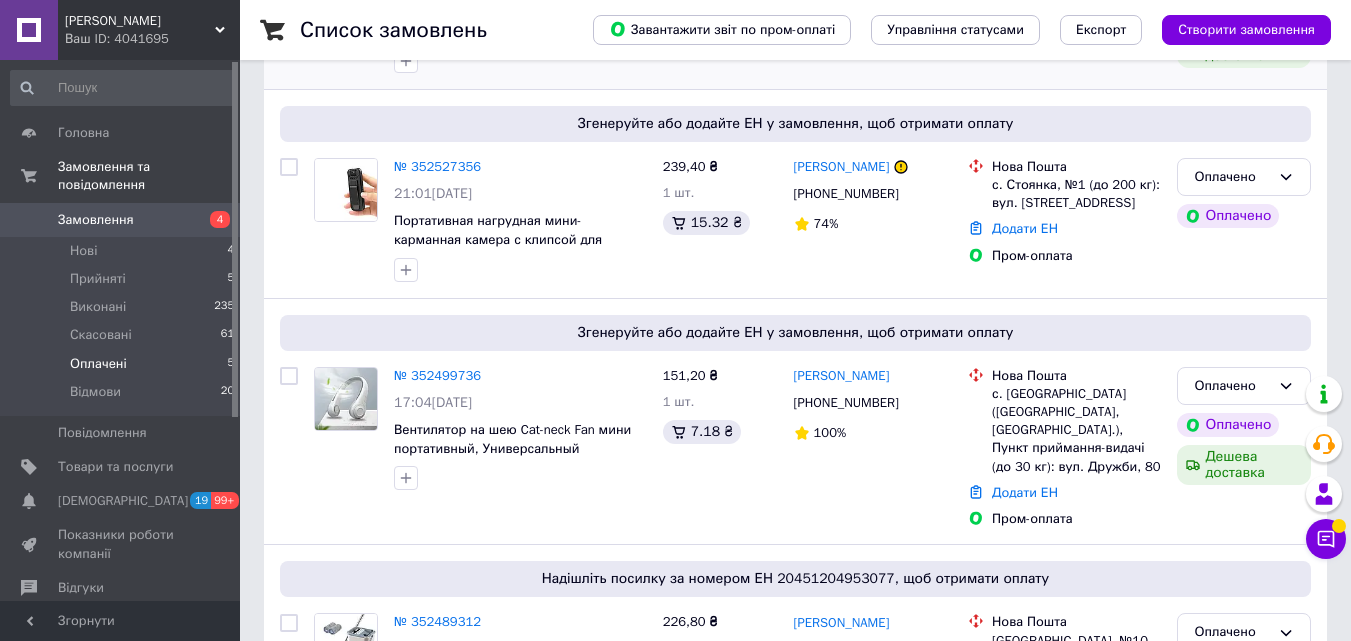 scroll, scrollTop: 411, scrollLeft: 0, axis: vertical 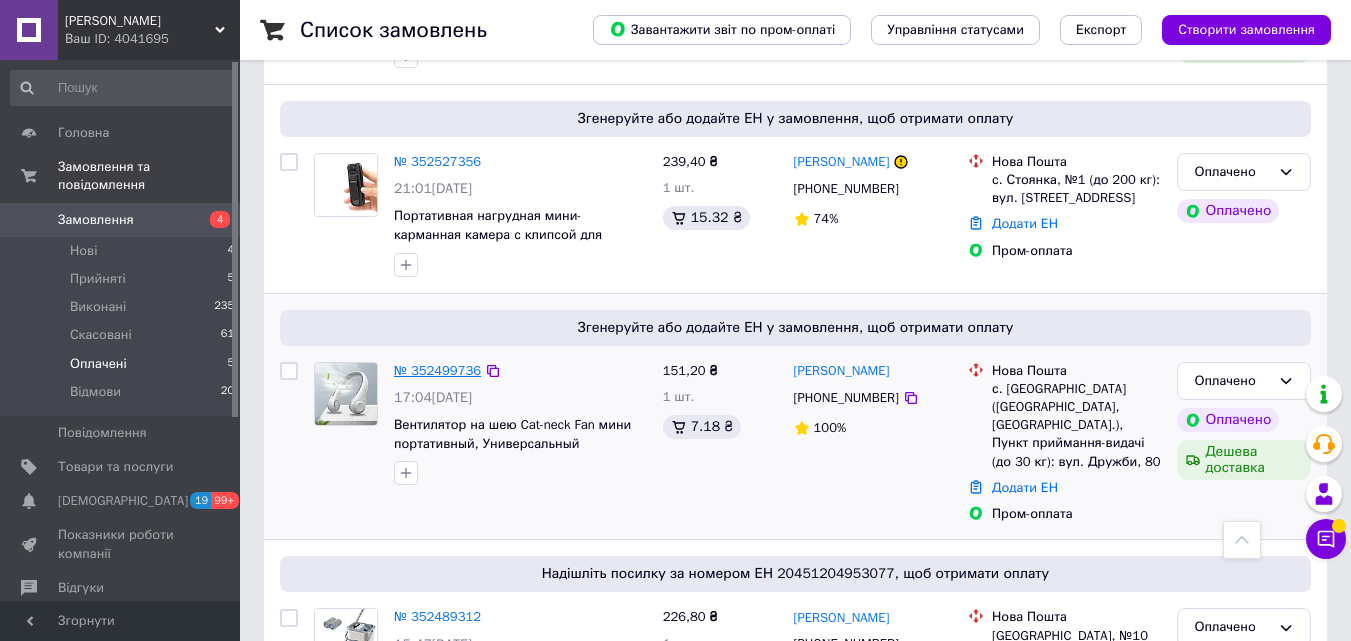 click on "№ 352499736" at bounding box center [437, 370] 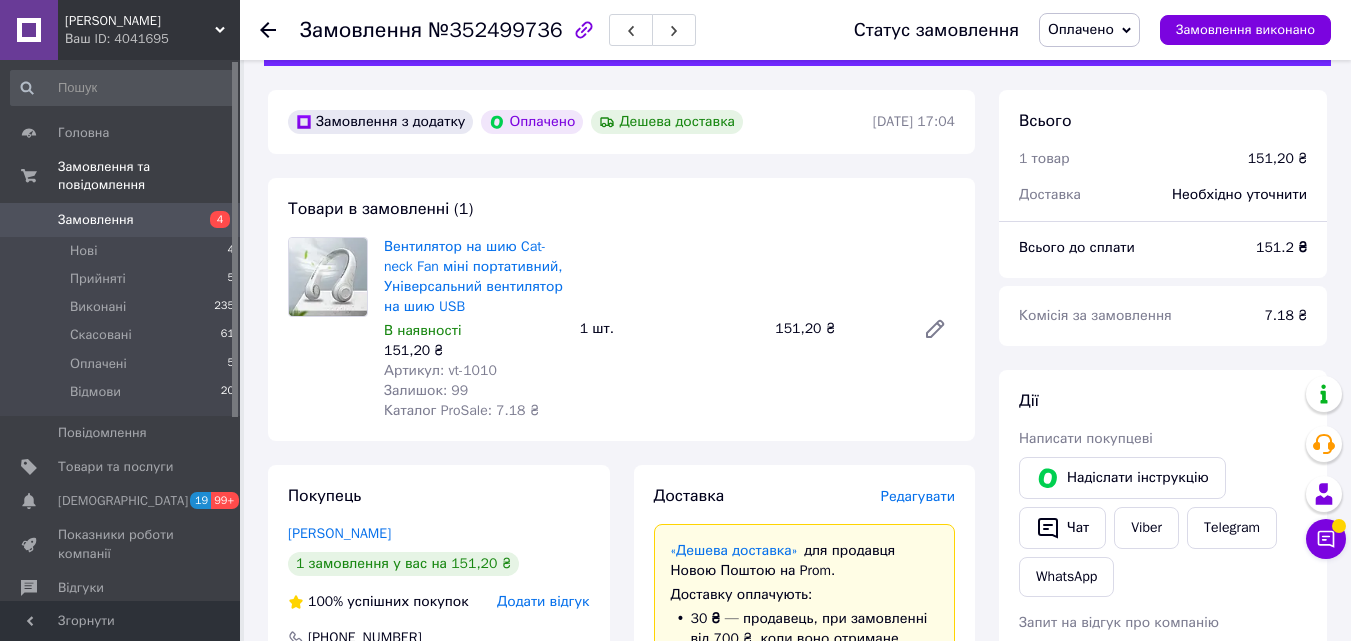 scroll, scrollTop: 0, scrollLeft: 0, axis: both 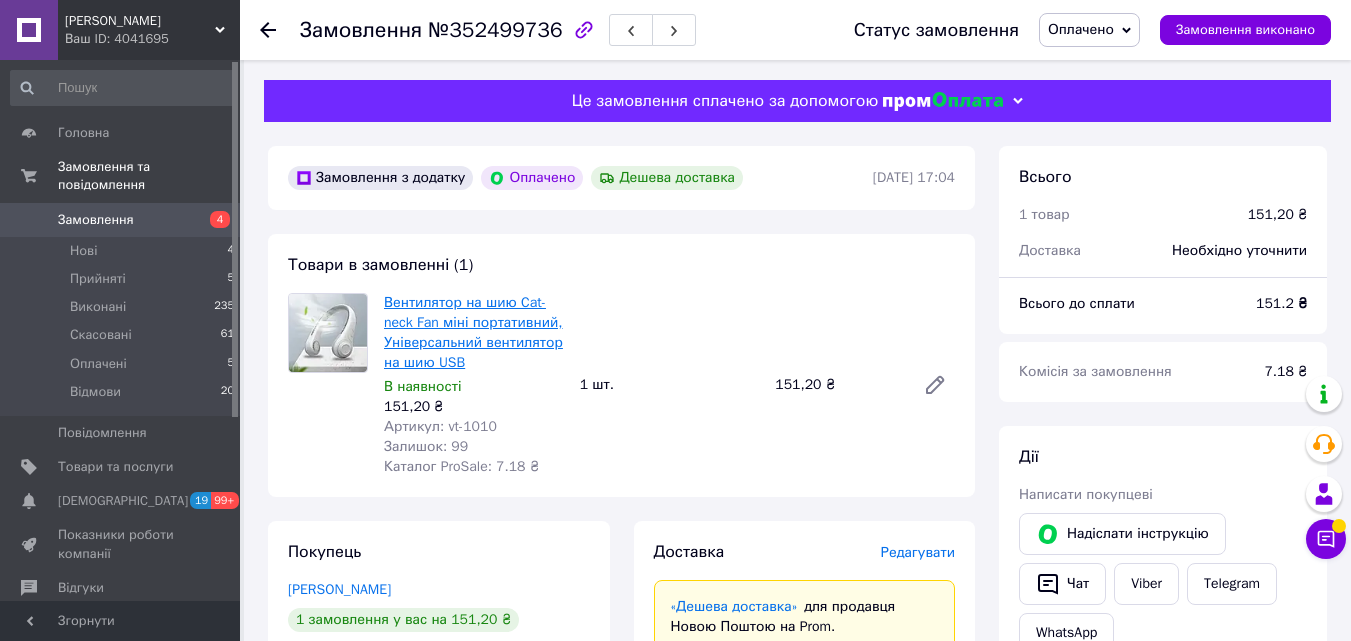 click on "Вентилятор на шию Cat-neck Fan міні портативний, Універсальний вентилятор на шию USB" at bounding box center [473, 332] 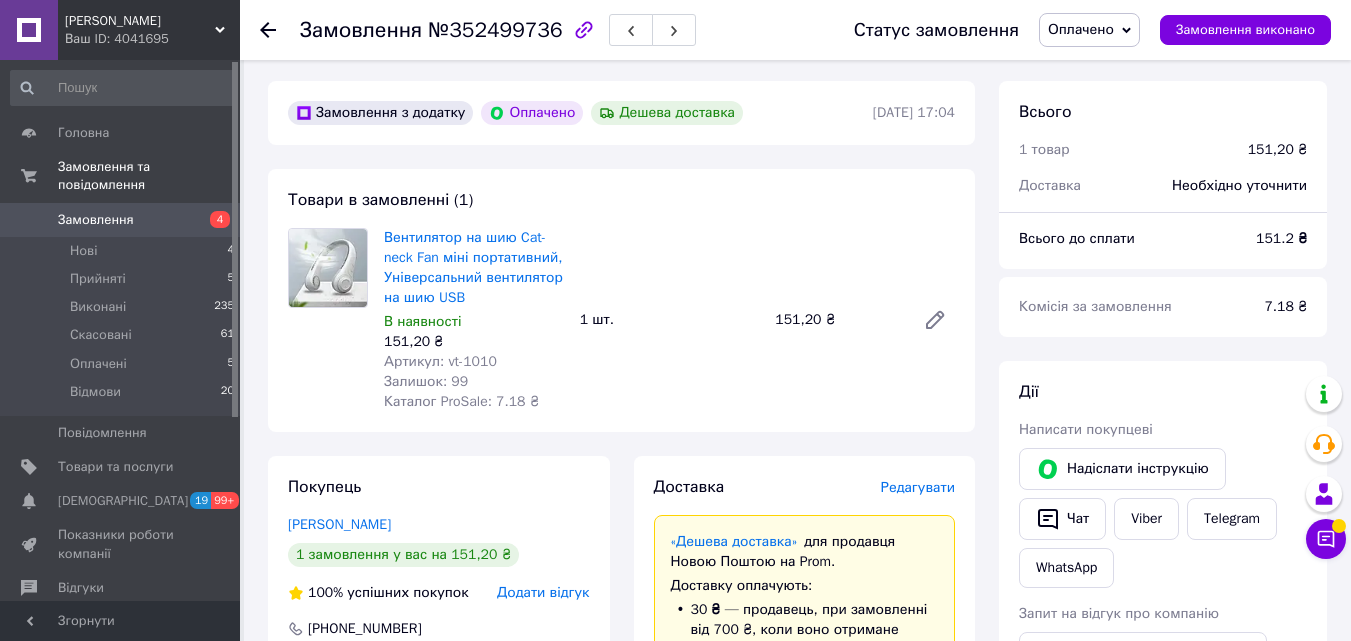 scroll, scrollTop: 100, scrollLeft: 0, axis: vertical 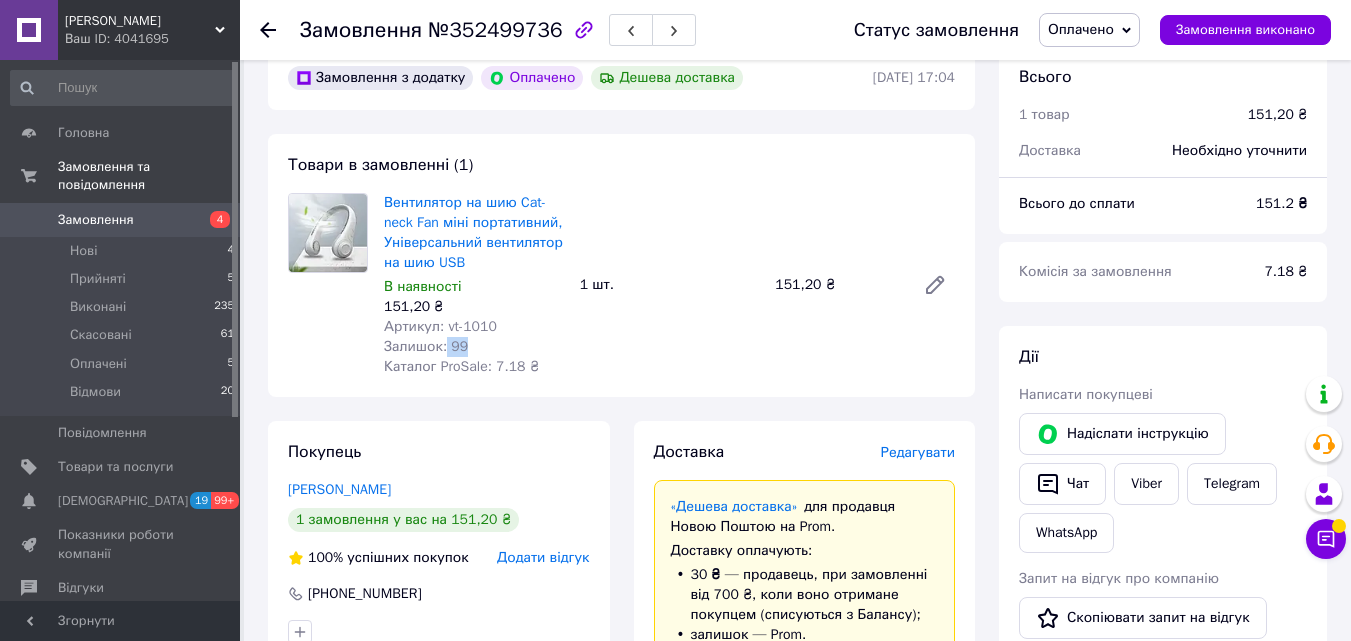 drag, startPoint x: 443, startPoint y: 338, endPoint x: 495, endPoint y: 345, distance: 52.46904 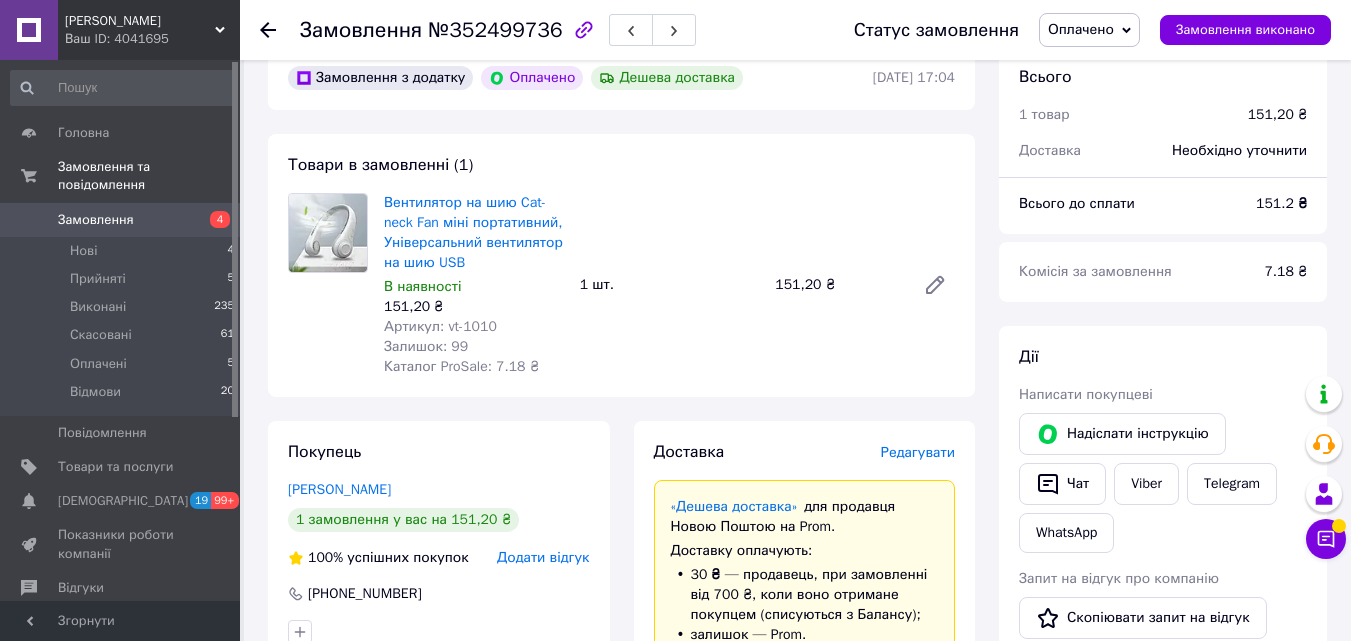 click on "Вентилятор на шию Cat-neck Fan міні портативний, Універсальний вентилятор на шию USB В наявності 151,20 ₴ Артикул: vt-1010 Залишок: 99 Каталог ProSale: 7.18 ₴  1 шт. 151,20 ₴" at bounding box center [669, 285] 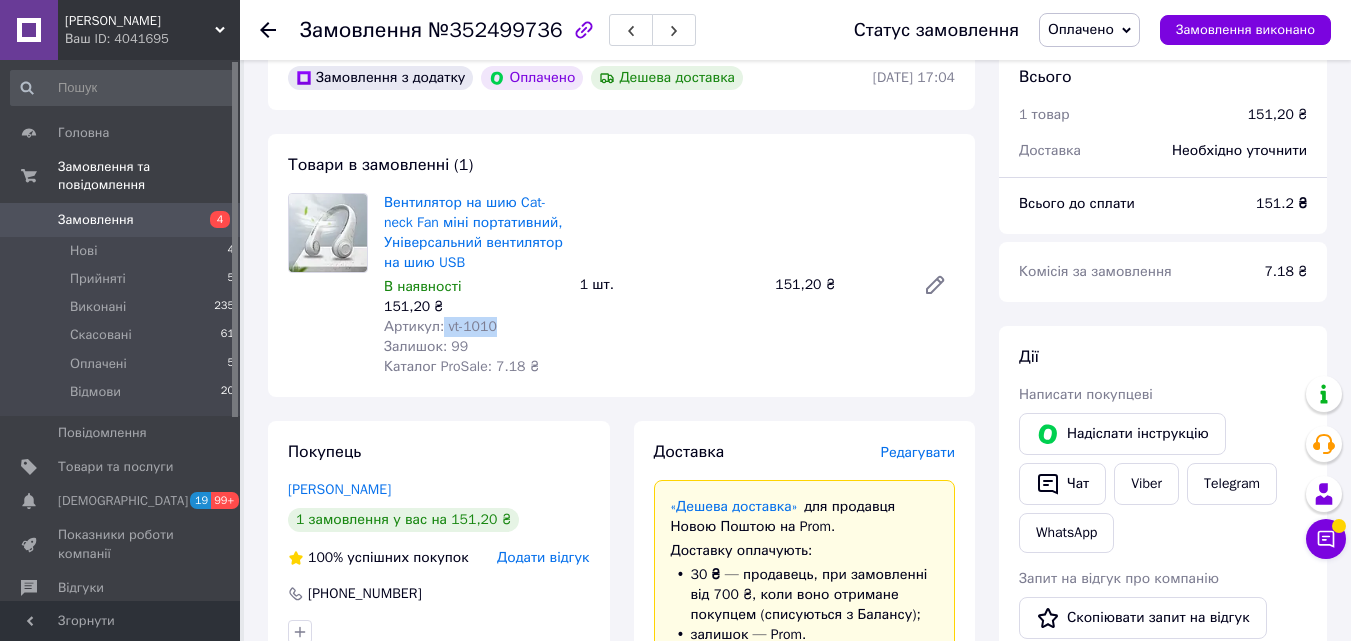 drag, startPoint x: 441, startPoint y: 329, endPoint x: 507, endPoint y: 331, distance: 66.0303 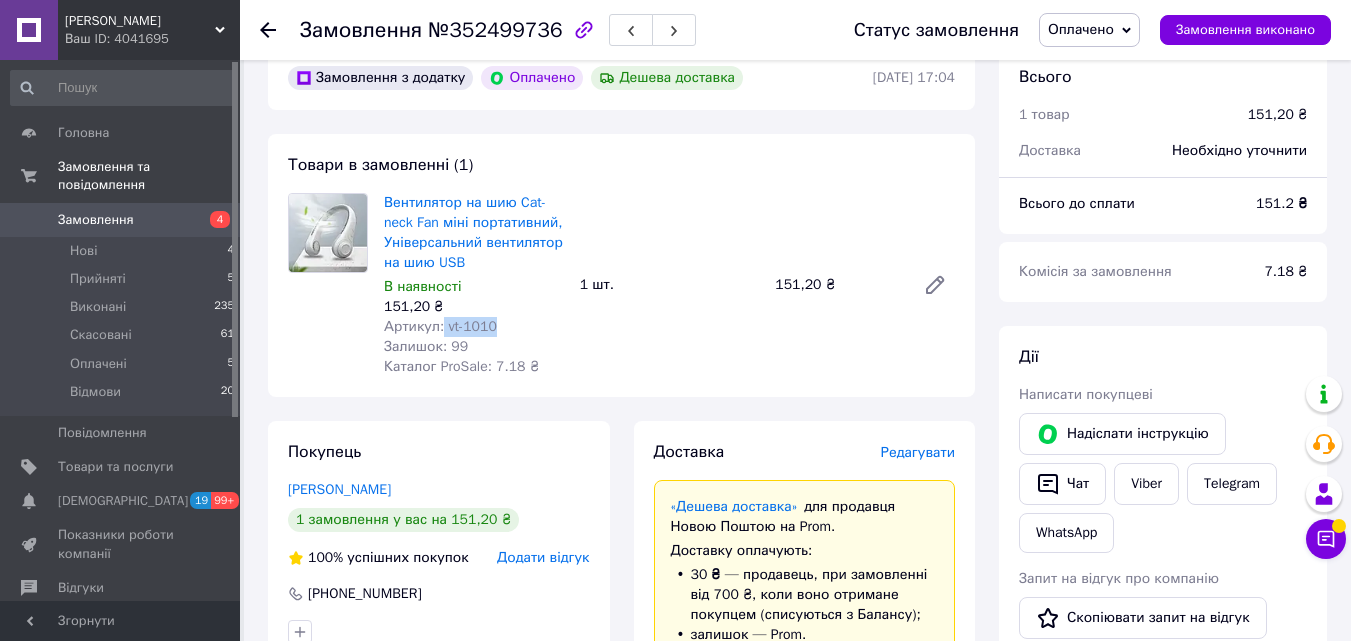 copy on "vt-1010" 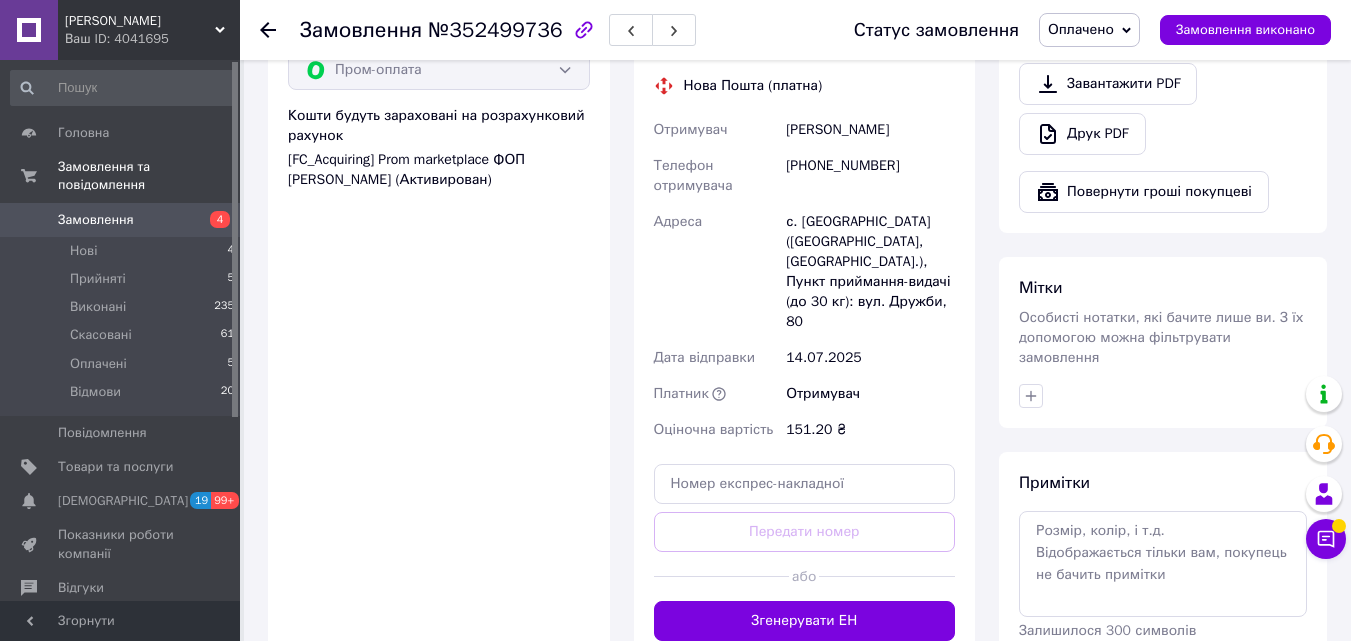 scroll, scrollTop: 800, scrollLeft: 0, axis: vertical 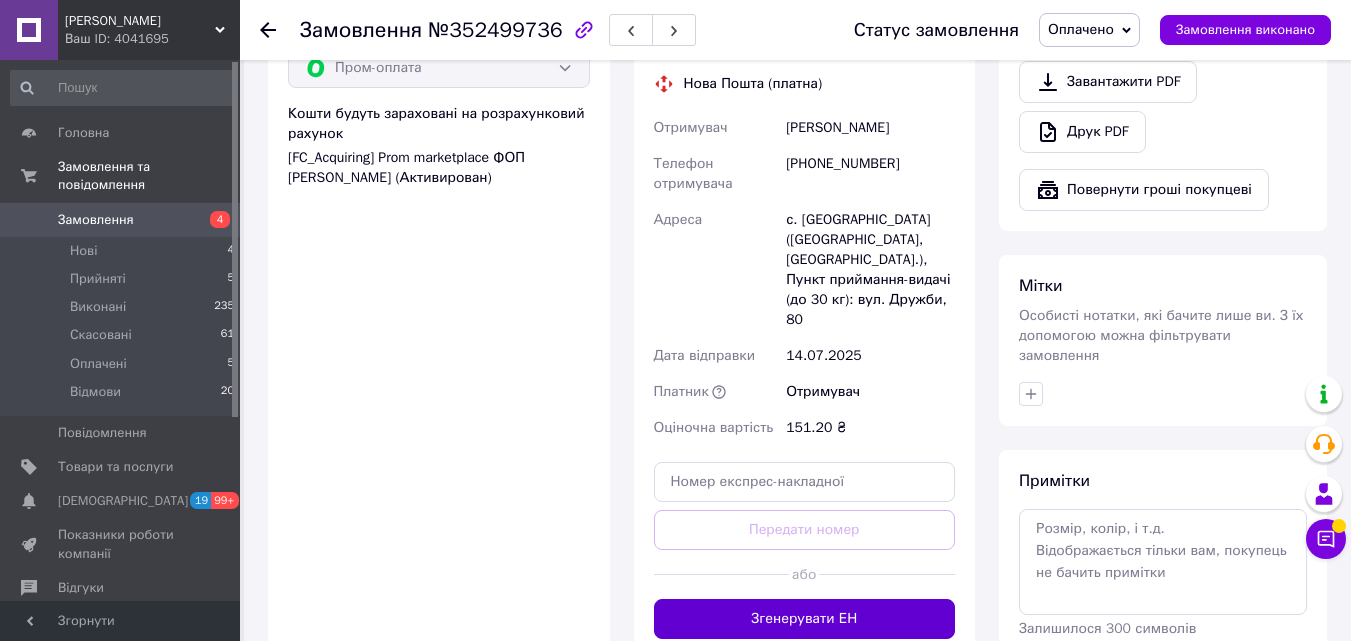 click on "Згенерувати ЕН" at bounding box center (805, 619) 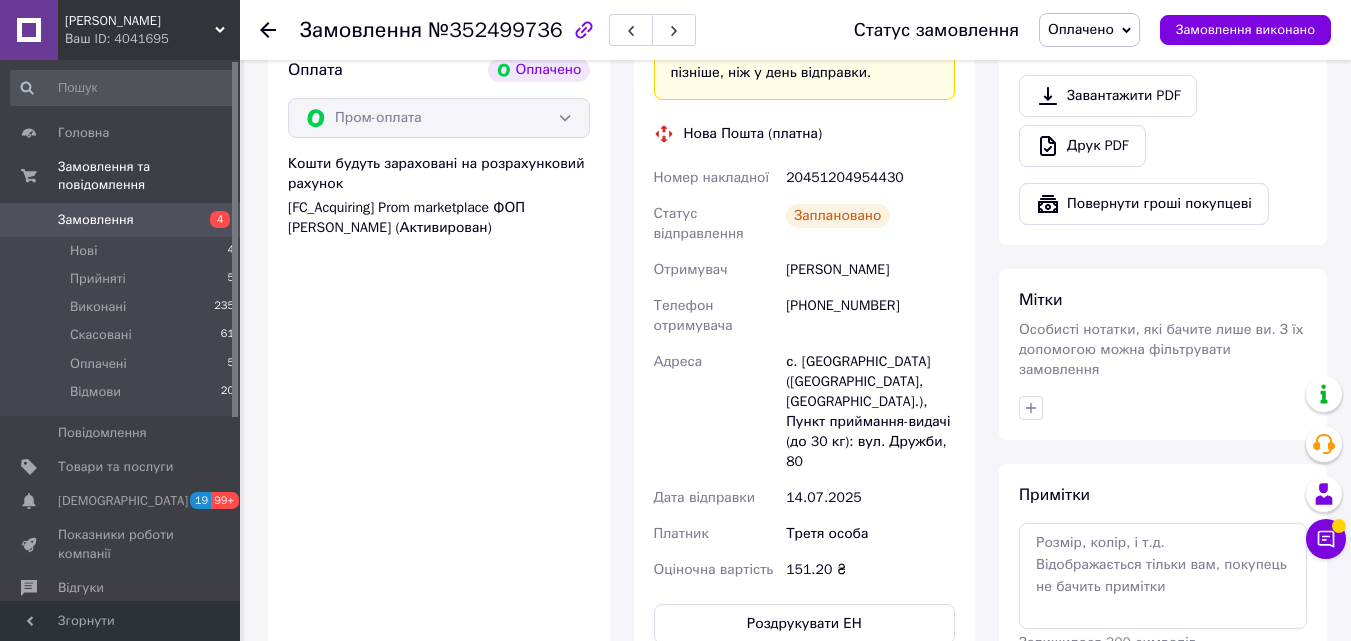 scroll, scrollTop: 700, scrollLeft: 0, axis: vertical 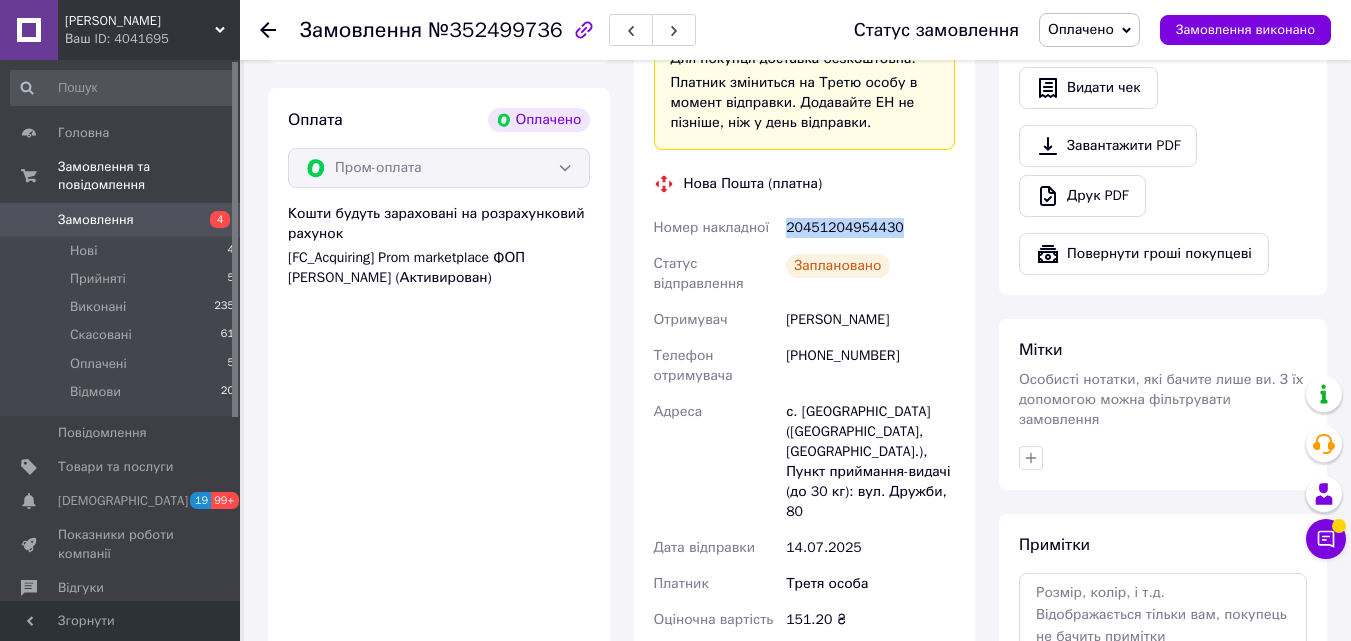 drag, startPoint x: 785, startPoint y: 229, endPoint x: 889, endPoint y: 229, distance: 104 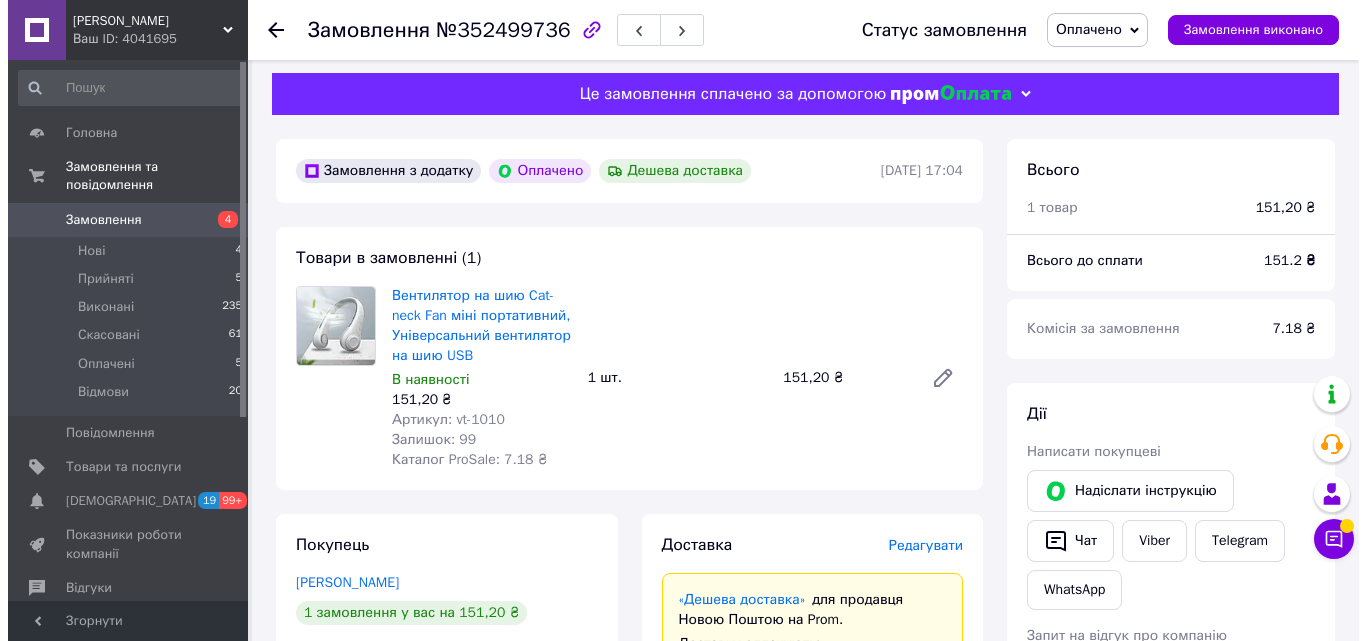 scroll, scrollTop: 0, scrollLeft: 0, axis: both 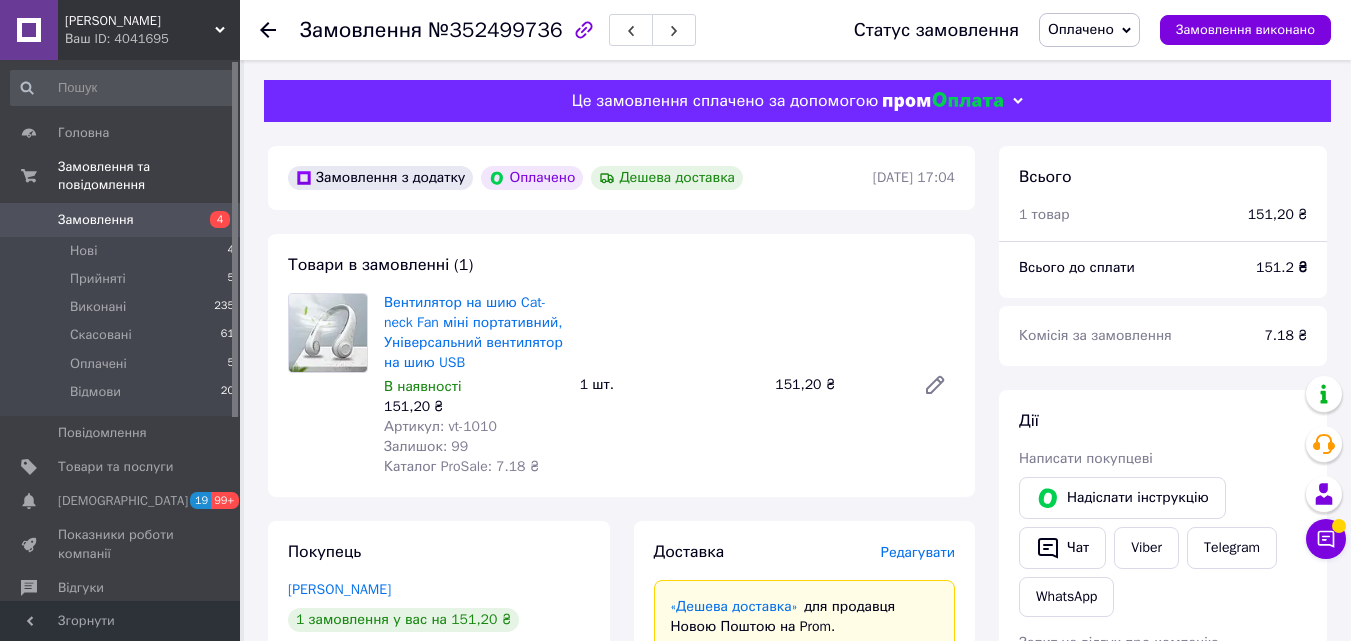 click 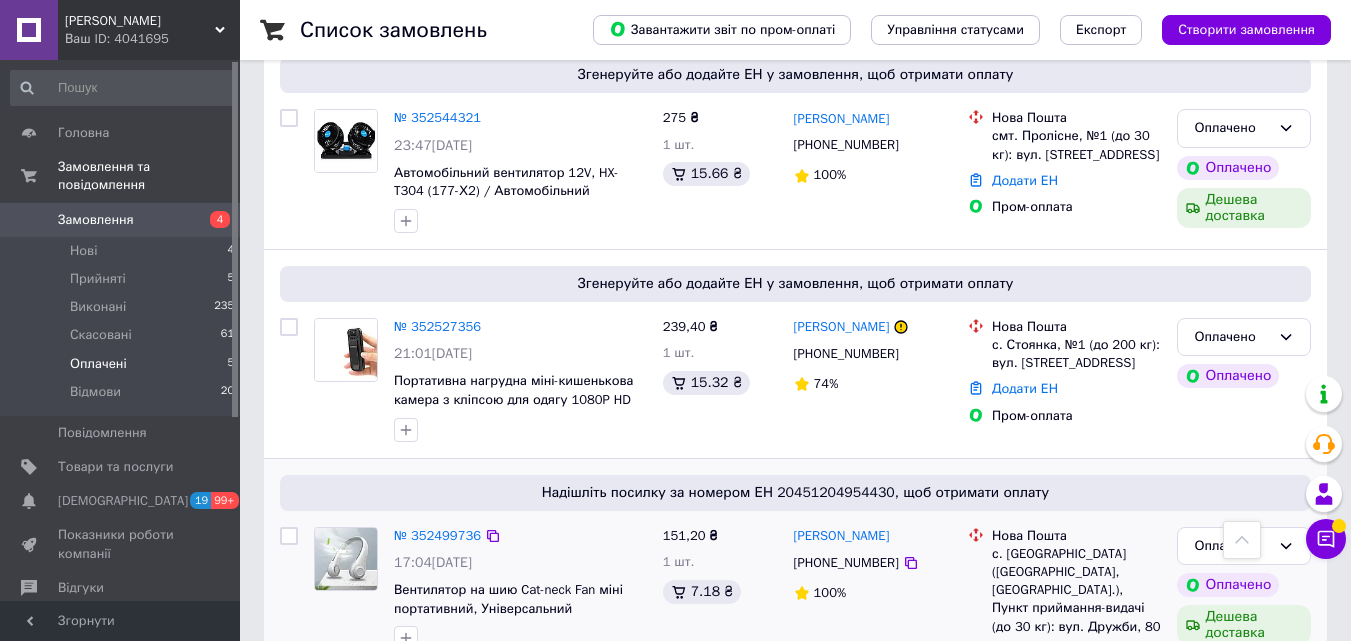 scroll, scrollTop: 200, scrollLeft: 0, axis: vertical 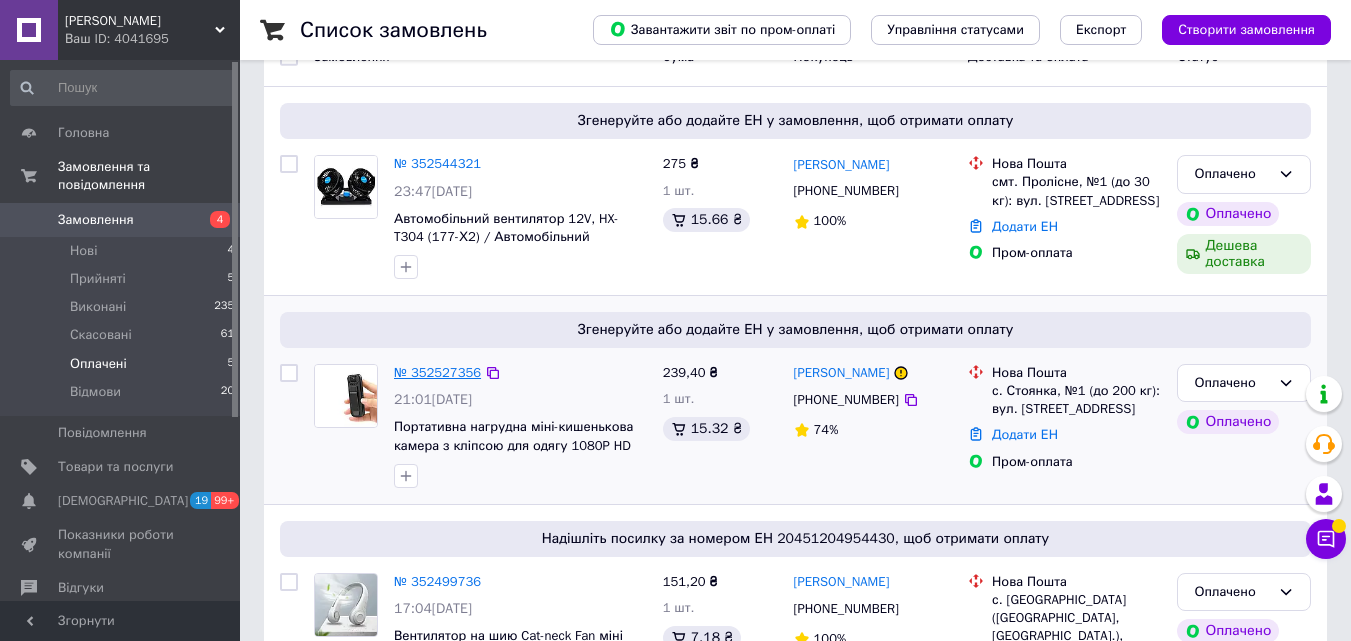 click on "№ 352527356" at bounding box center (437, 372) 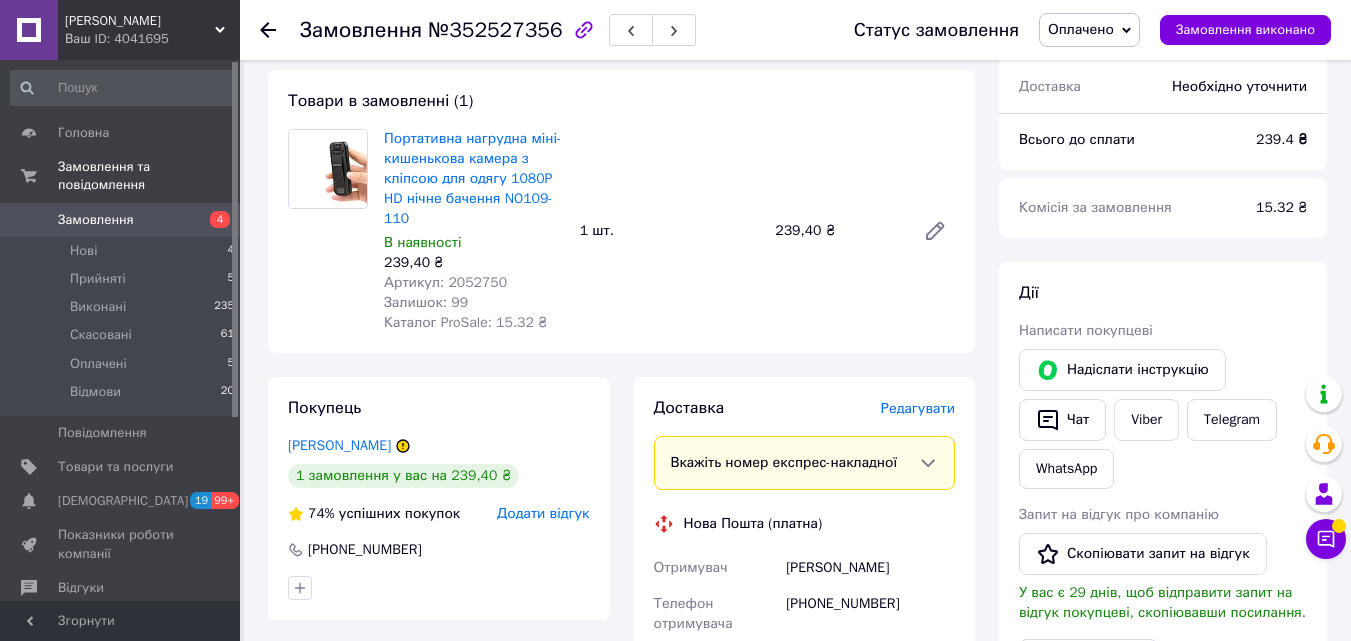 scroll, scrollTop: 200, scrollLeft: 0, axis: vertical 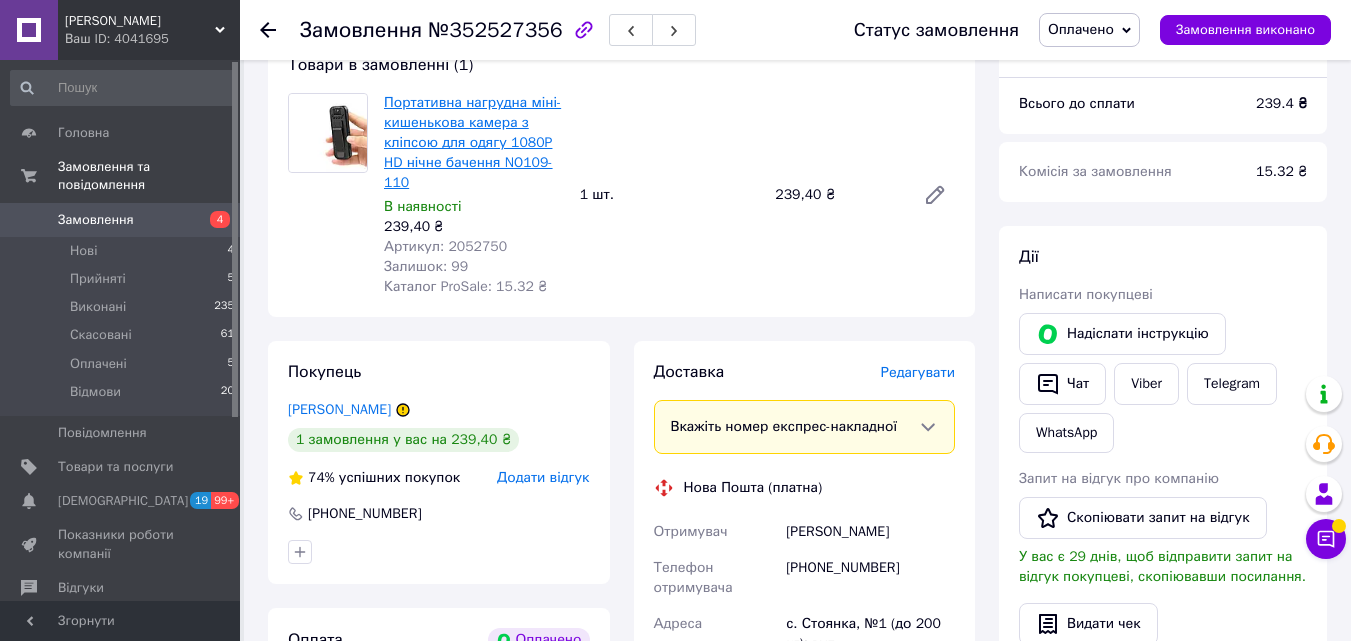 click on "Портативна нагрудна міні-кишенькова камера з кліпсою для одягу 1080P HD нічне бачення NO109-110" at bounding box center [472, 142] 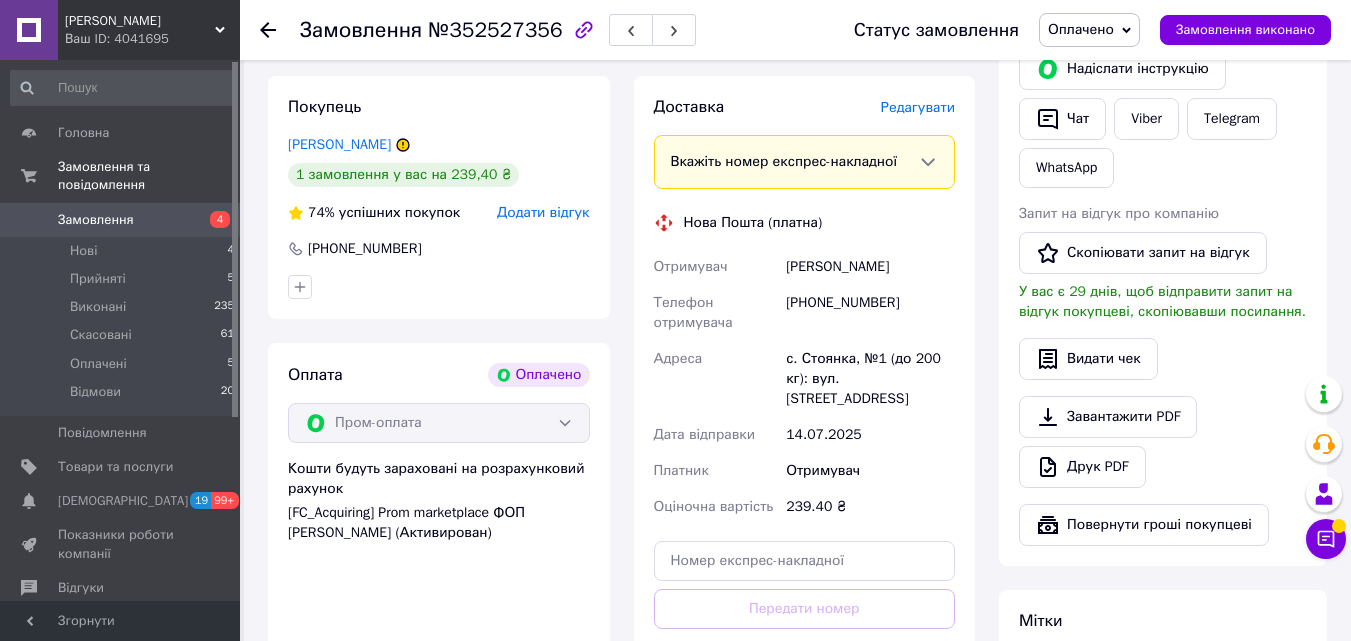 scroll, scrollTop: 500, scrollLeft: 0, axis: vertical 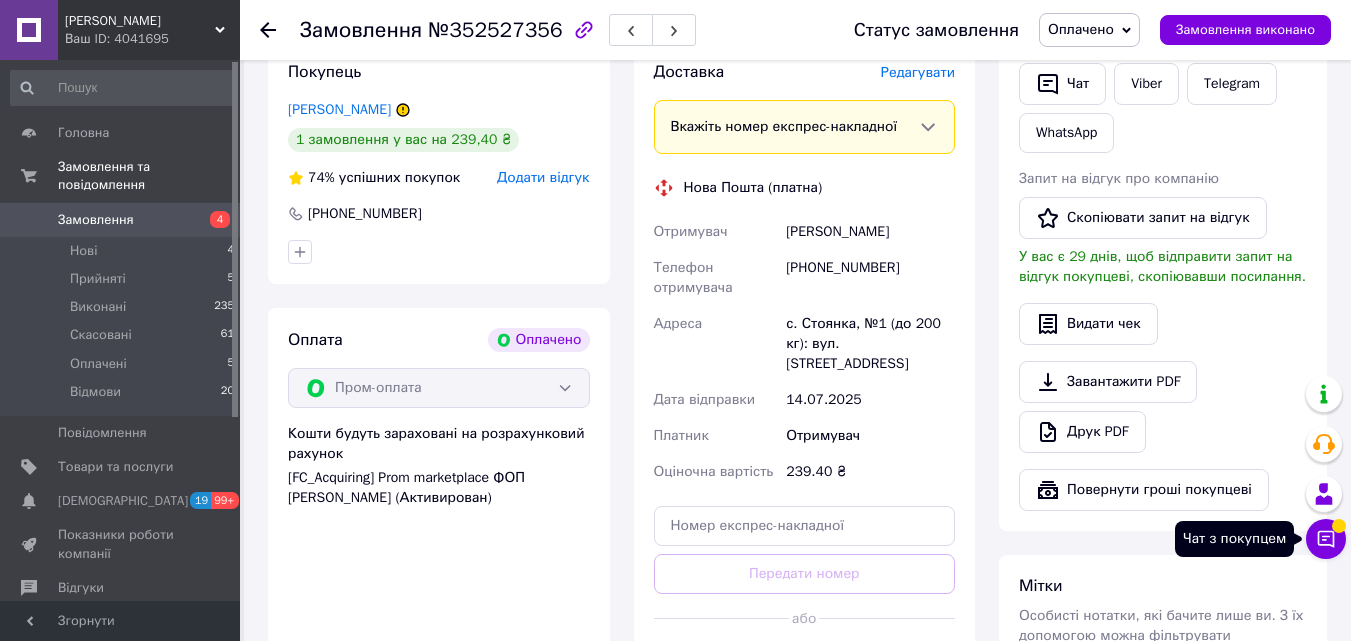 click 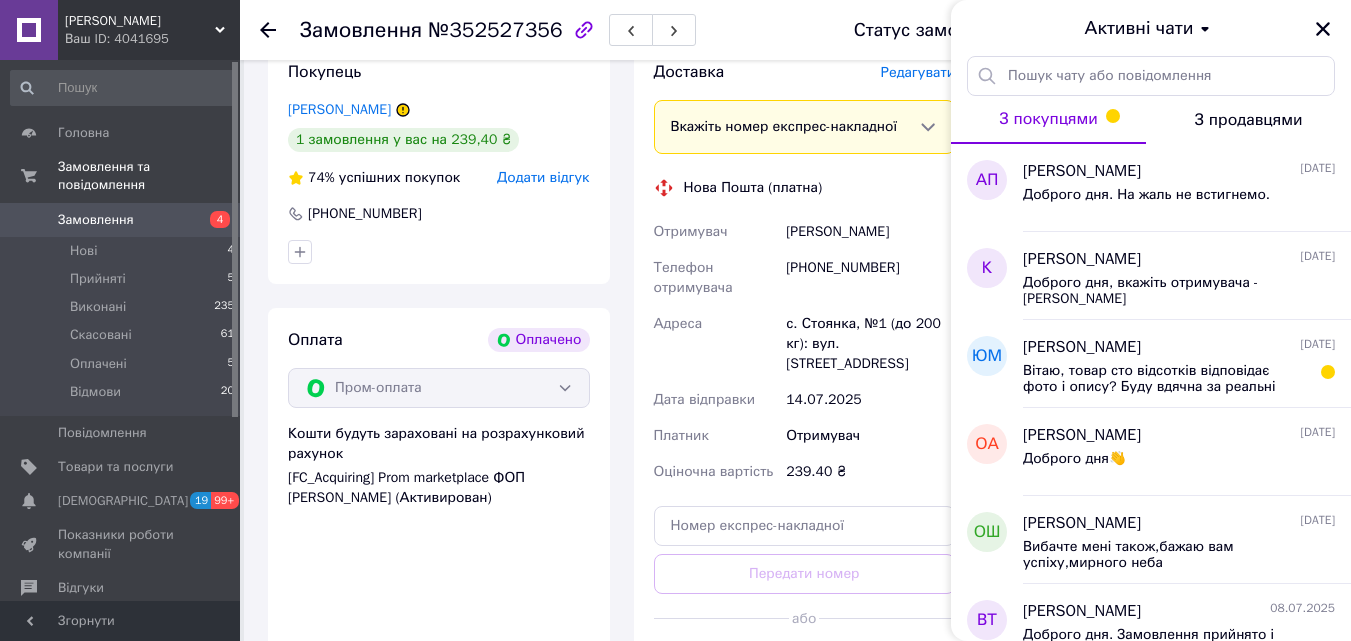 click on "11.07.2025" at bounding box center (1317, 520) 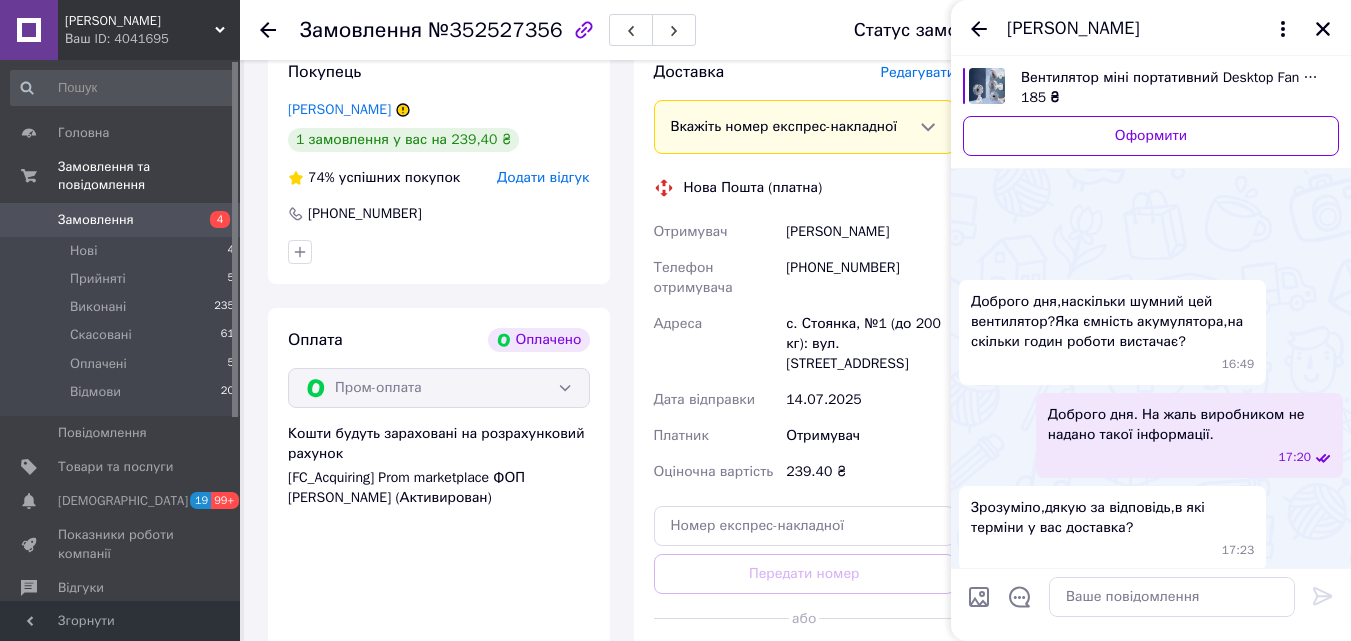scroll, scrollTop: 2482, scrollLeft: 0, axis: vertical 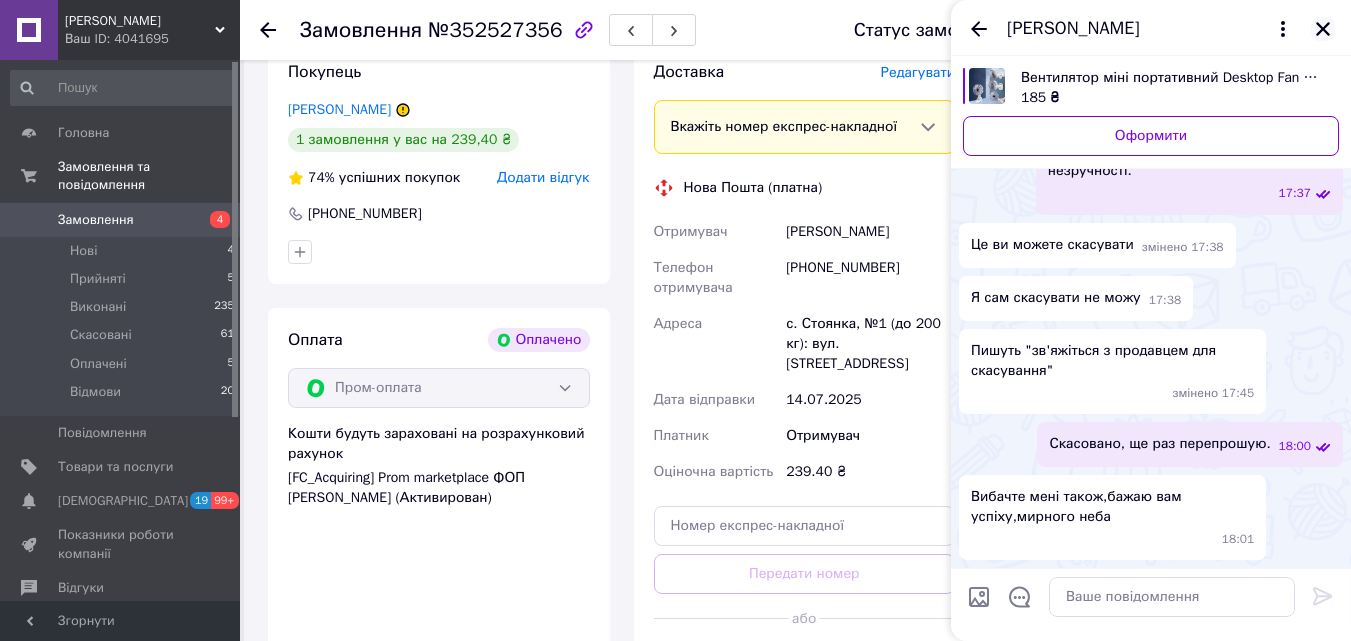 click 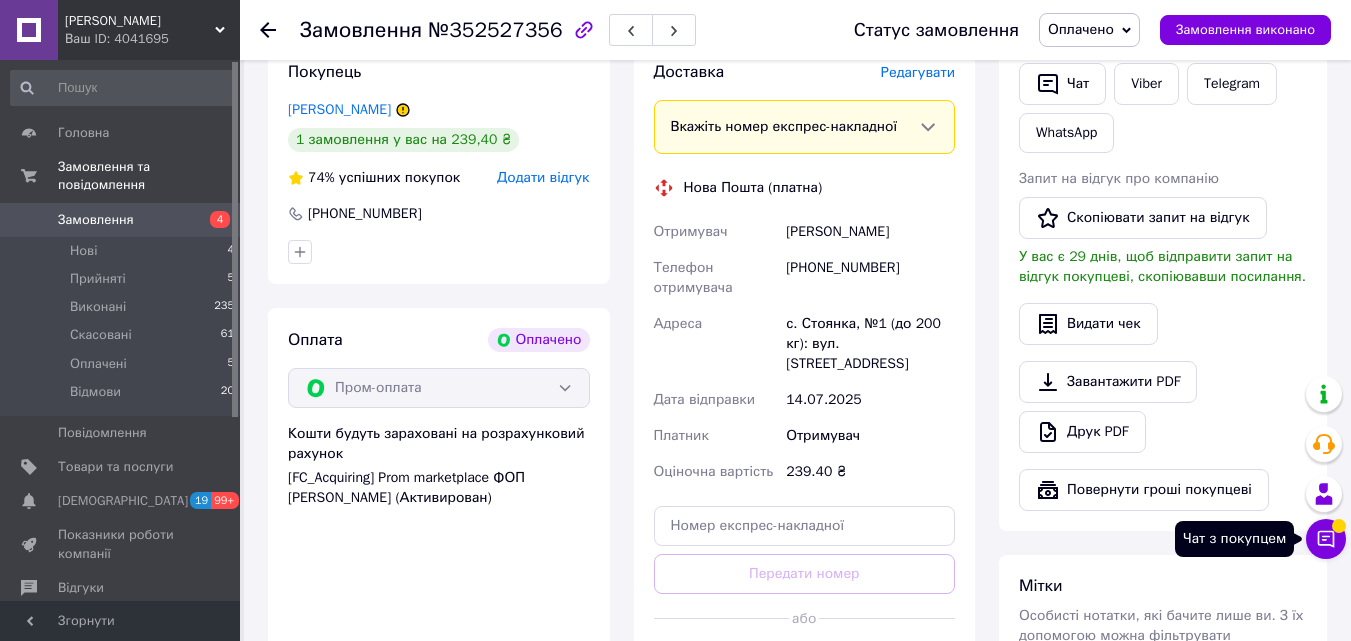 click 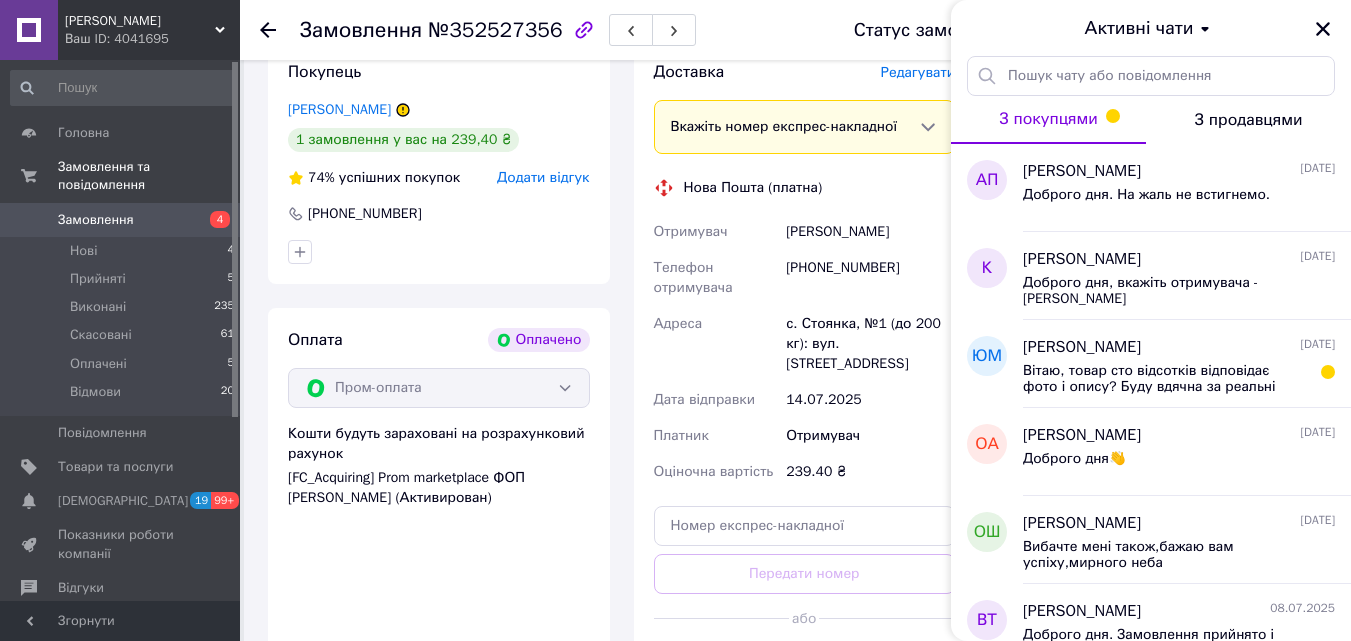 click on "Вибачте мені також,бажаю вам успіху,мирного неба" at bounding box center (1179, 553) 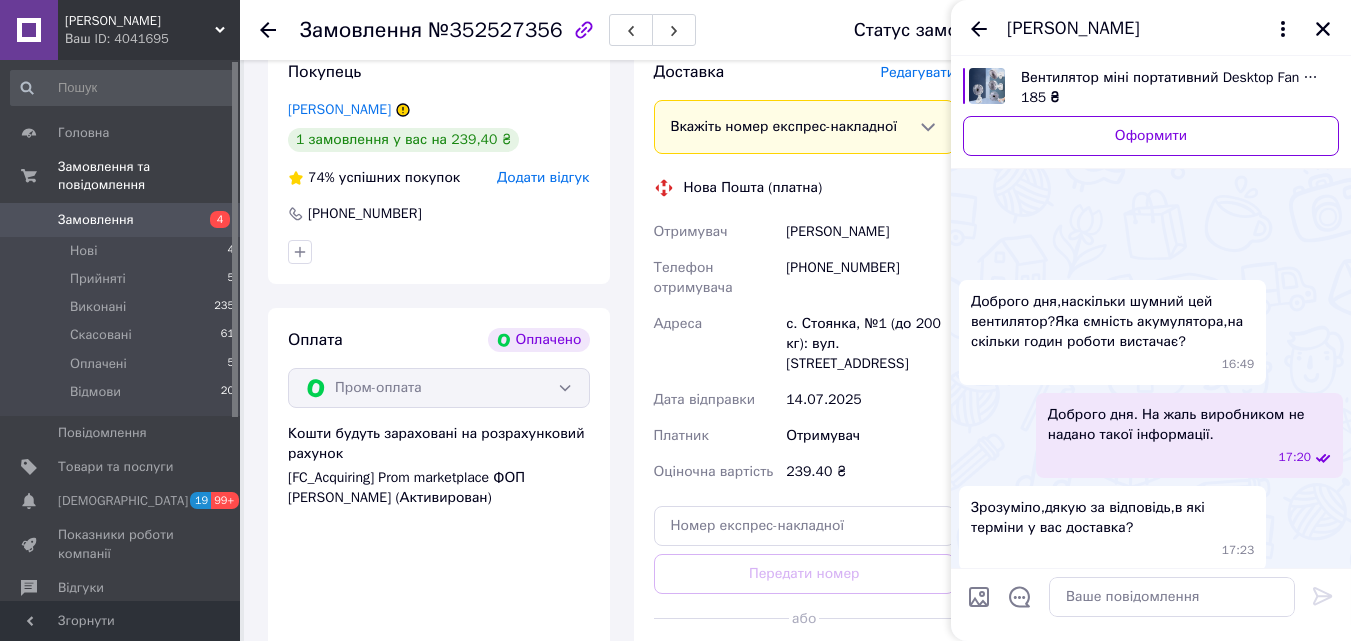scroll, scrollTop: 2482, scrollLeft: 0, axis: vertical 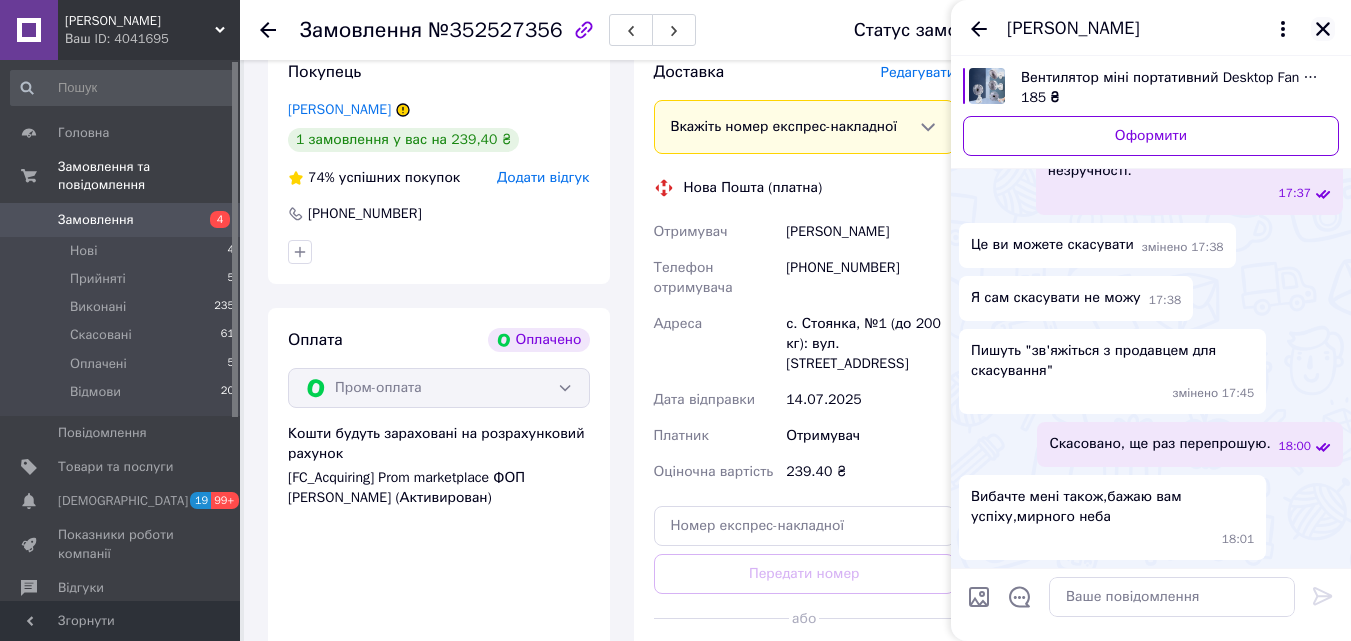 click 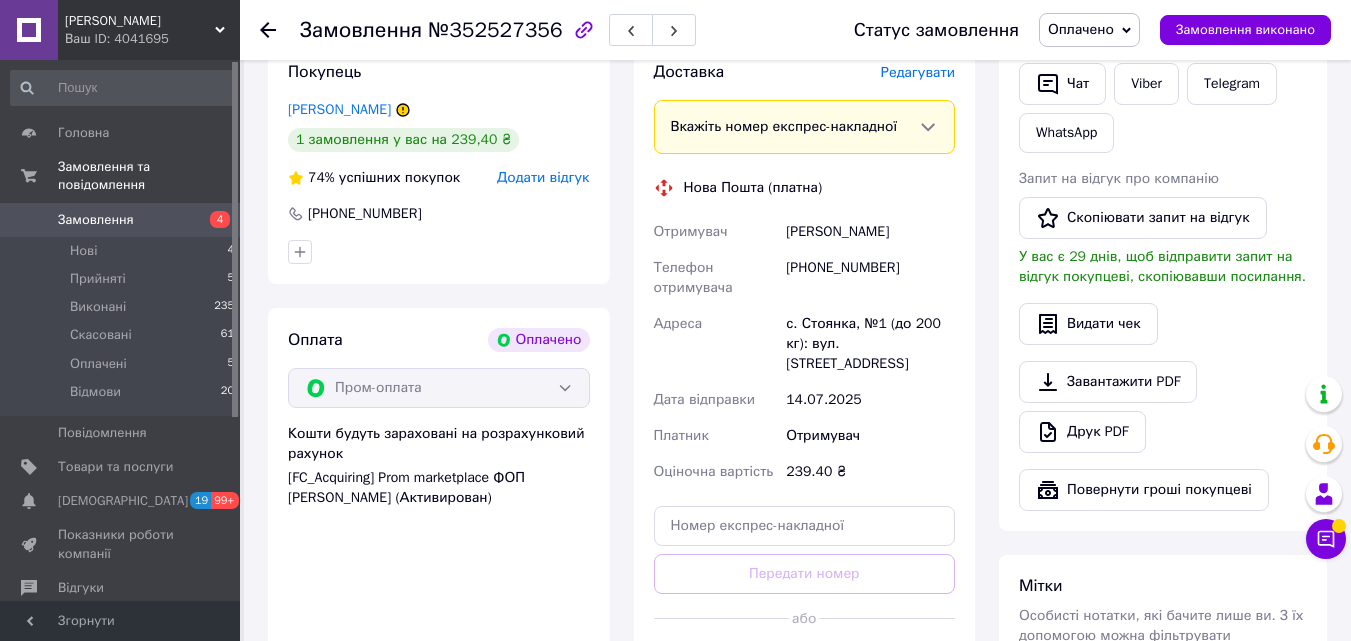 click at bounding box center [268, 30] 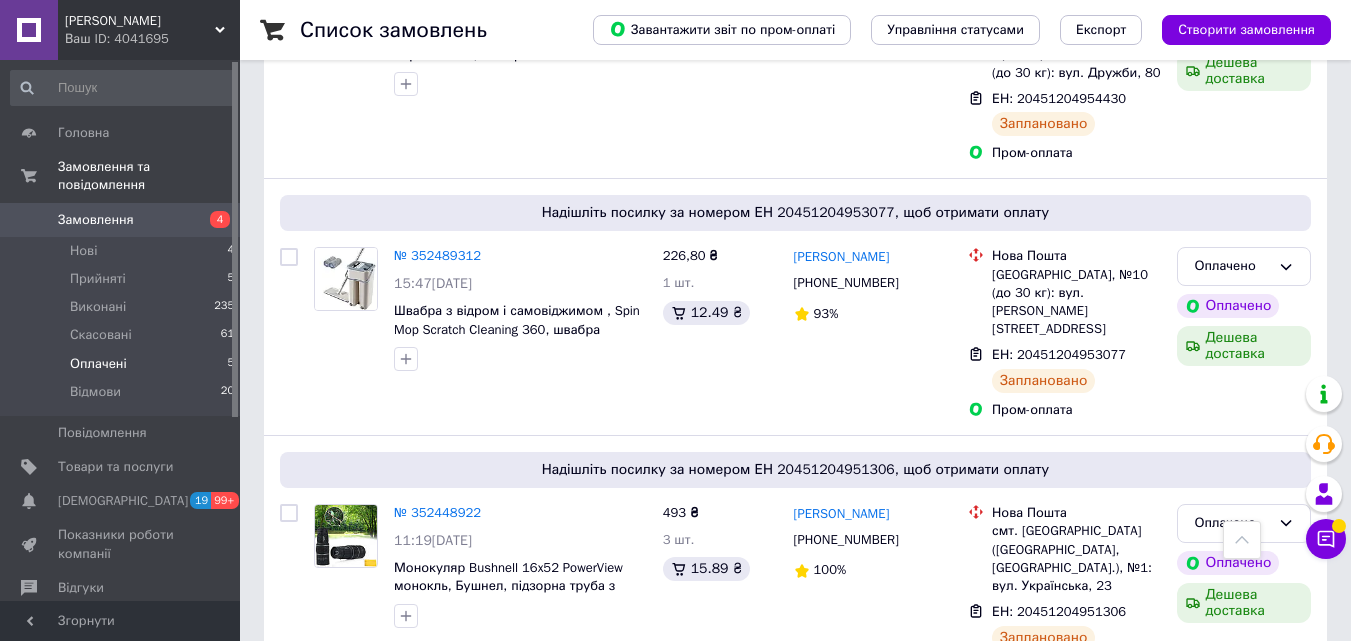 scroll, scrollTop: 839, scrollLeft: 0, axis: vertical 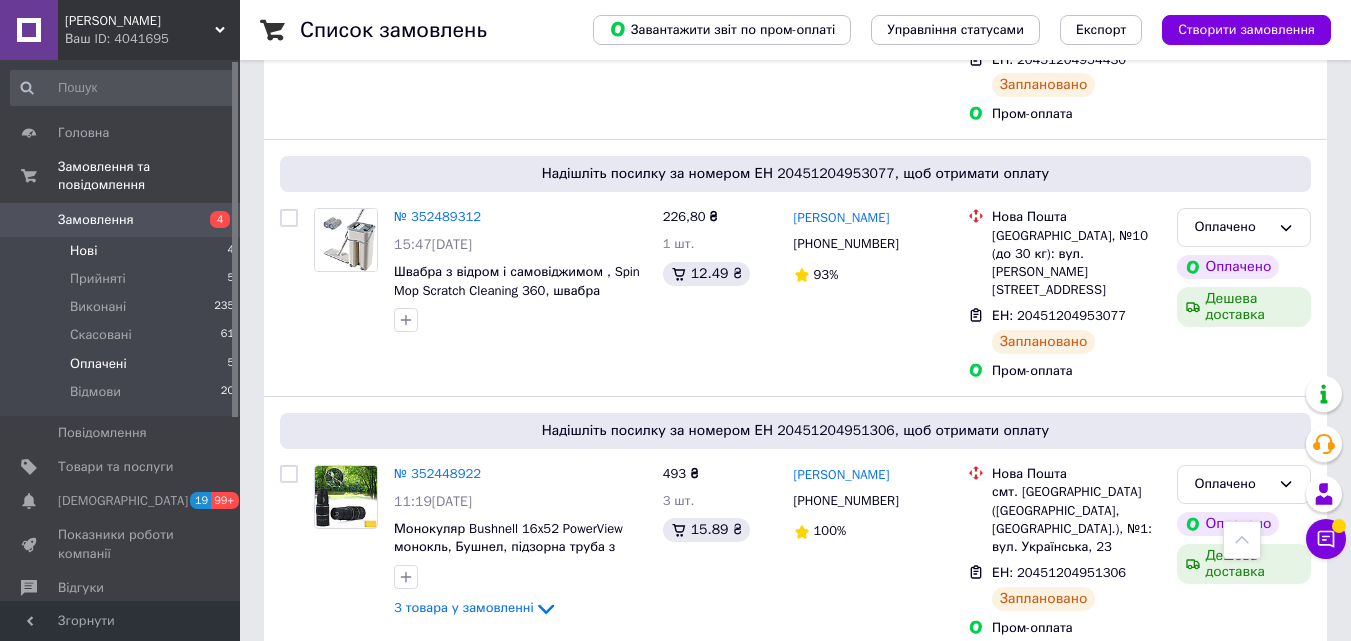 click on "Нові 4" at bounding box center [123, 251] 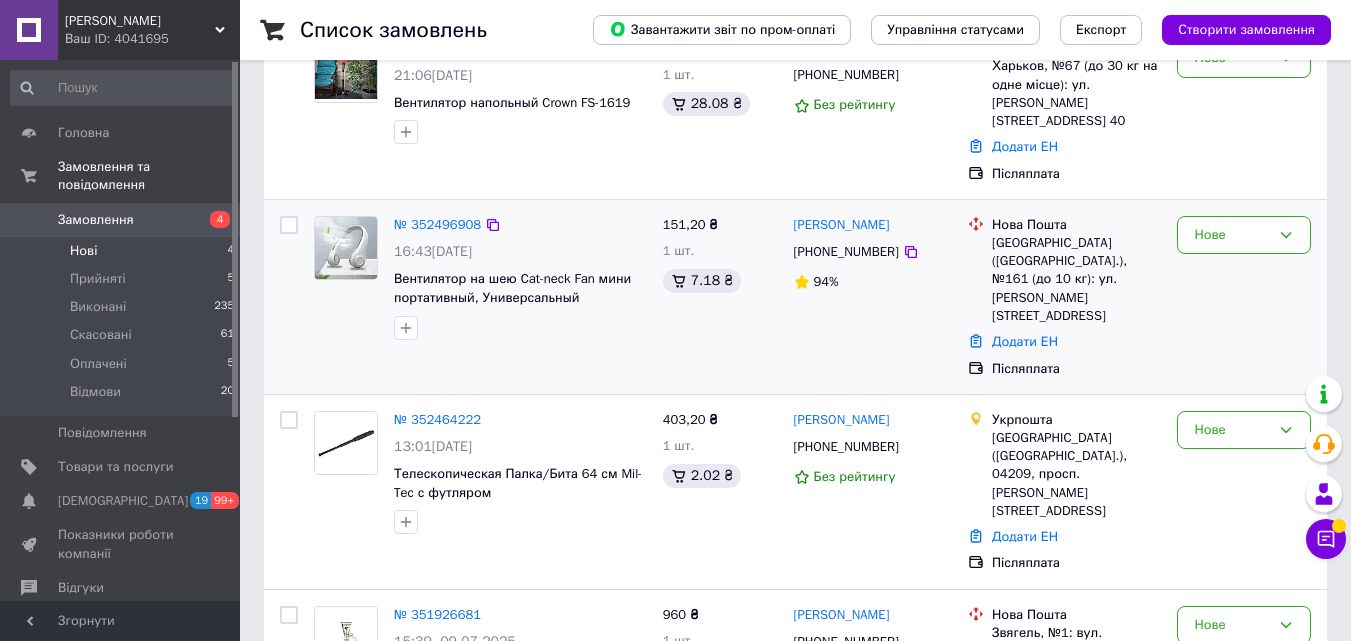scroll, scrollTop: 320, scrollLeft: 0, axis: vertical 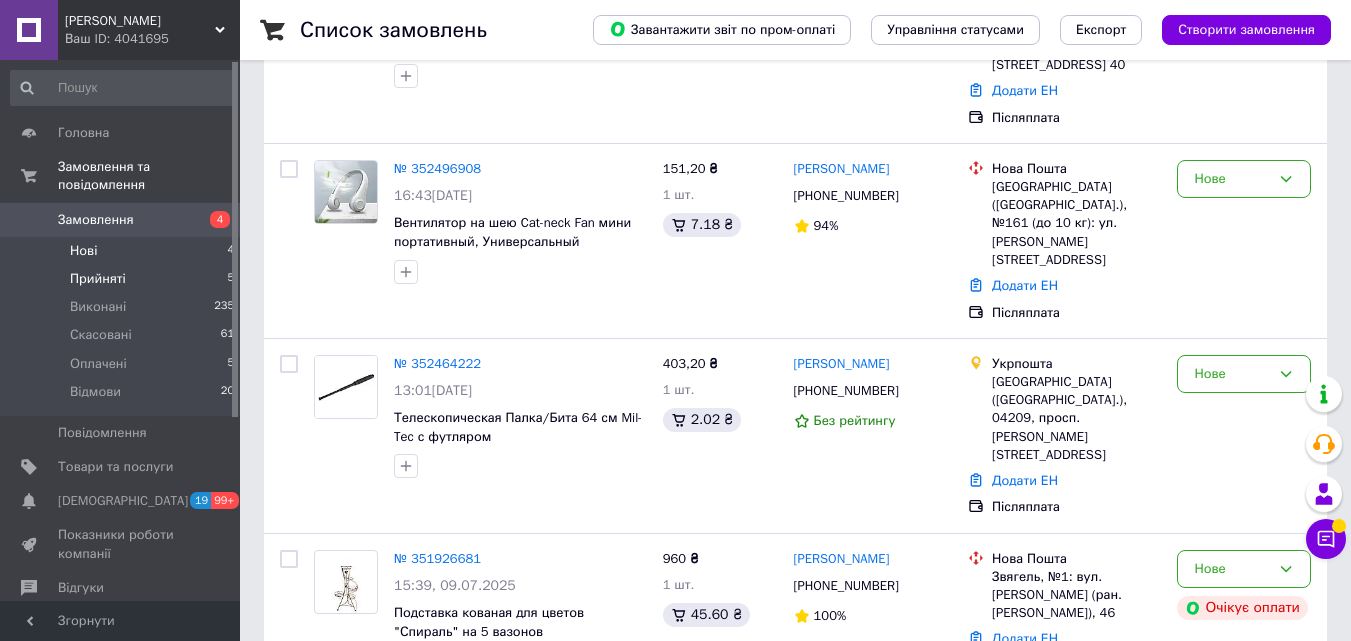 click on "Прийняті" at bounding box center [98, 279] 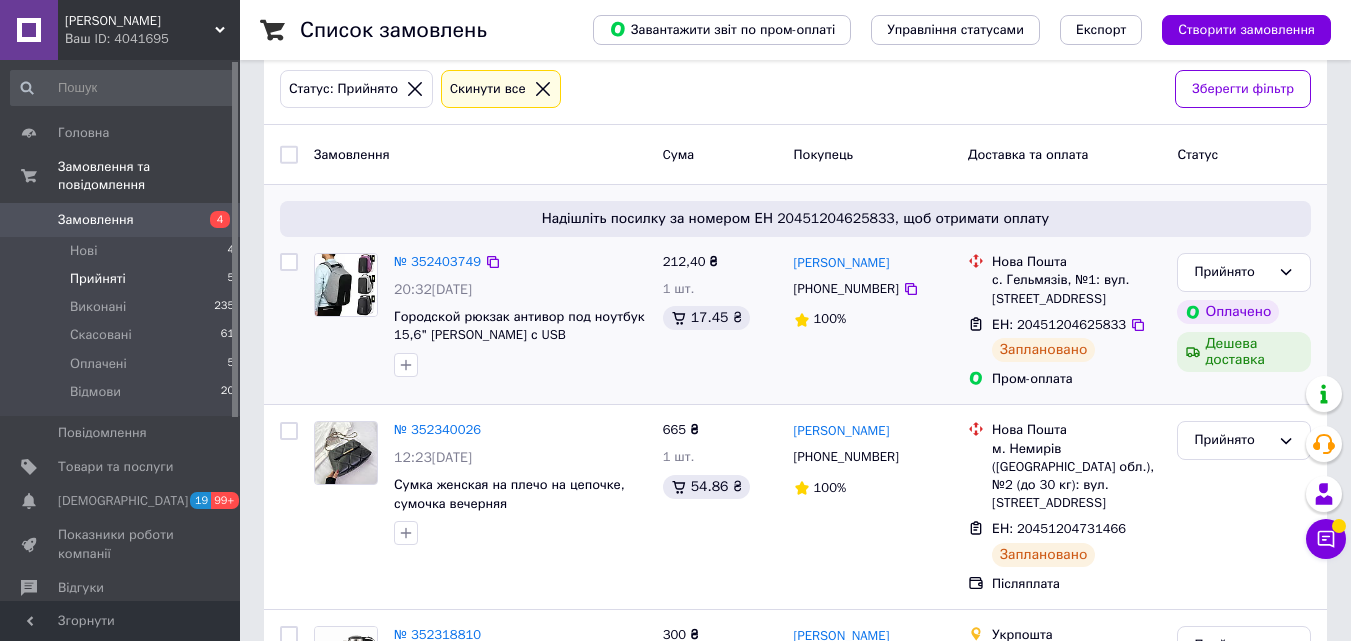 scroll, scrollTop: 200, scrollLeft: 0, axis: vertical 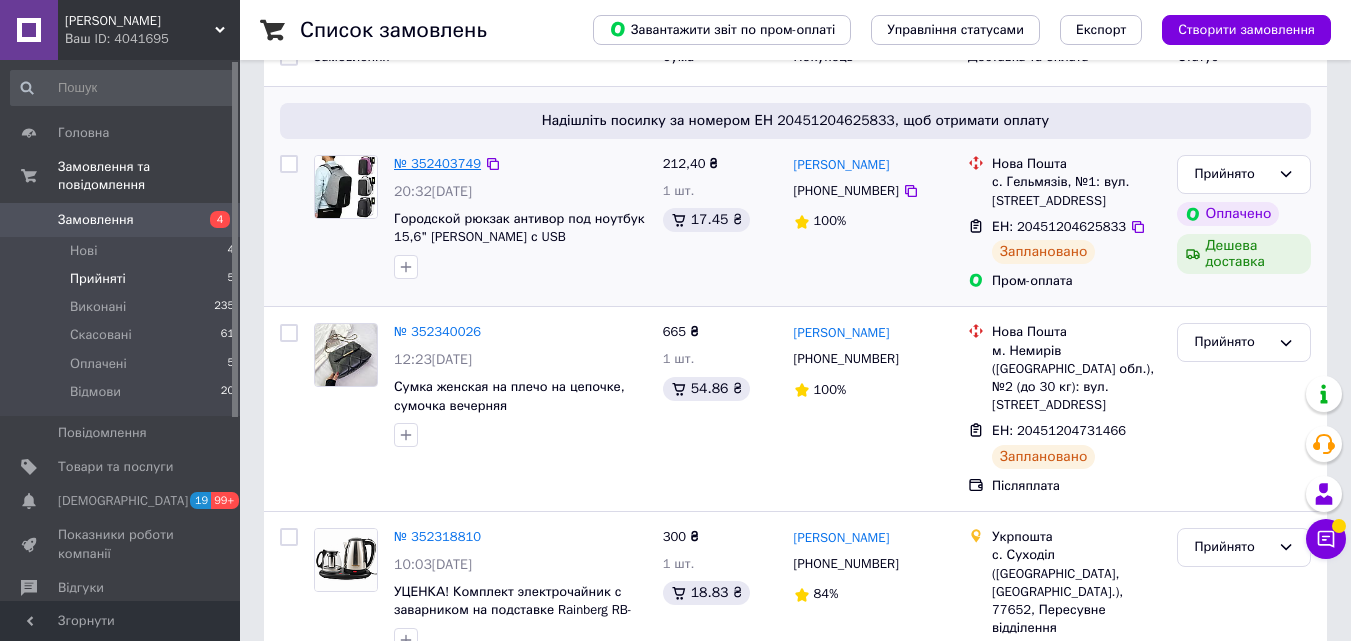 click on "№ 352403749" at bounding box center [437, 163] 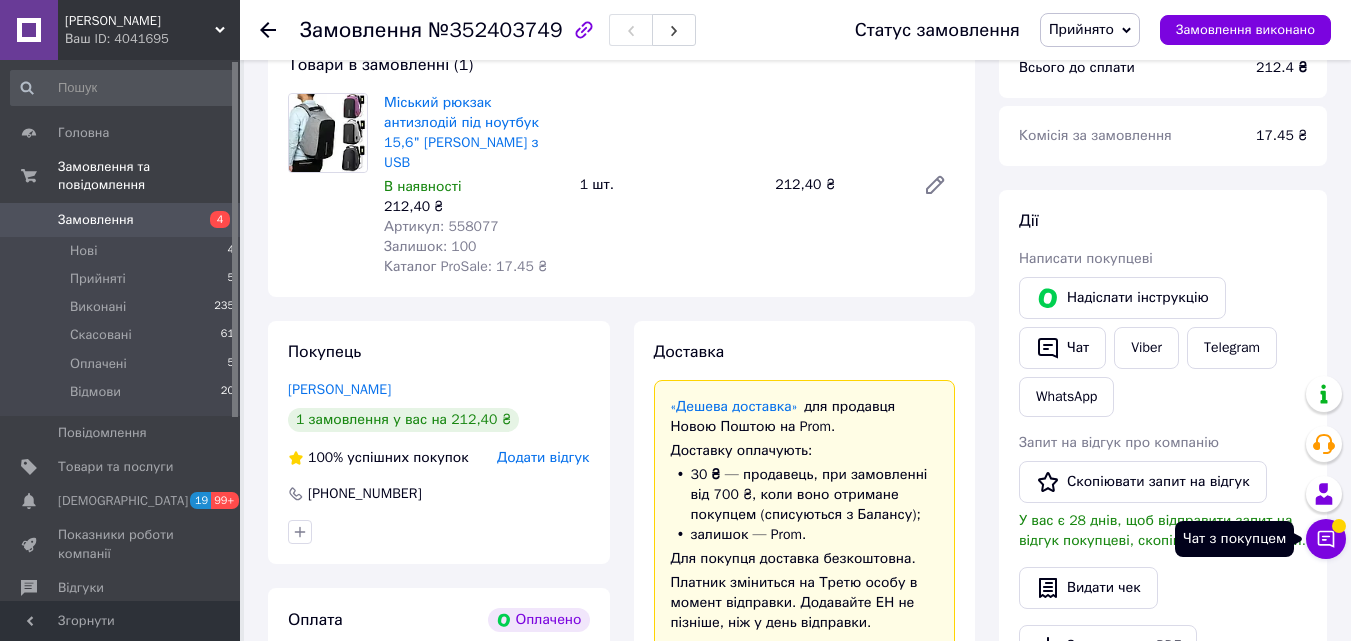 click 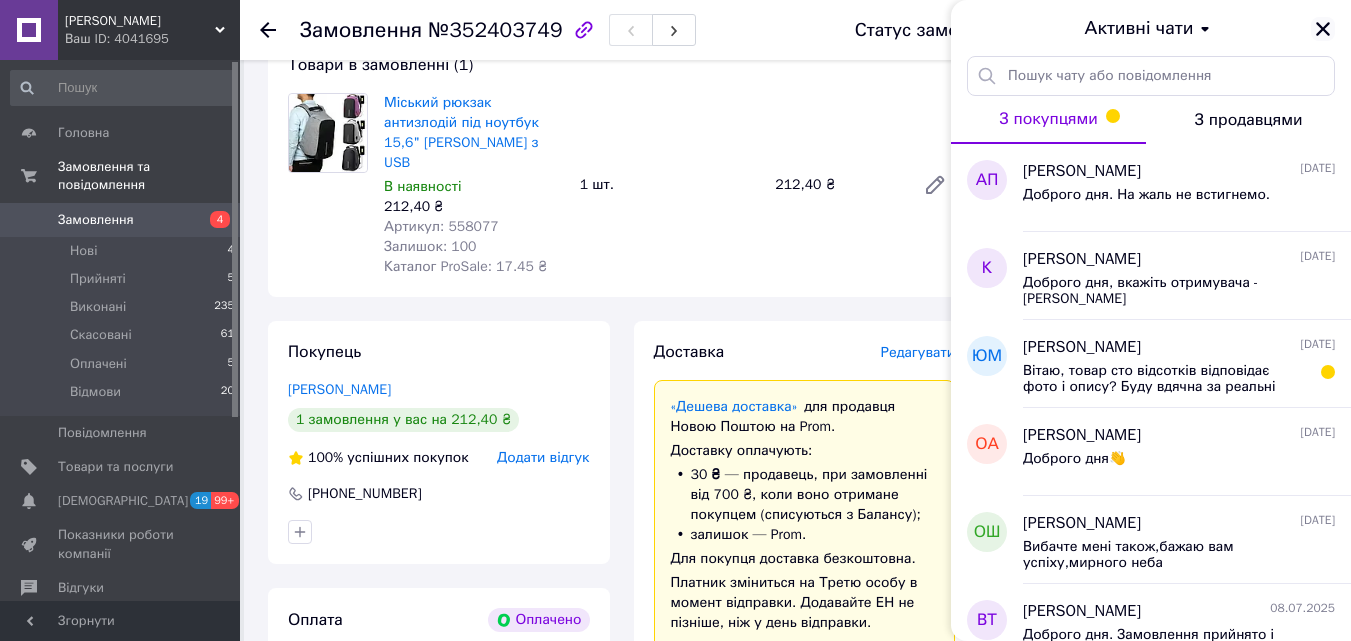 click 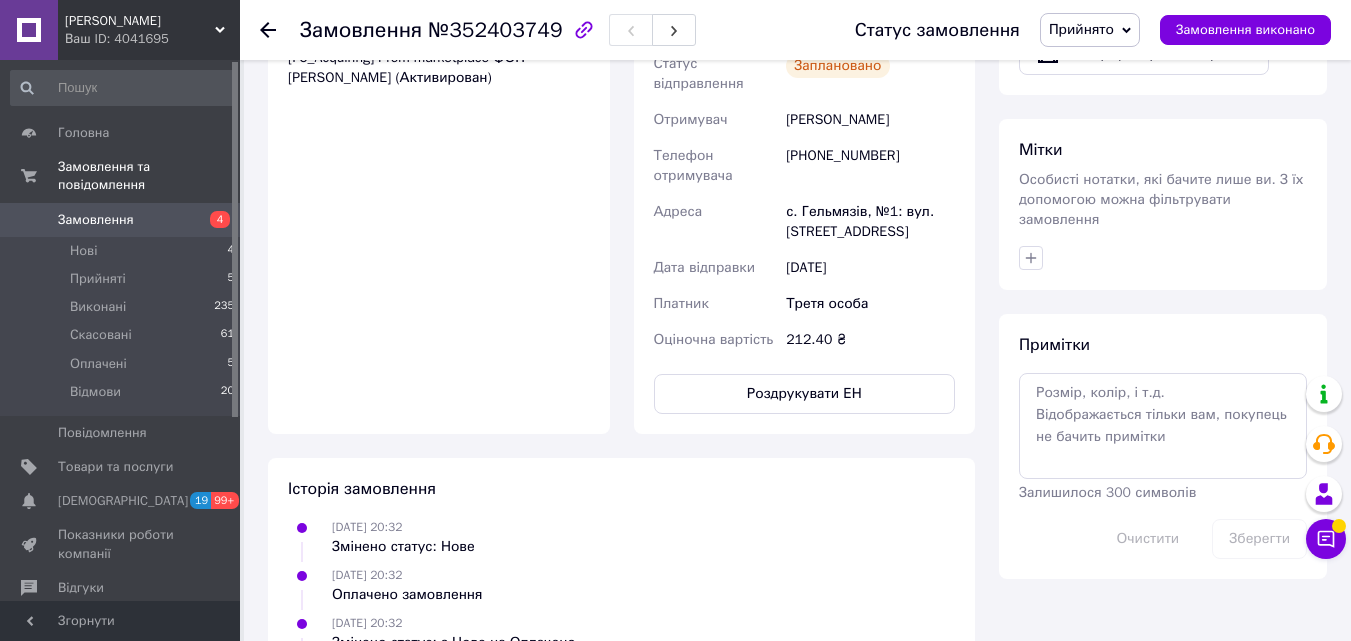 scroll, scrollTop: 800, scrollLeft: 0, axis: vertical 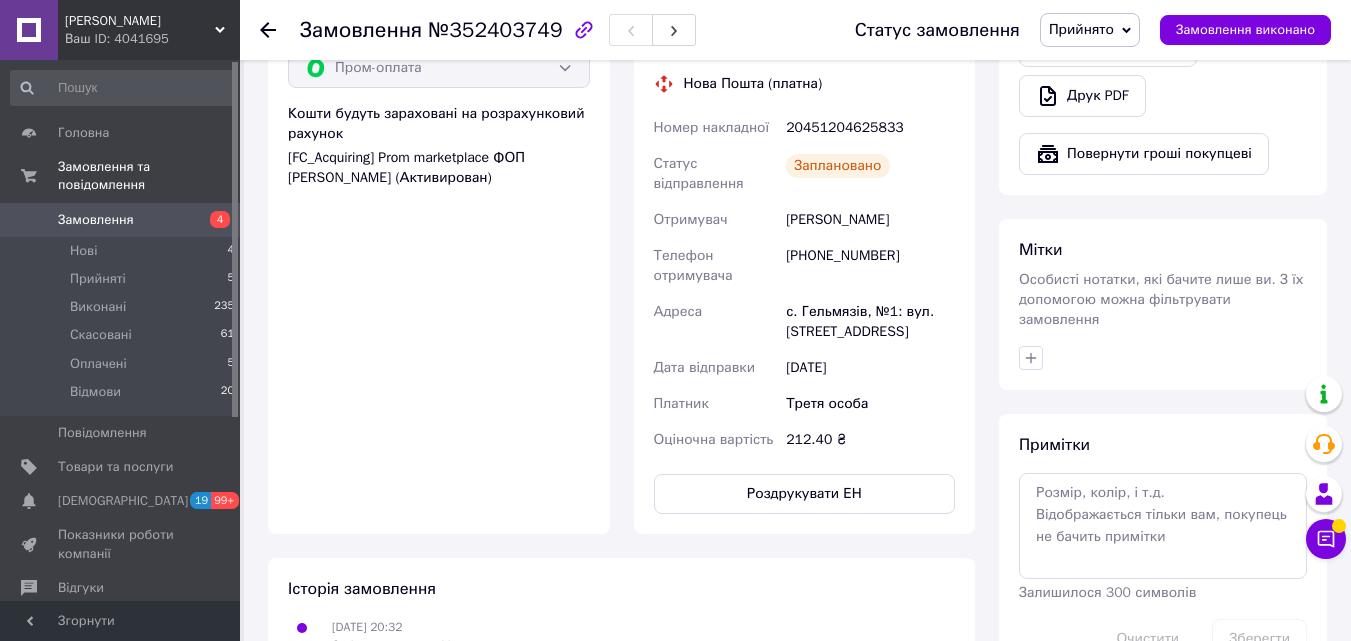 drag, startPoint x: 803, startPoint y: 473, endPoint x: 775, endPoint y: 368, distance: 108.66922 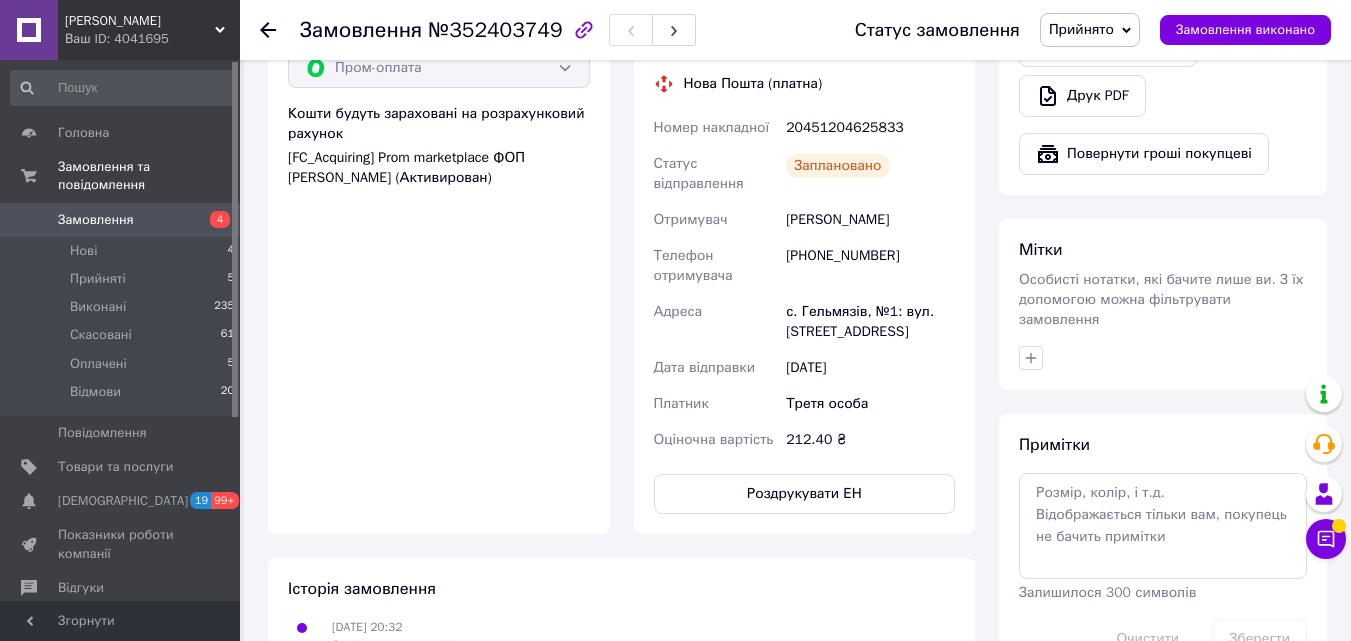 click on "Доставка Редагувати «Дешева доставка»   для продавця Новою Поштою на Prom. Доставку оплачують: 30 ₴   — продавець , при замовленні від 700 ₴, коли воно отримане покупцем (списуються з Балансу); залишок — Prom. Для покупця доставка безкоштовна. Платник зміниться на Третю особу в момент відправки. Додавайте ЕН не пізніше, ніж у день відправки. Нова Пошта (платна) Номер накладної 20451204625833 Статус відправлення Заплановано Отримувач Юрий Келеп Телефон отримувача +380672241728 Адреса с. Гельмязів, №1: вул. Центральна, 1 Дата відправки 13.07.2025 Платник Третя особа 212.40 ₴" at bounding box center [805, 127] 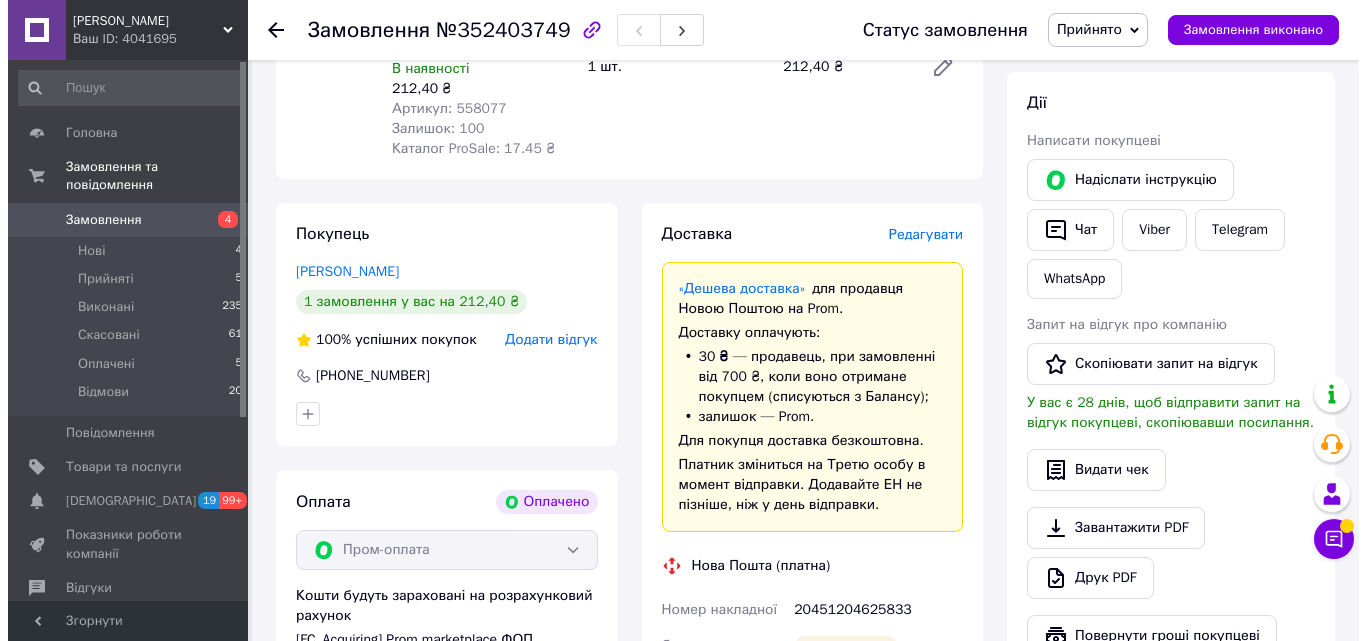 scroll, scrollTop: 300, scrollLeft: 0, axis: vertical 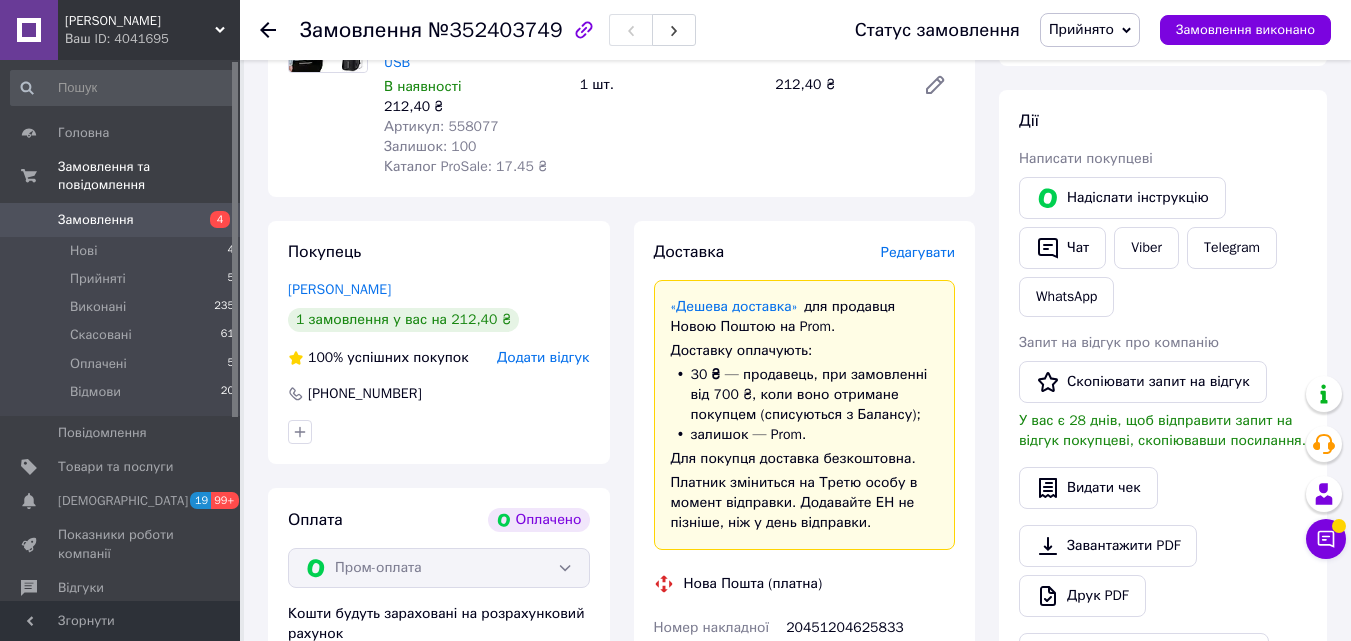 click on "Редагувати" at bounding box center (918, 252) 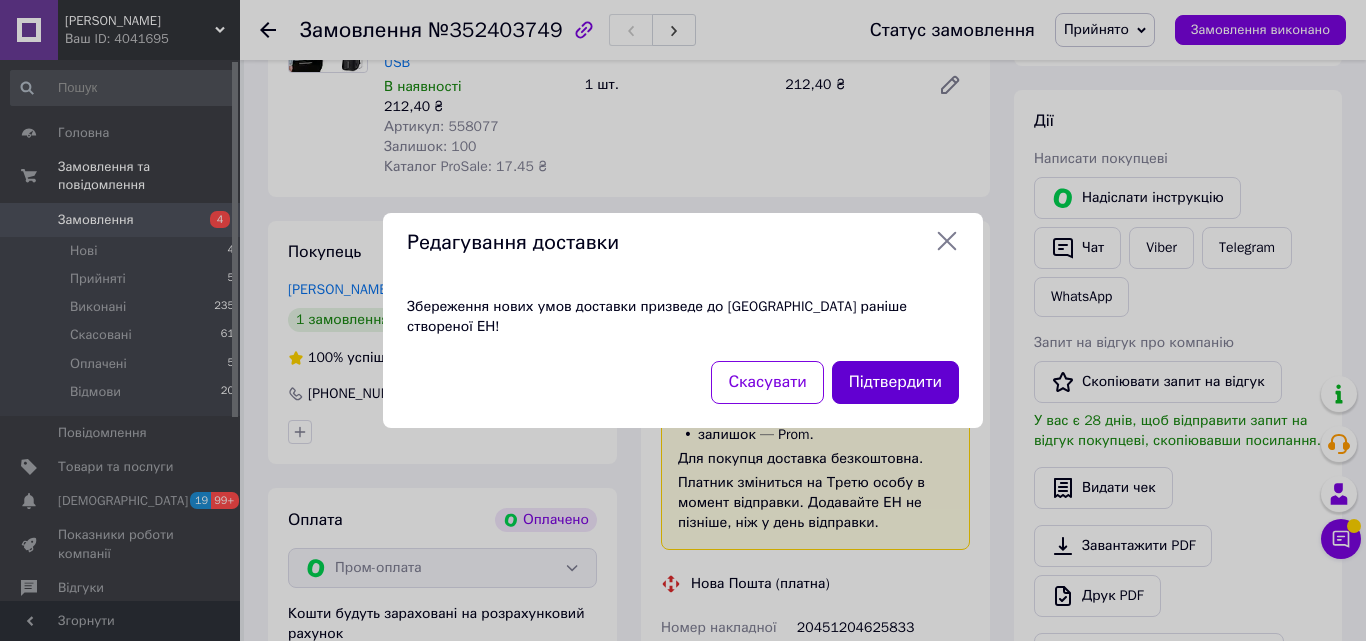 click on "Підтвердити" at bounding box center (895, 382) 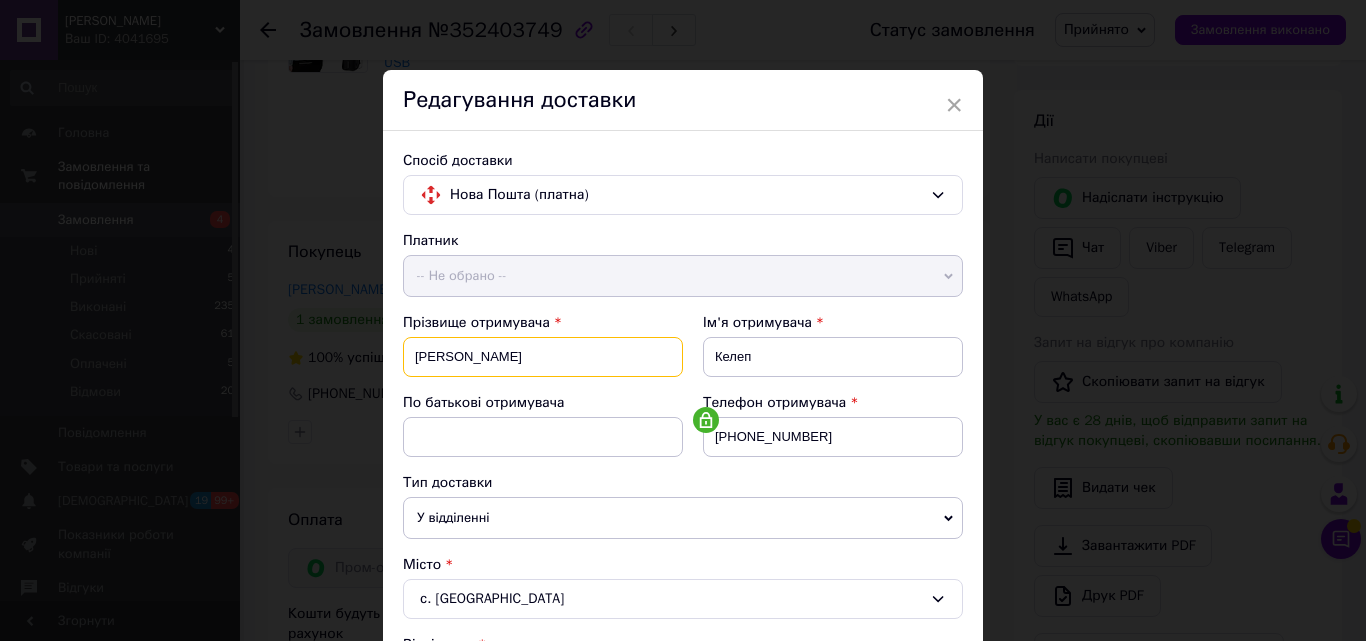 drag, startPoint x: 458, startPoint y: 346, endPoint x: 397, endPoint y: 354, distance: 61.522354 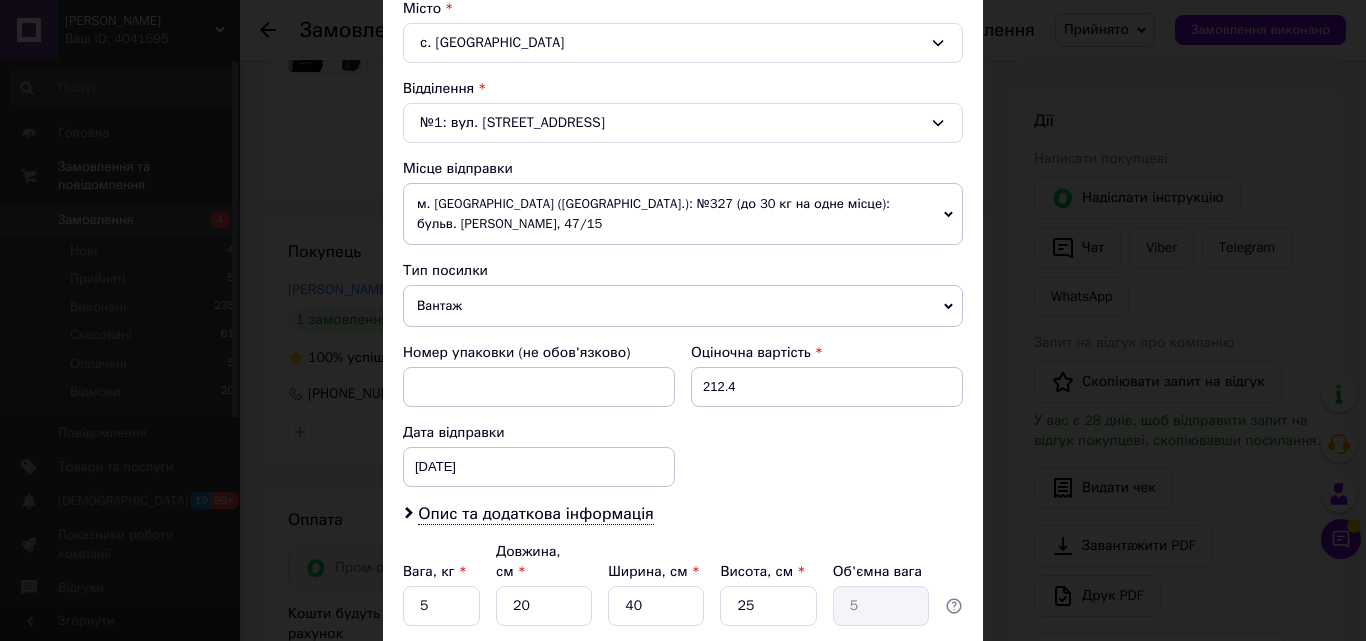 scroll, scrollTop: 600, scrollLeft: 0, axis: vertical 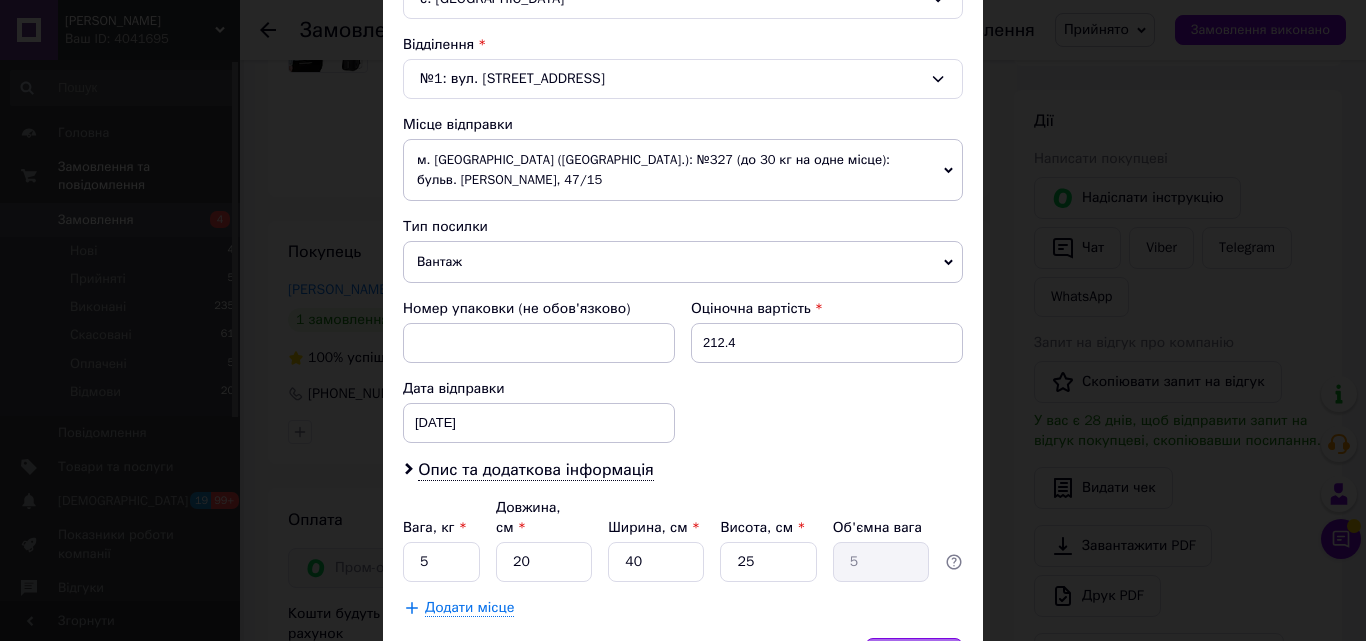 type on "Лідія" 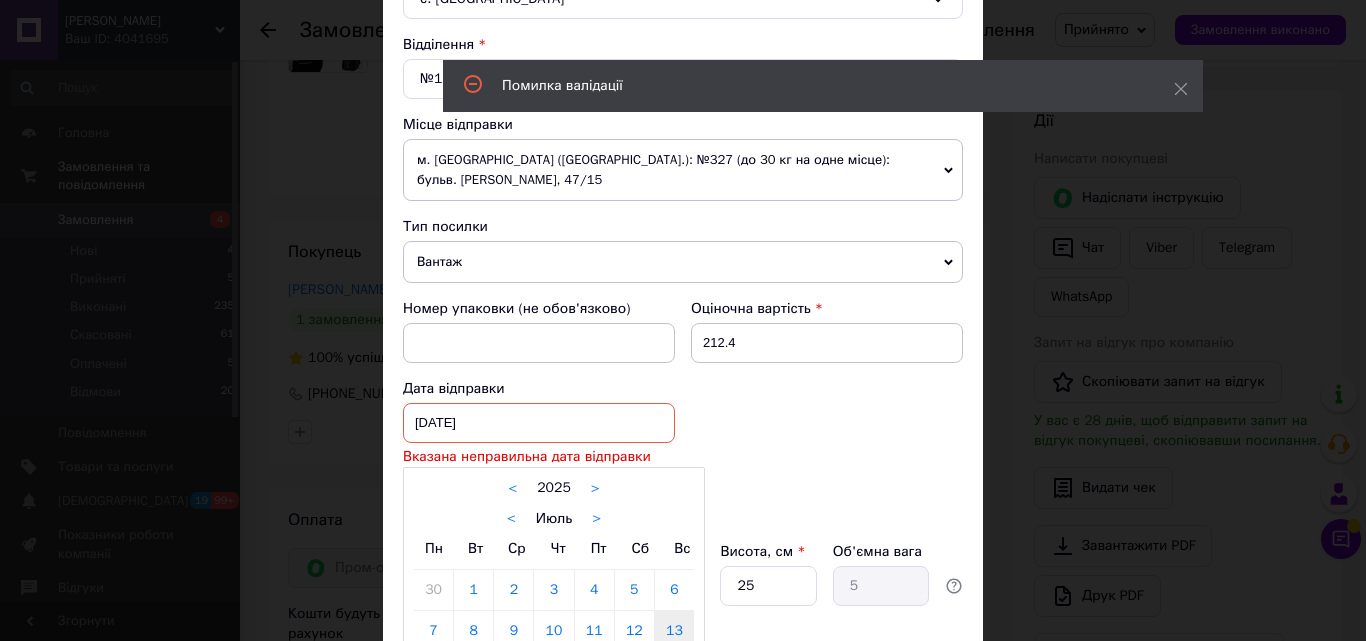 click on "13.07.2025 < 2025 > < Июль > Пн Вт Ср Чт Пт Сб Вс 30 1 2 3 4 5 6 7 8 9 10 11 12 13 14 15 16 17 18 19 20 21 22 23 24 25 26 27 28 29 30 31 1 2 3 4 5 6 7 8 9 10" at bounding box center [539, 423] 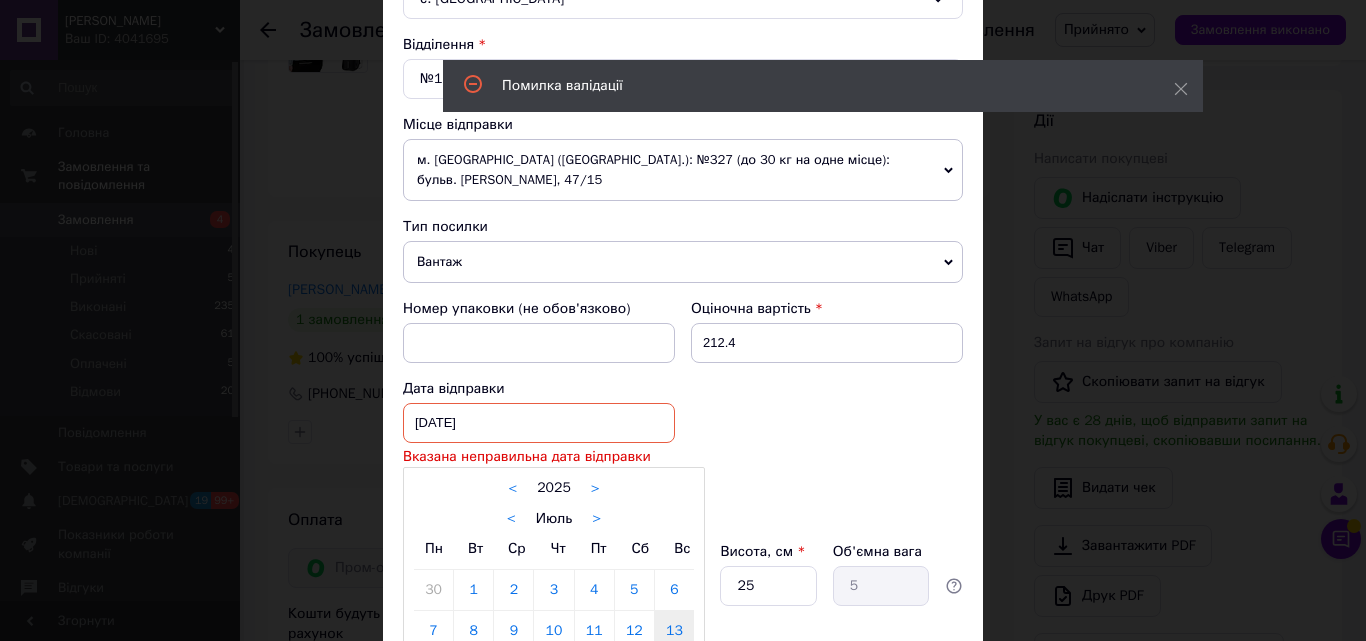 click at bounding box center (683, 320) 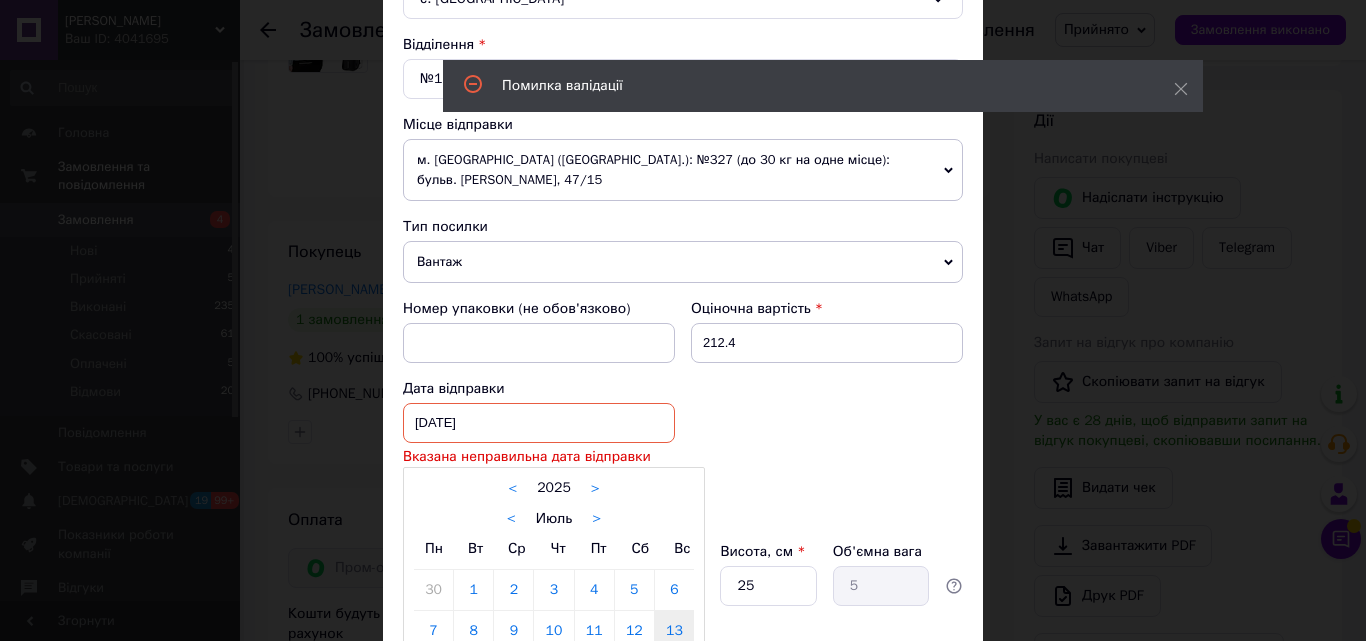 click on "13.07.2025 < 2025 > < Июль > Пн Вт Ср Чт Пт Сб Вс 30 1 2 3 4 5 6 7 8 9 10 11 12 13 14 15 16 17 18 19 20 21 22 23 24 25 26 27 28 29 30 31 1 2 3 4 5 6 7 8 9 10" at bounding box center [539, 423] 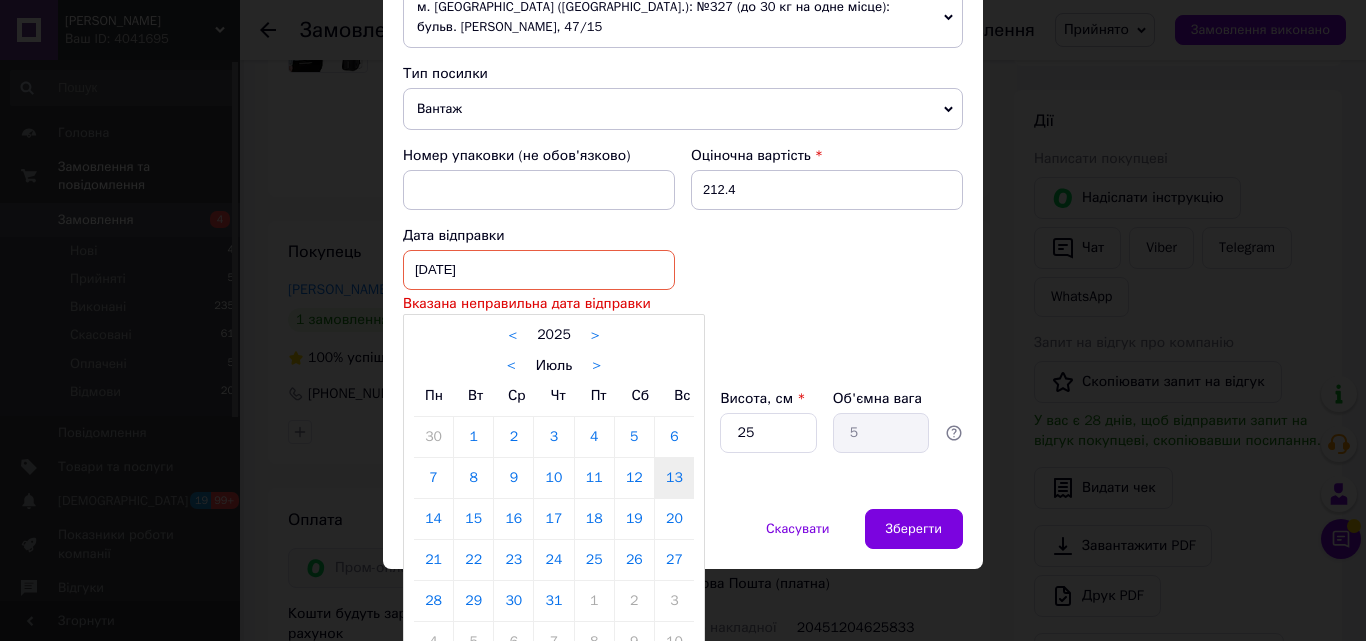 scroll, scrollTop: 756, scrollLeft: 0, axis: vertical 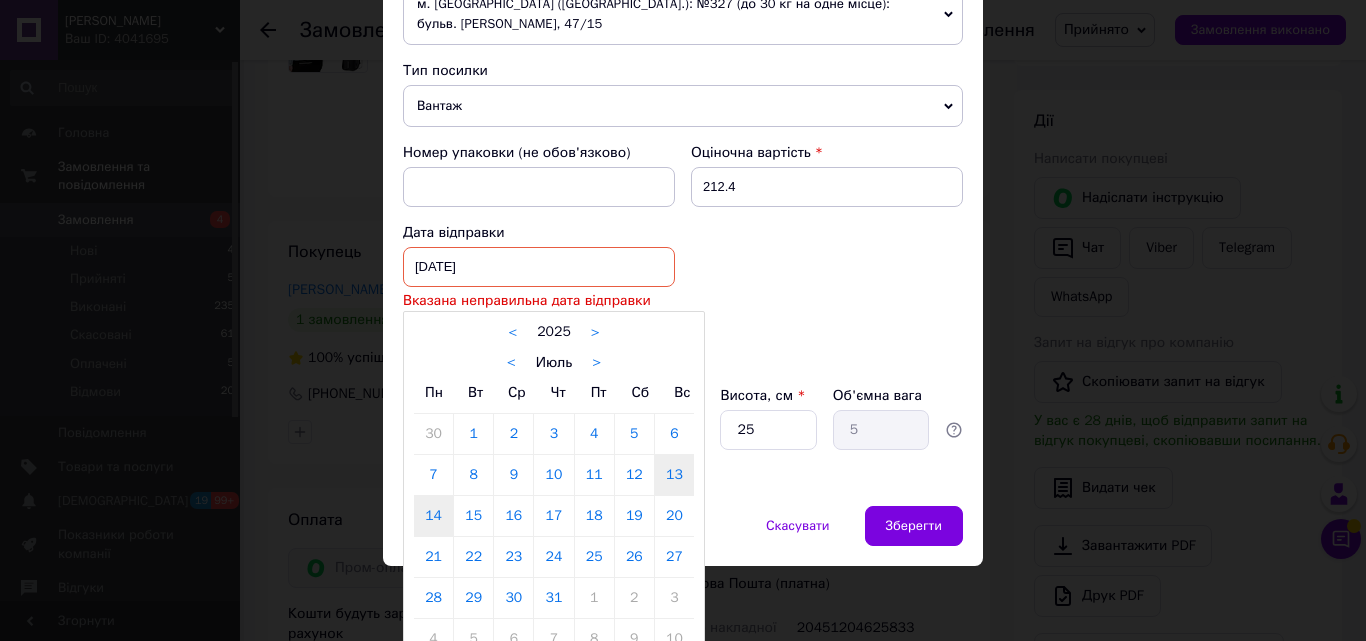 click on "14" at bounding box center [433, 516] 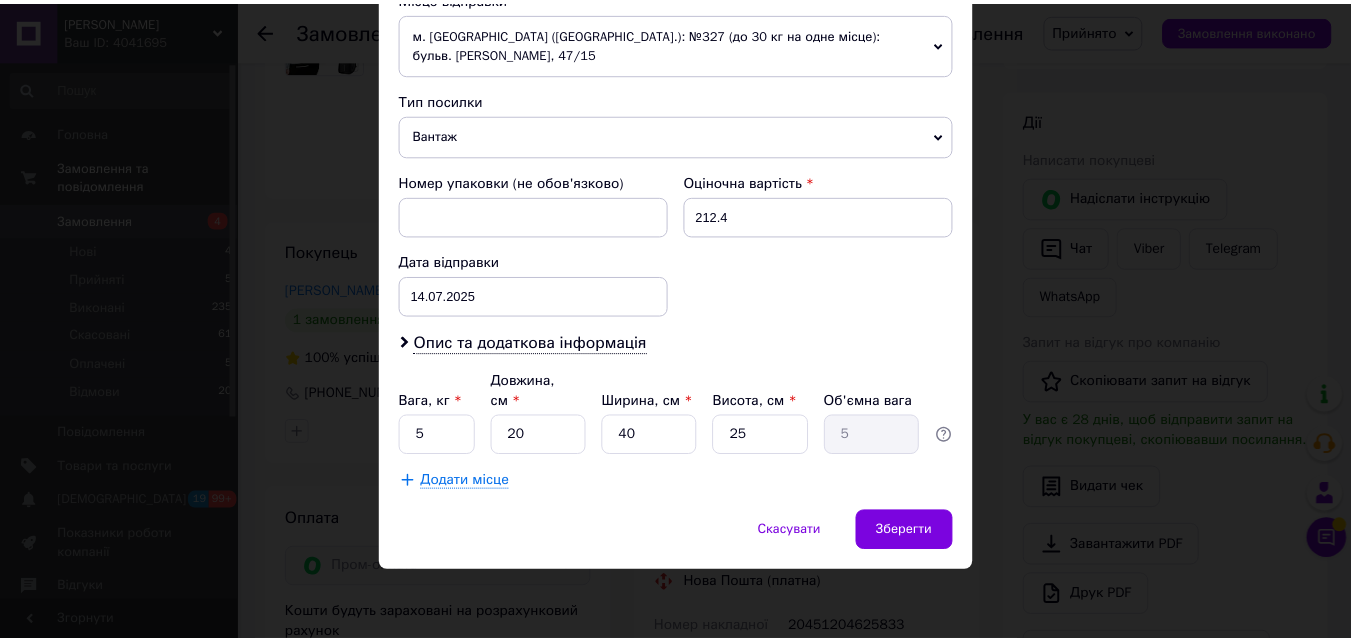scroll, scrollTop: 687, scrollLeft: 0, axis: vertical 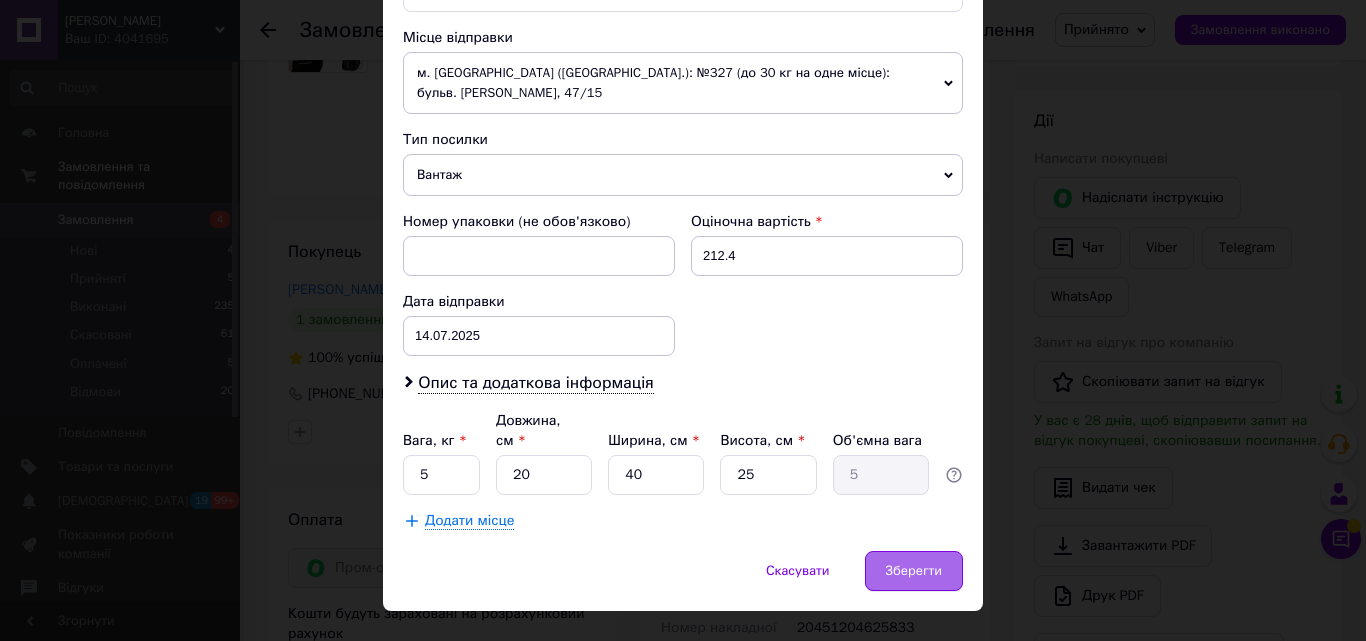 click on "Зберегти" at bounding box center (914, 571) 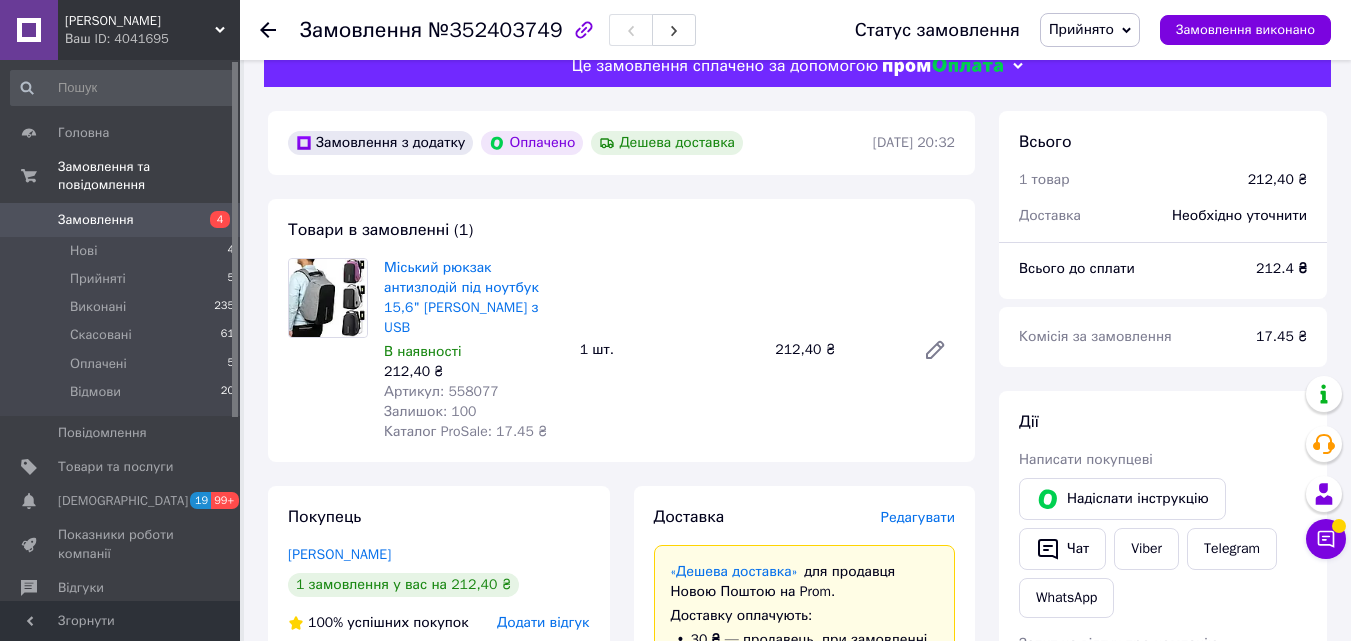 scroll, scrollTop: 0, scrollLeft: 0, axis: both 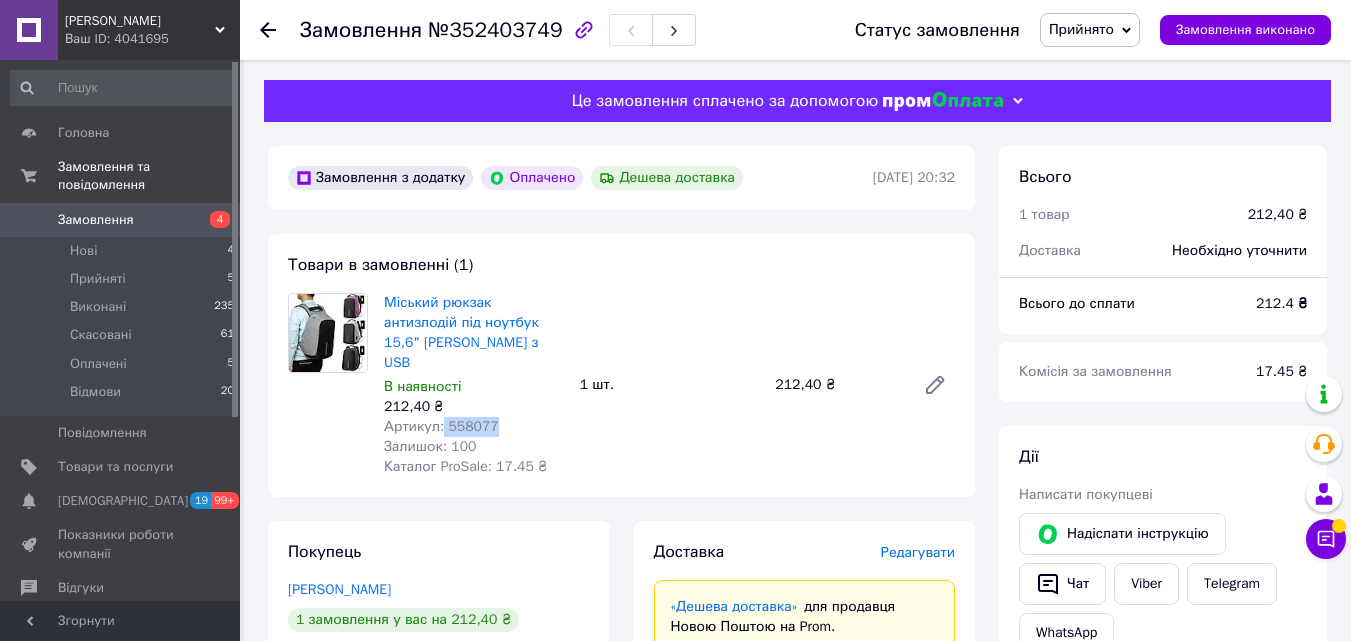 drag, startPoint x: 441, startPoint y: 402, endPoint x: 487, endPoint y: 407, distance: 46.270943 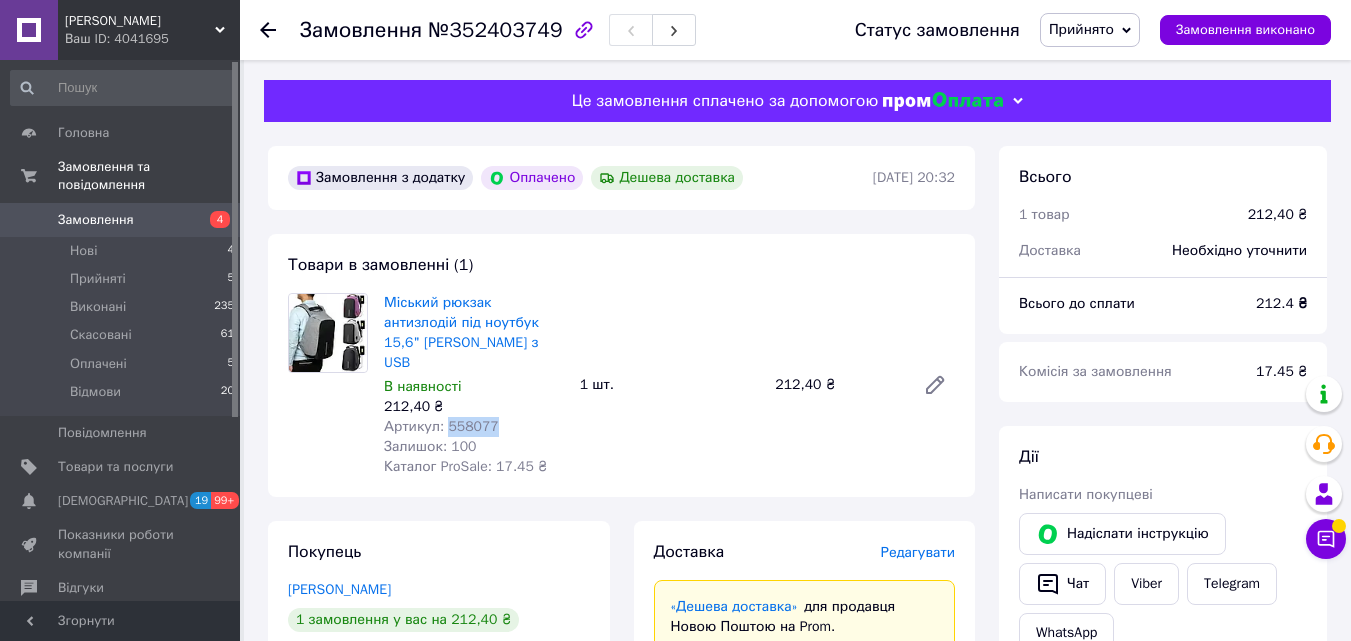 drag, startPoint x: 442, startPoint y: 408, endPoint x: 473, endPoint y: 406, distance: 31.06445 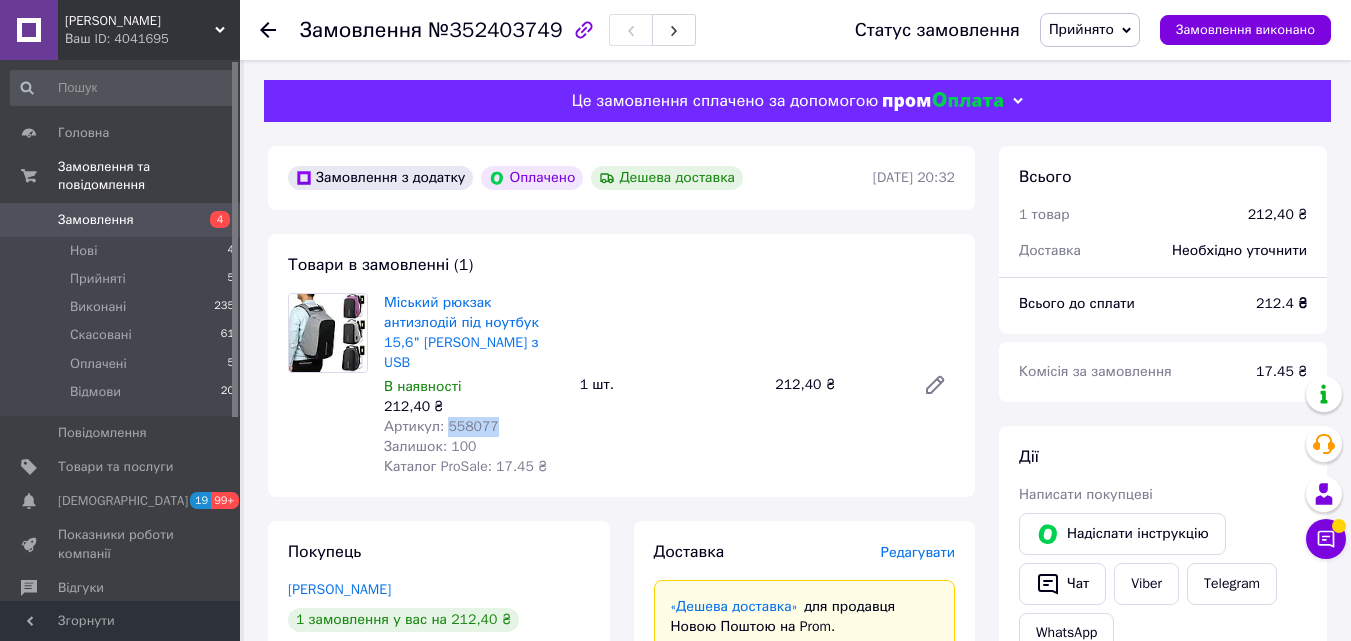 click on "Артикул: 558077" at bounding box center (474, 427) 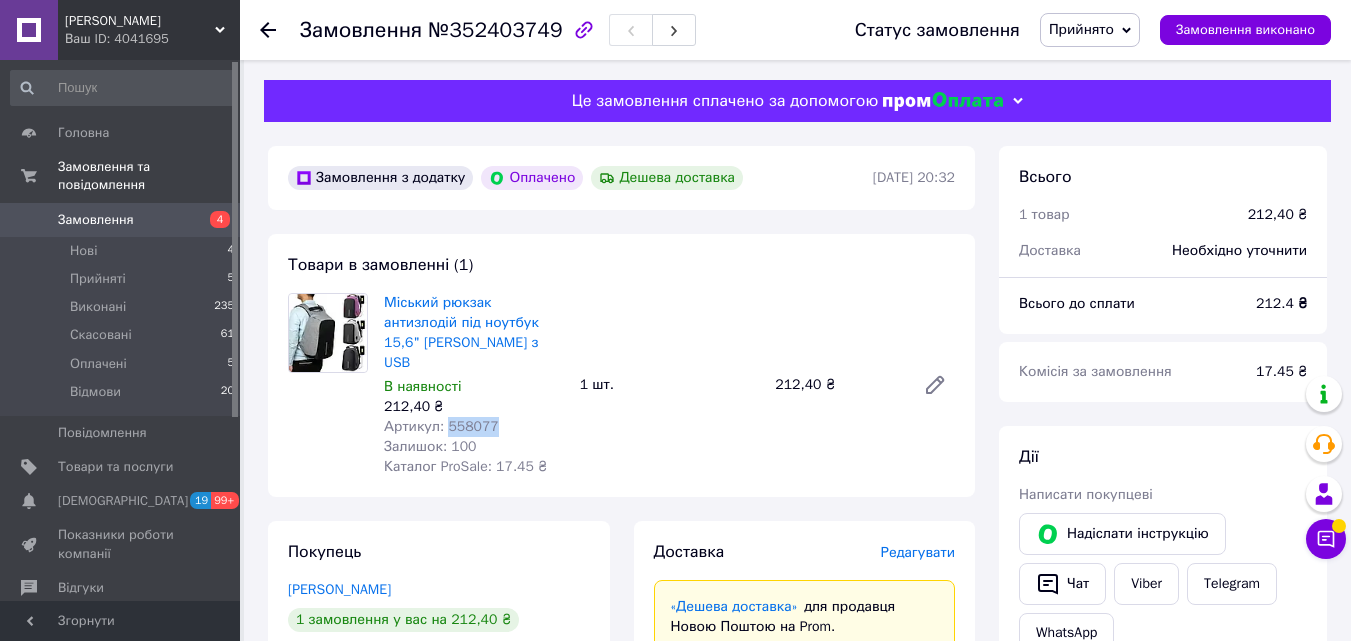 copy on "558077" 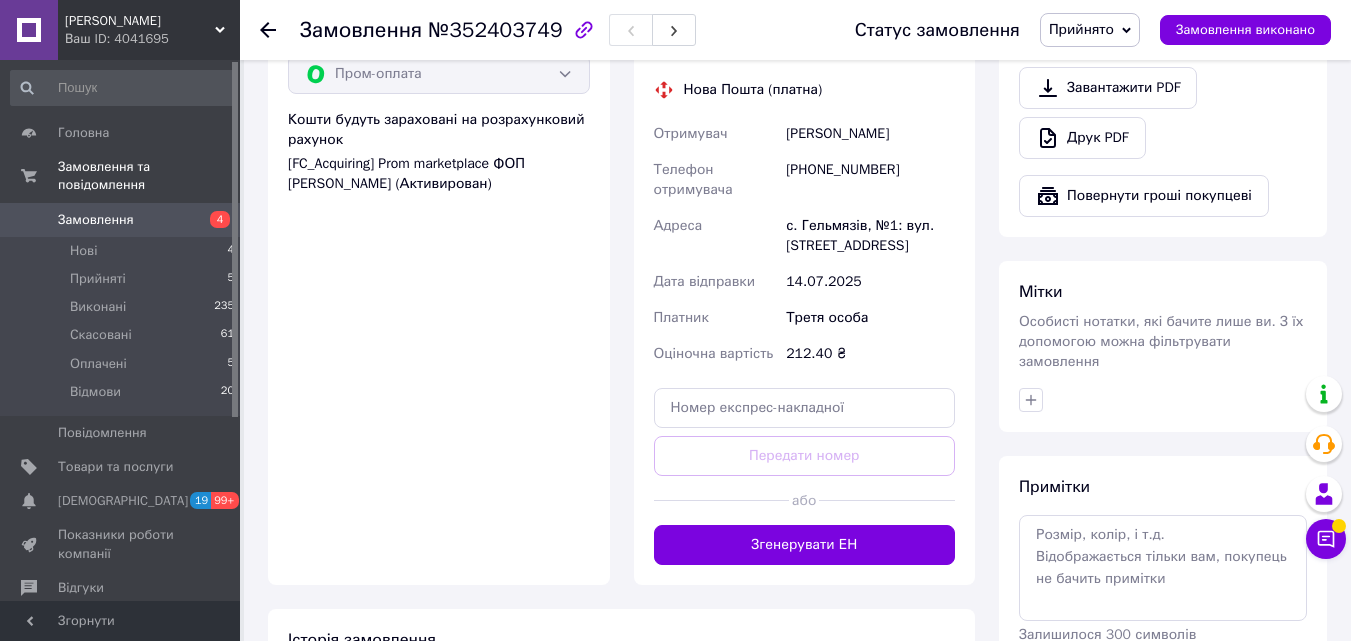scroll, scrollTop: 800, scrollLeft: 0, axis: vertical 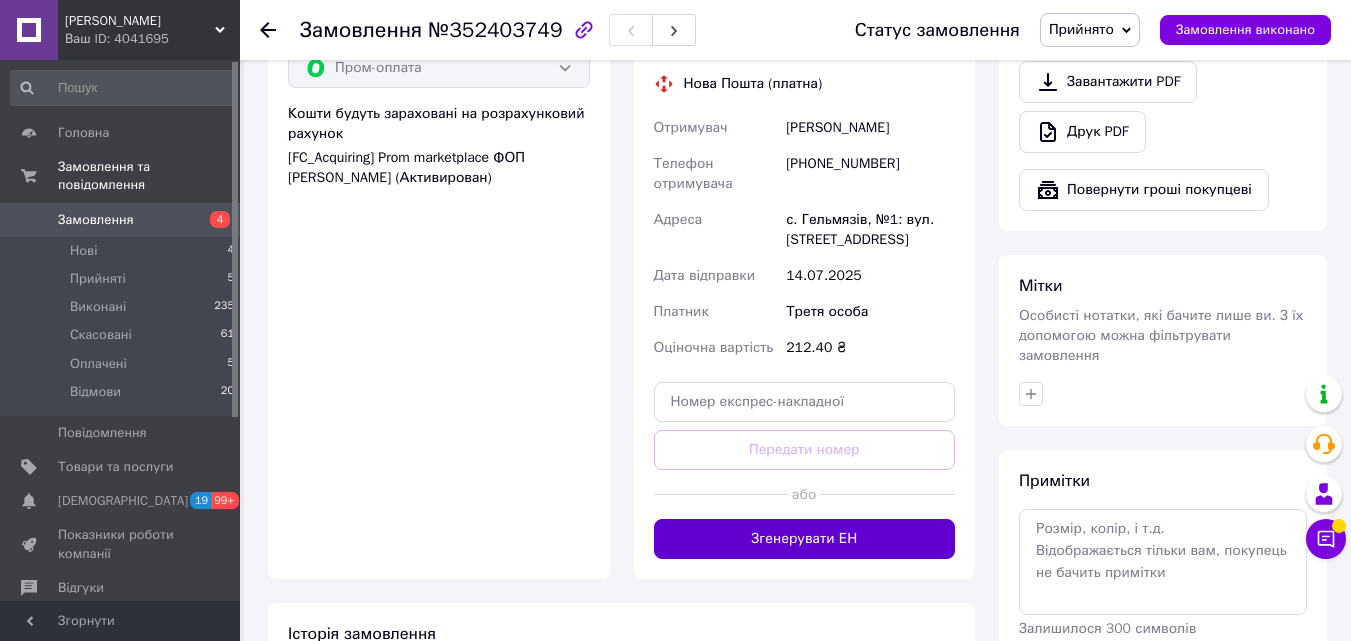 click on "Згенерувати ЕН" at bounding box center (805, 539) 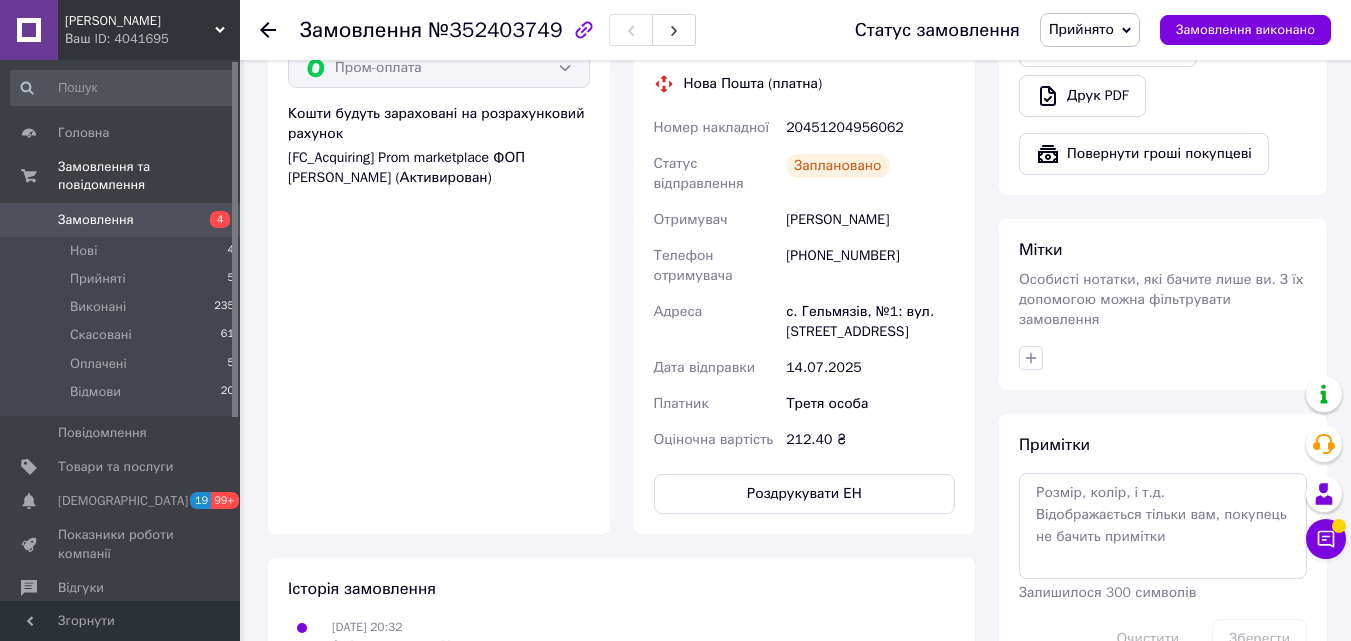 scroll, scrollTop: 16, scrollLeft: 0, axis: vertical 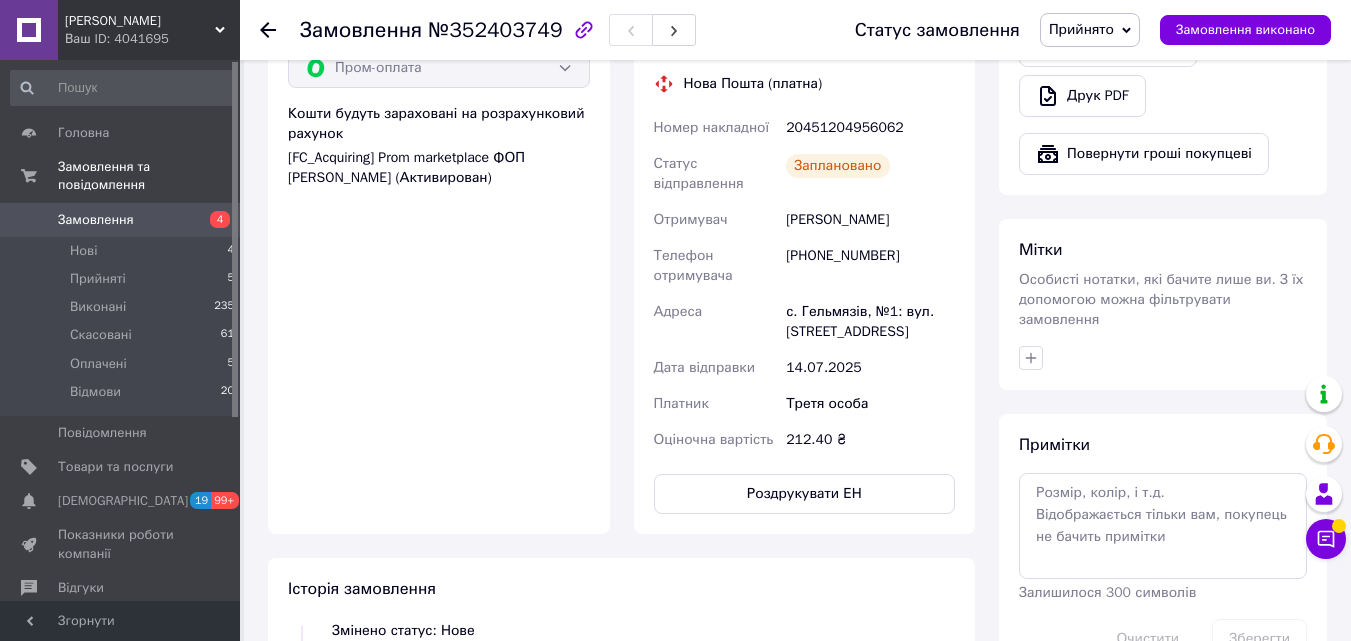 click 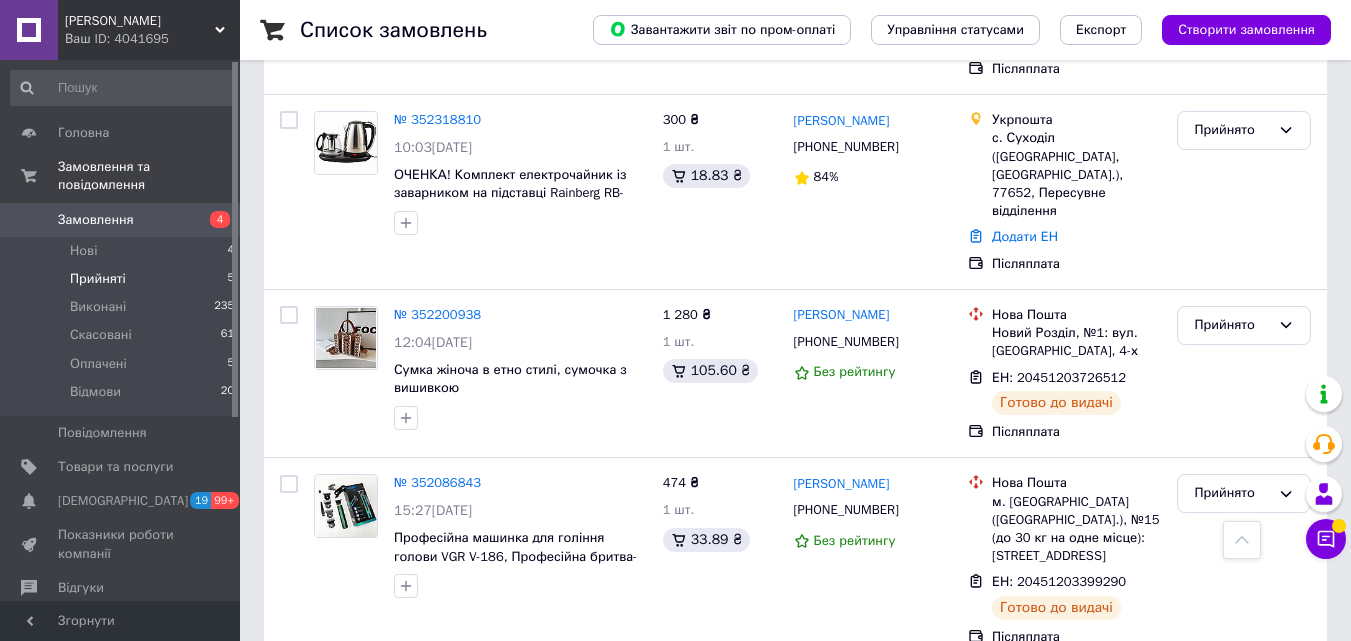 scroll, scrollTop: 644, scrollLeft: 0, axis: vertical 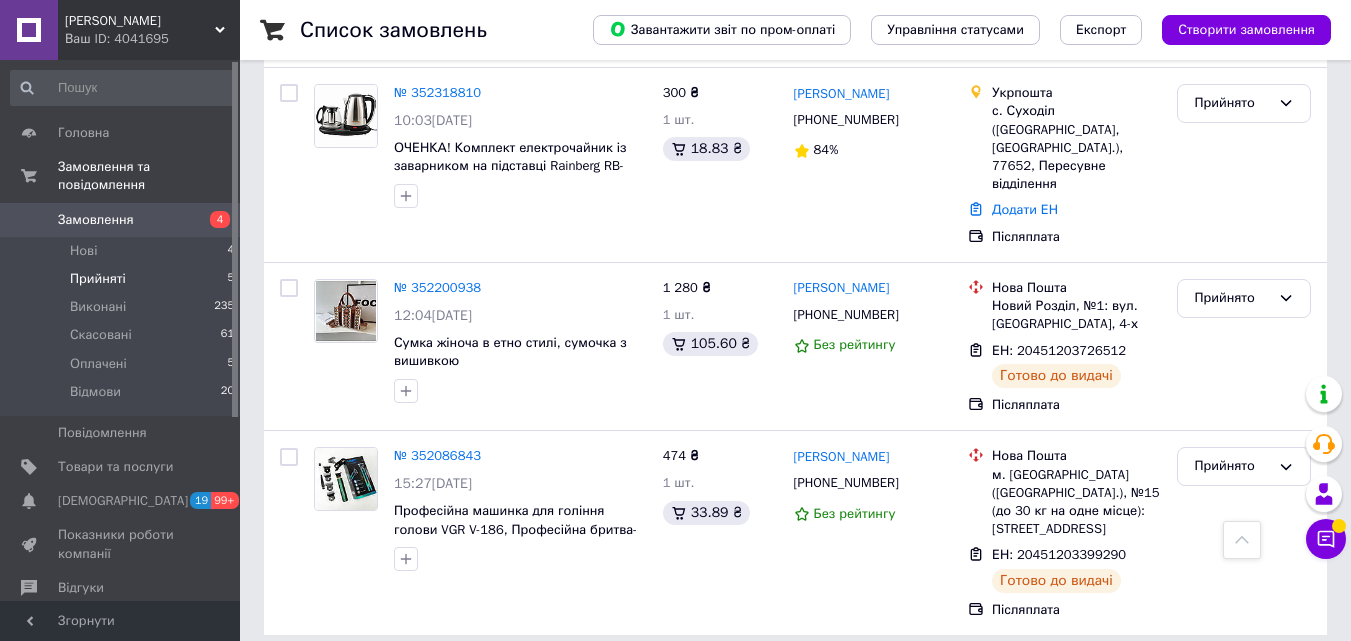 click on "Замовлення" at bounding box center (96, 220) 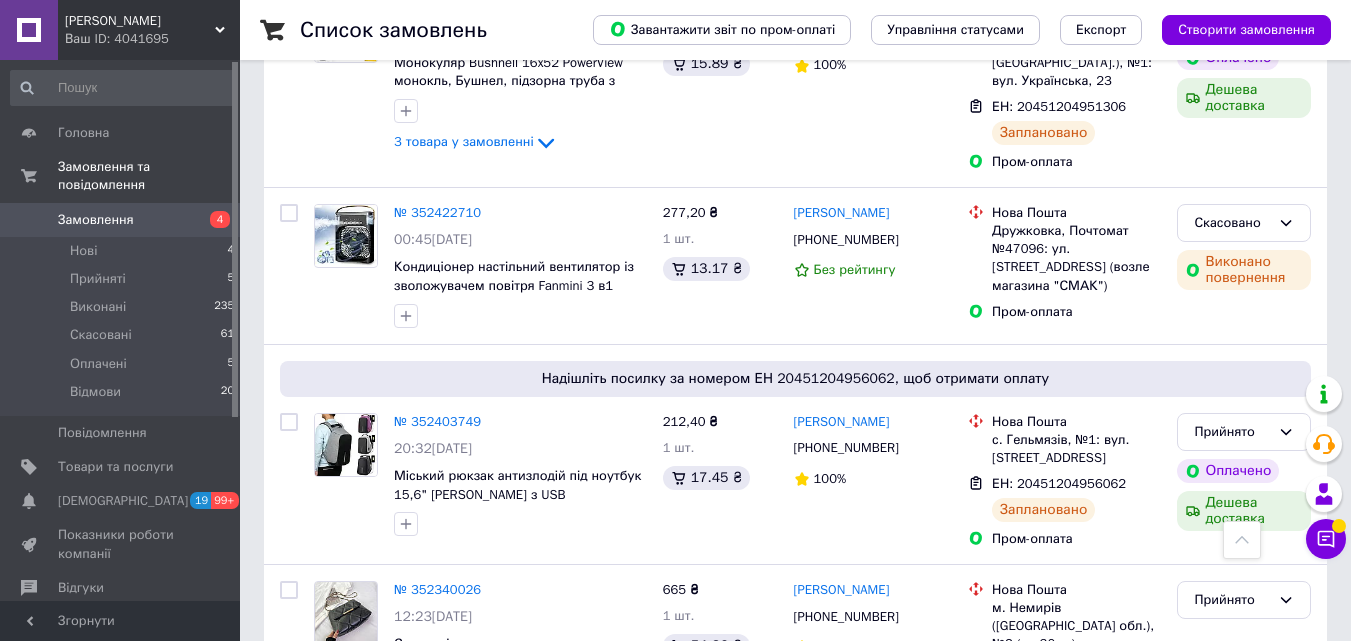 scroll, scrollTop: 1700, scrollLeft: 0, axis: vertical 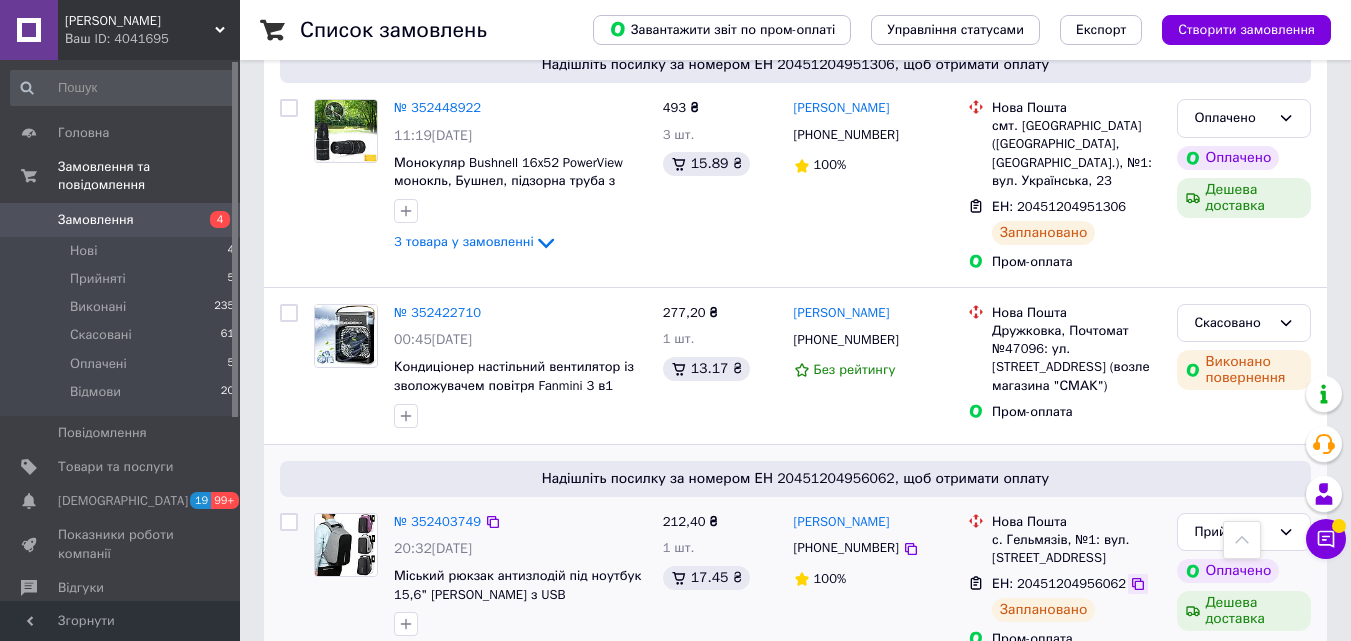 click 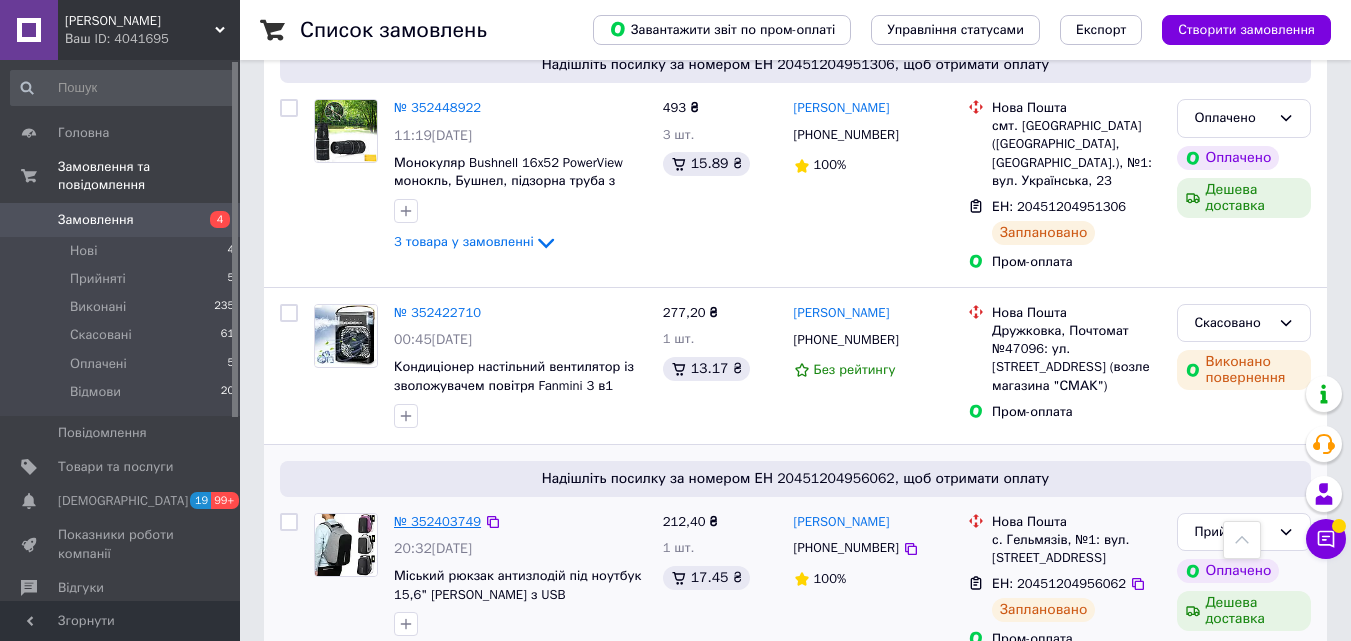 click on "№ 352403749" at bounding box center (437, 521) 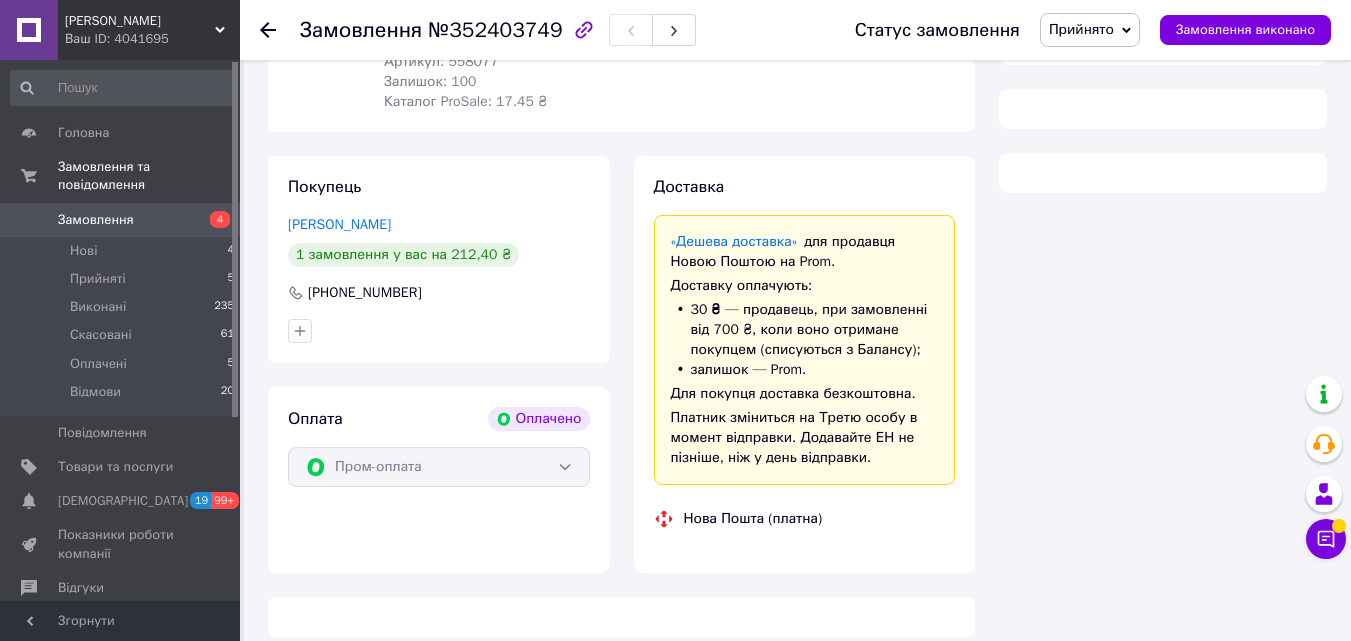 scroll, scrollTop: 1074, scrollLeft: 0, axis: vertical 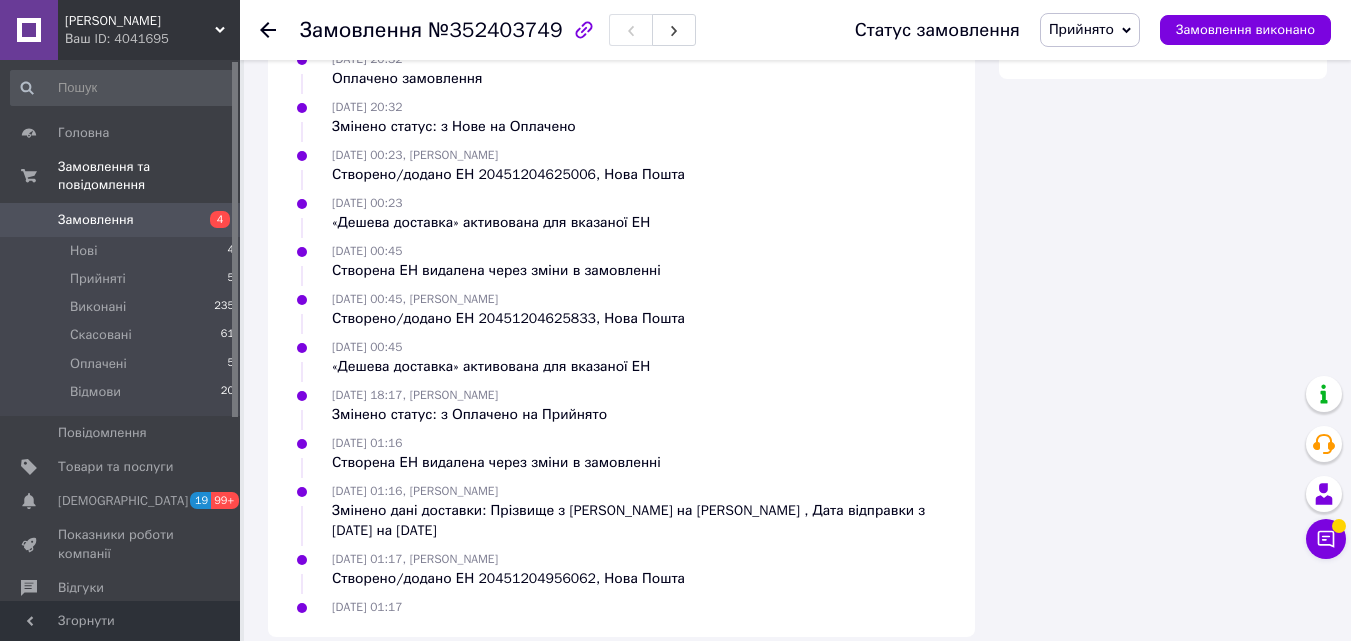 click 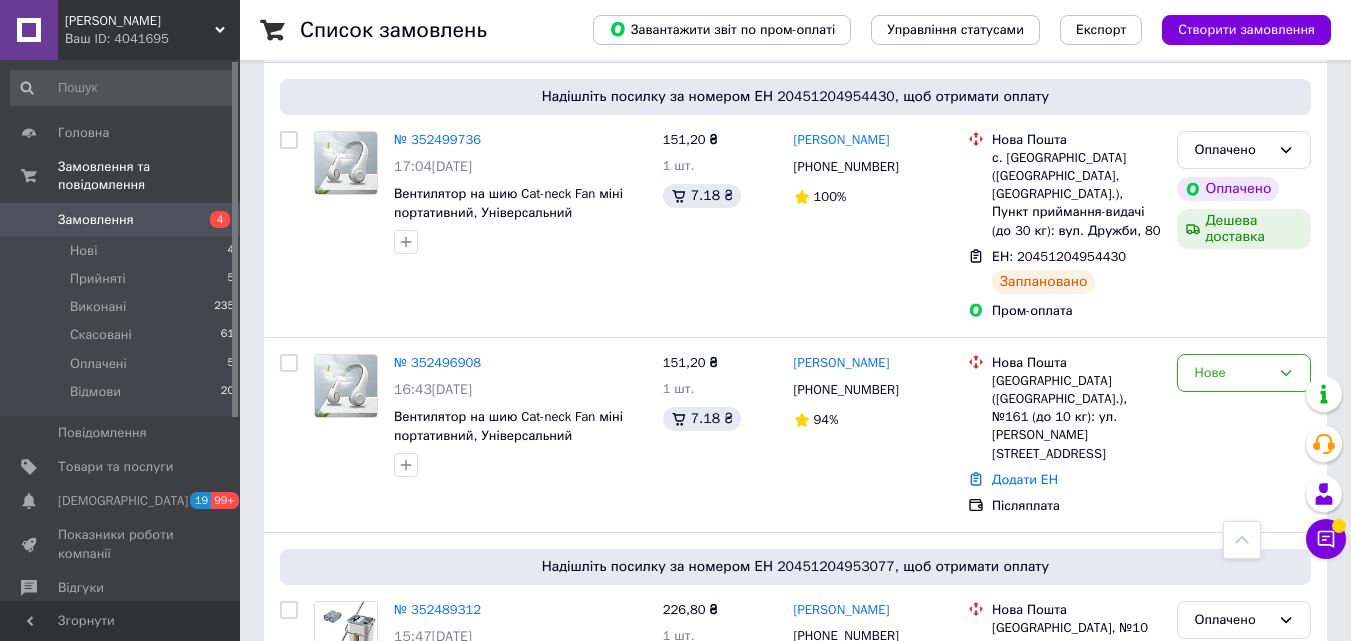 scroll, scrollTop: 800, scrollLeft: 0, axis: vertical 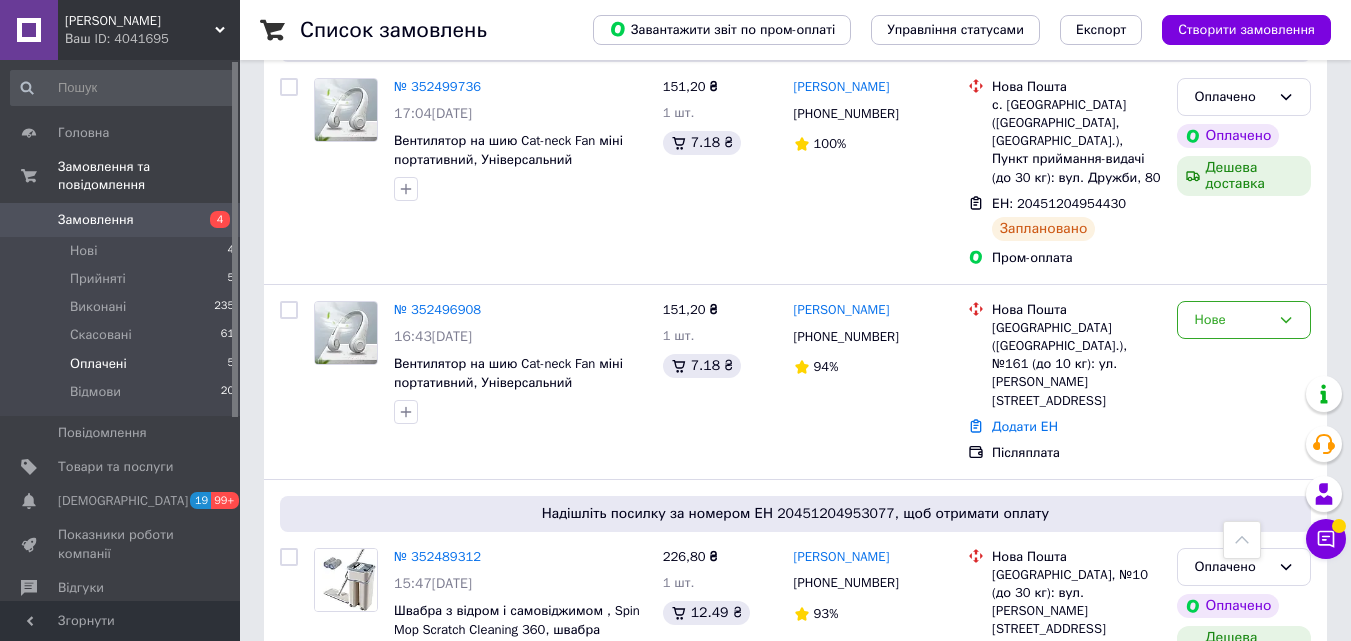 click on "Оплачені" at bounding box center (98, 364) 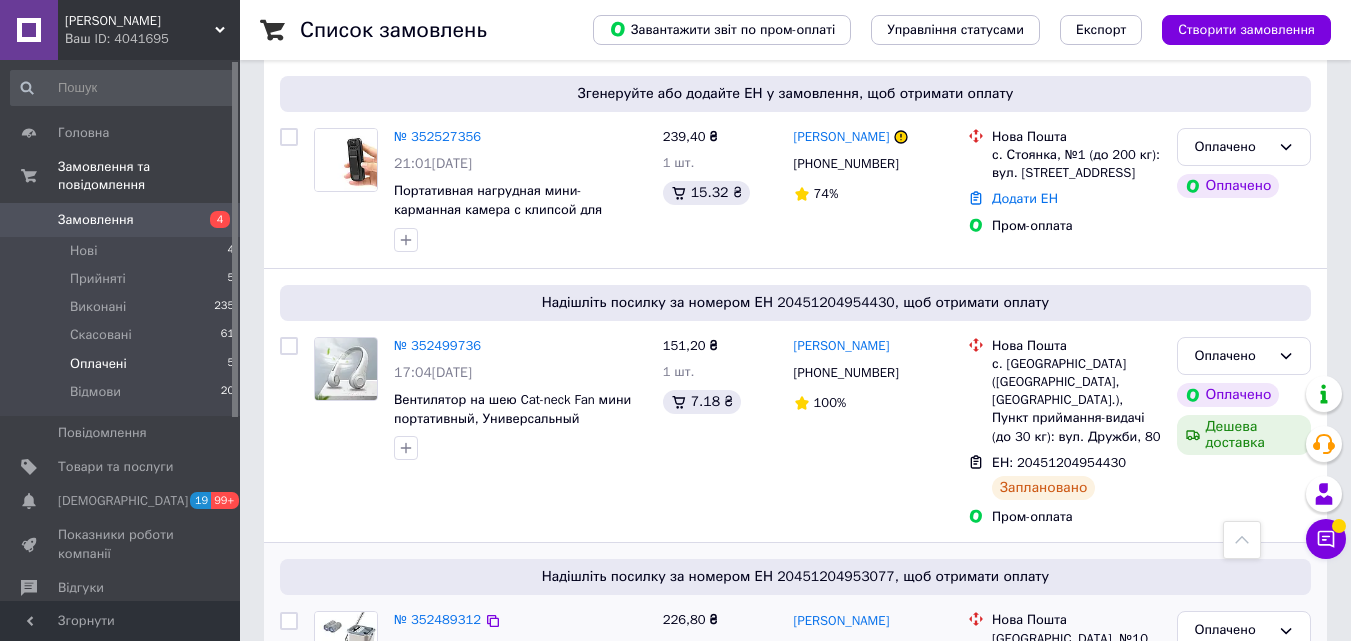 scroll, scrollTop: 400, scrollLeft: 0, axis: vertical 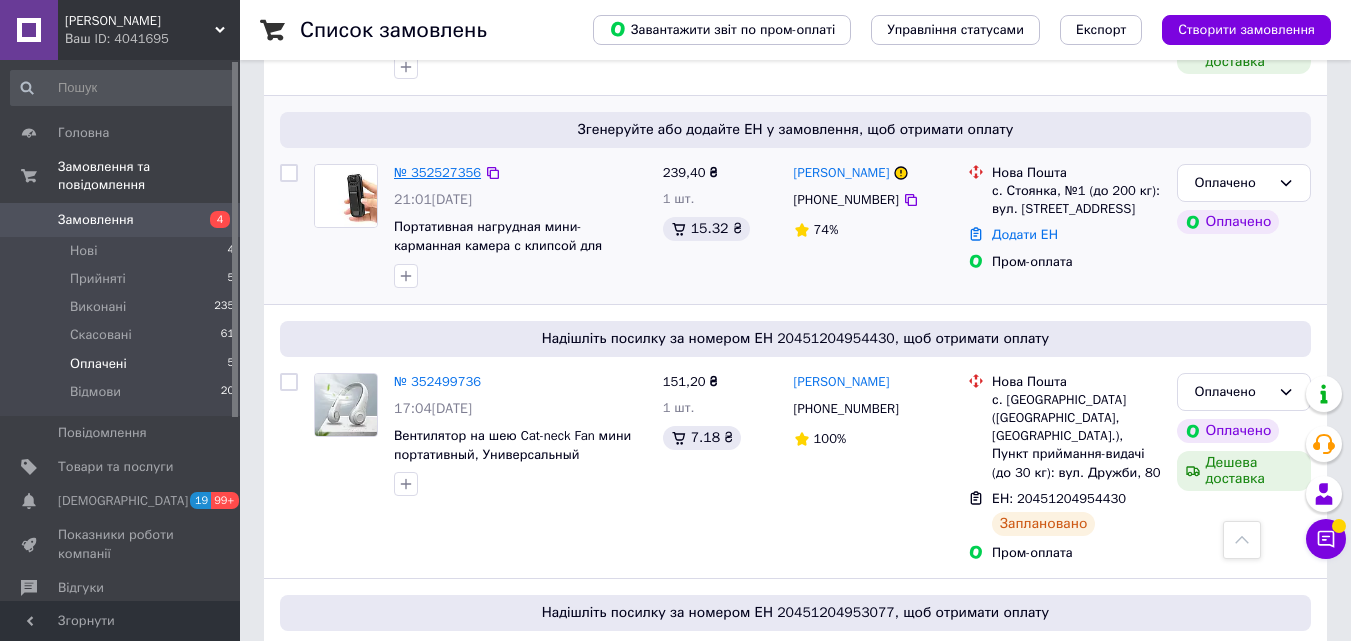 click on "№ 352527356" at bounding box center [437, 172] 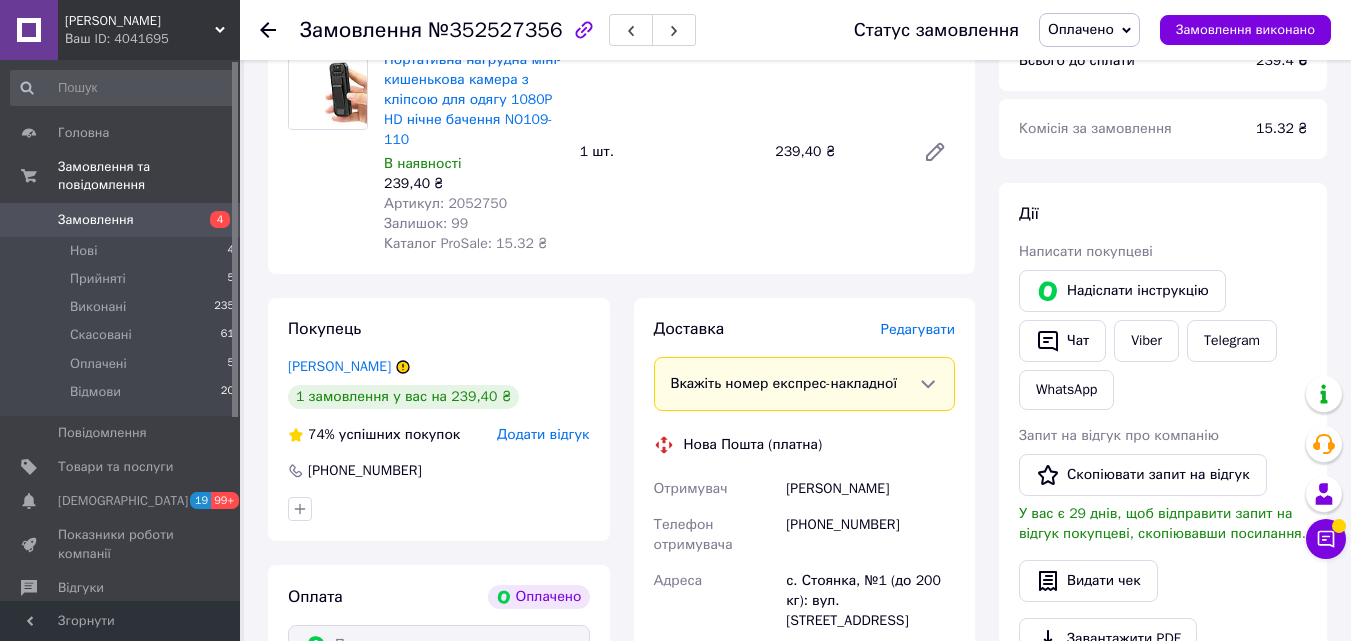 scroll, scrollTop: 200, scrollLeft: 0, axis: vertical 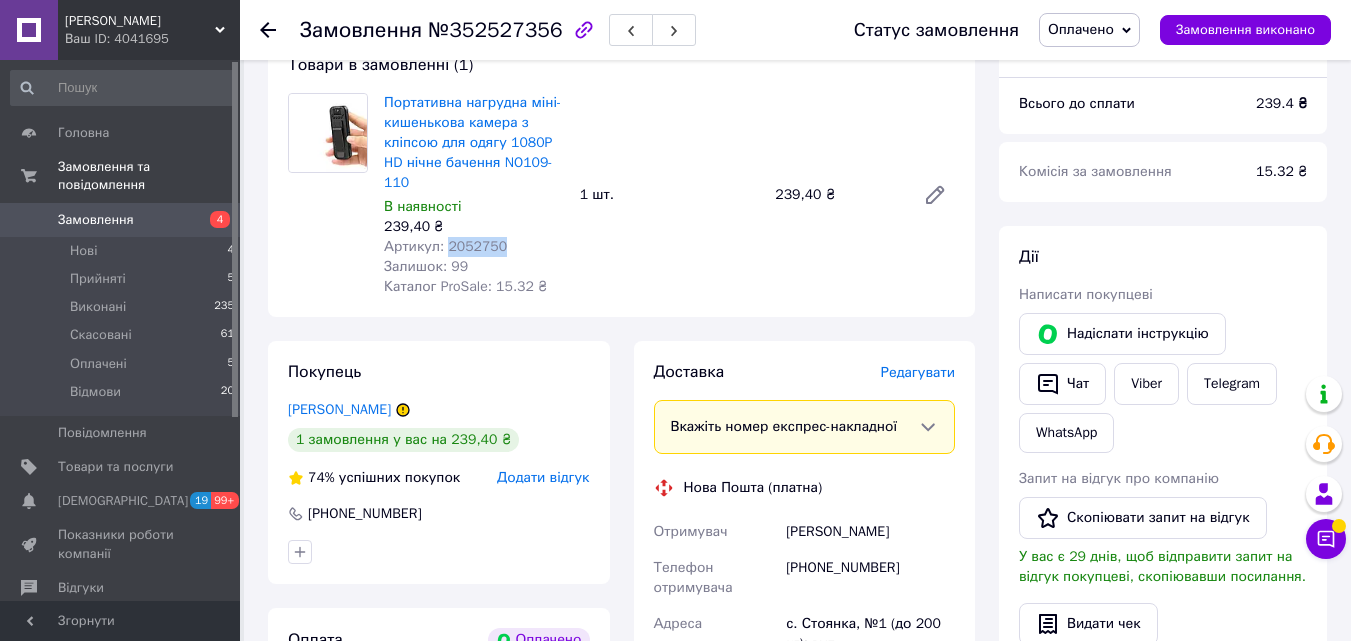 drag, startPoint x: 446, startPoint y: 249, endPoint x: 493, endPoint y: 256, distance: 47.518417 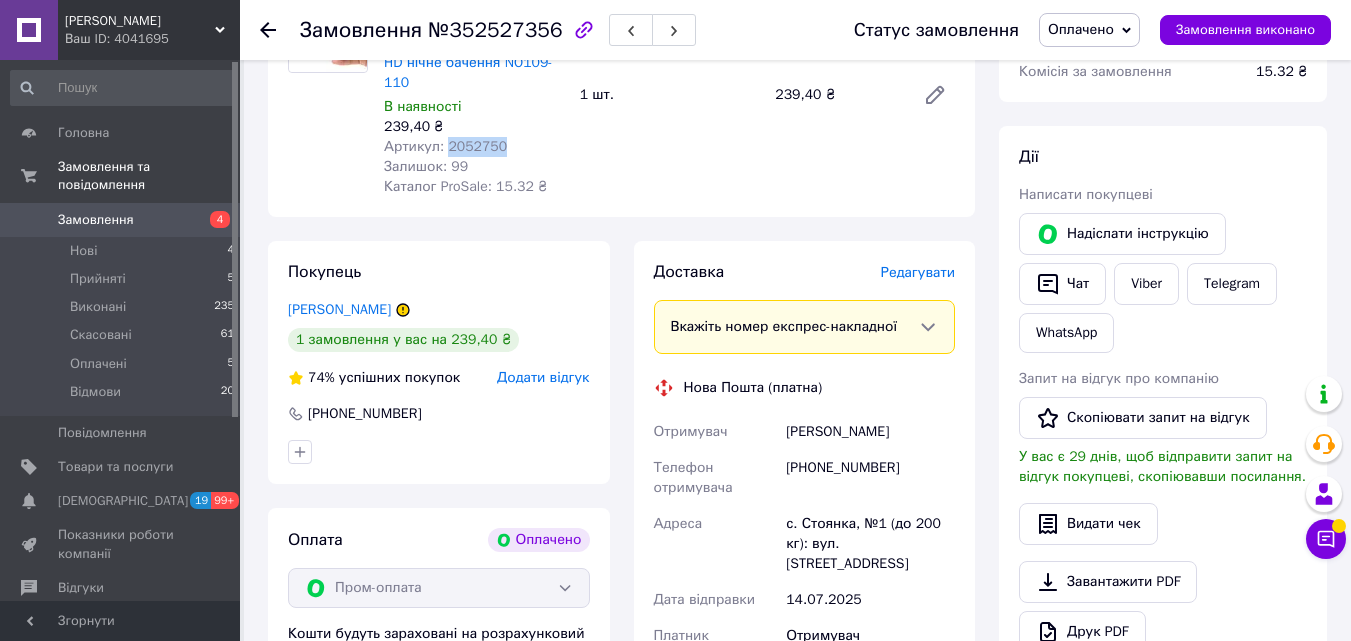scroll, scrollTop: 200, scrollLeft: 0, axis: vertical 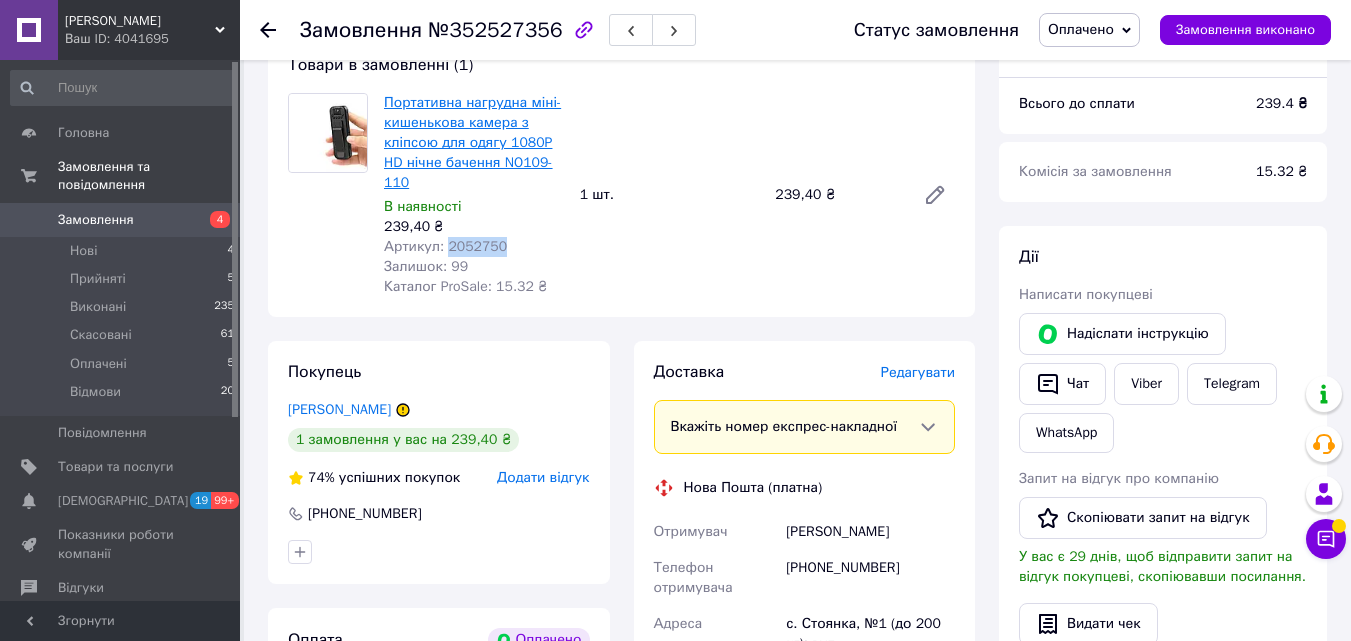 click on "Портативна нагрудна міні-кишенькова камера з кліпсою для одягу 1080P HD нічне бачення NO109-110" at bounding box center (472, 142) 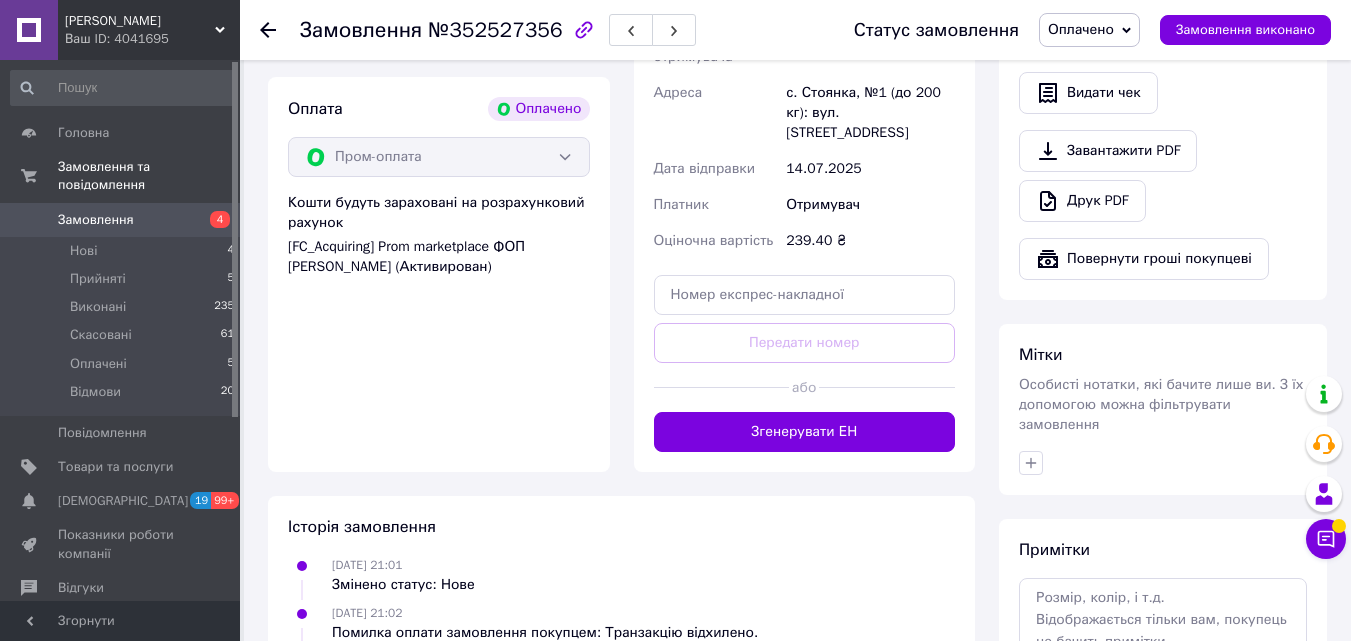 scroll, scrollTop: 800, scrollLeft: 0, axis: vertical 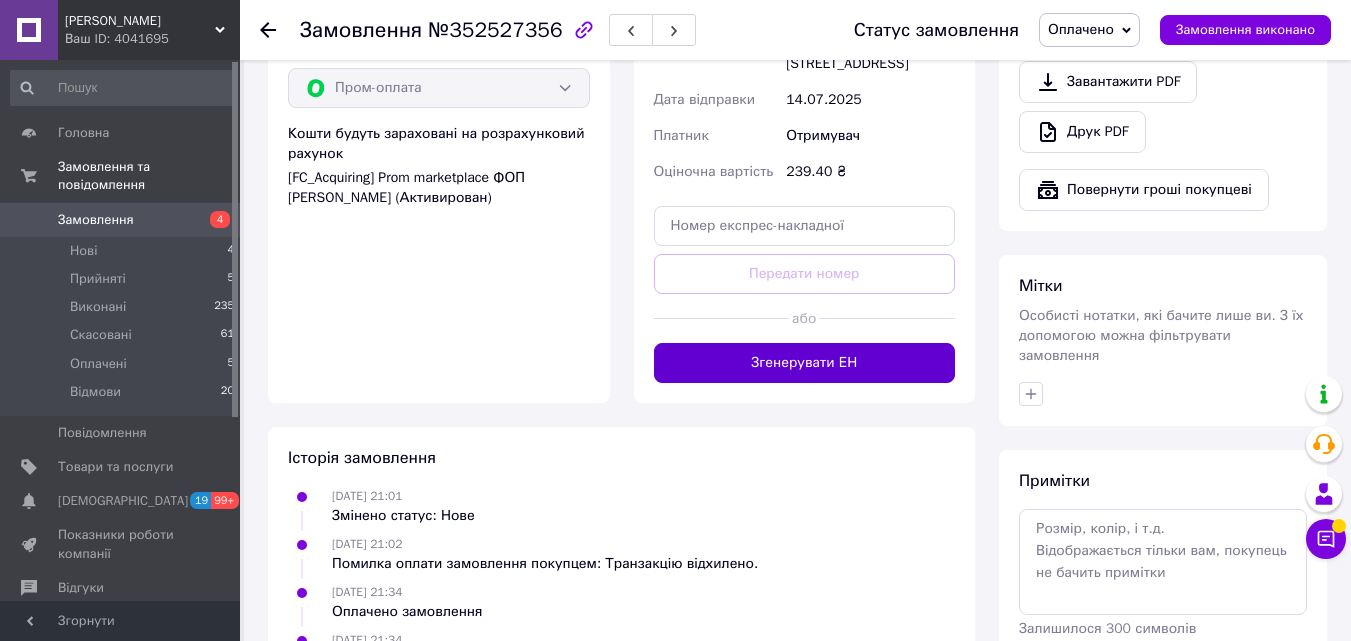 click on "Згенерувати ЕН" at bounding box center (805, 363) 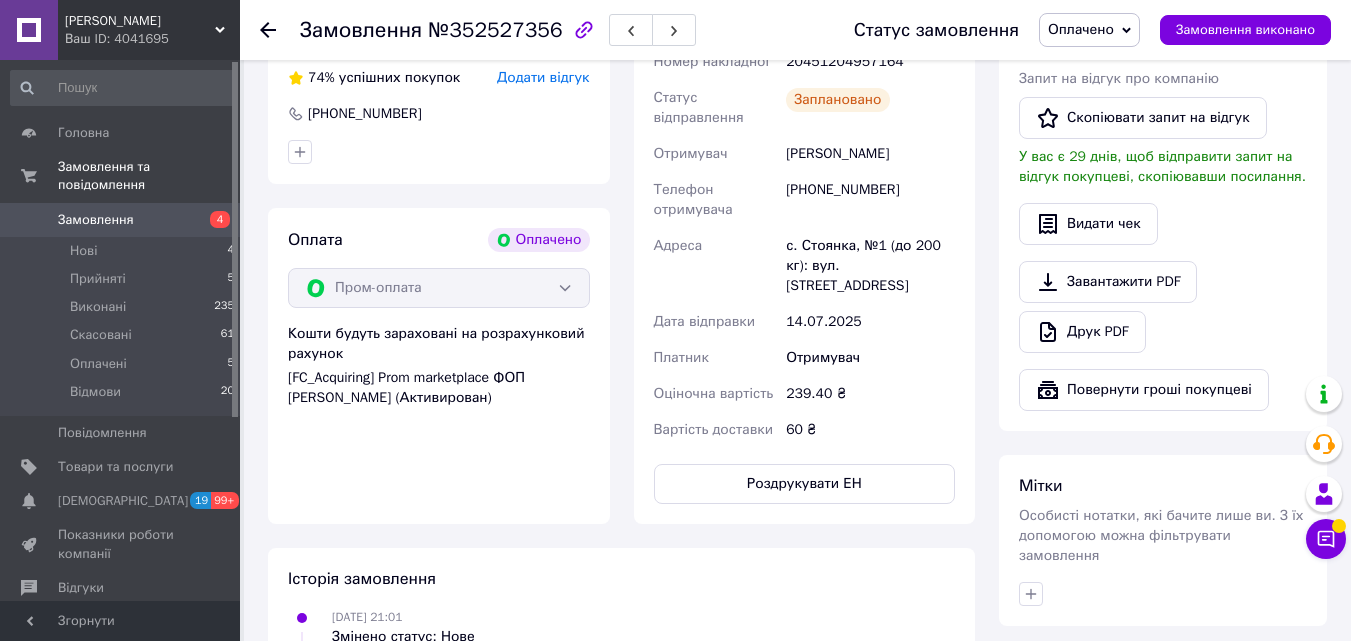 scroll, scrollTop: 500, scrollLeft: 0, axis: vertical 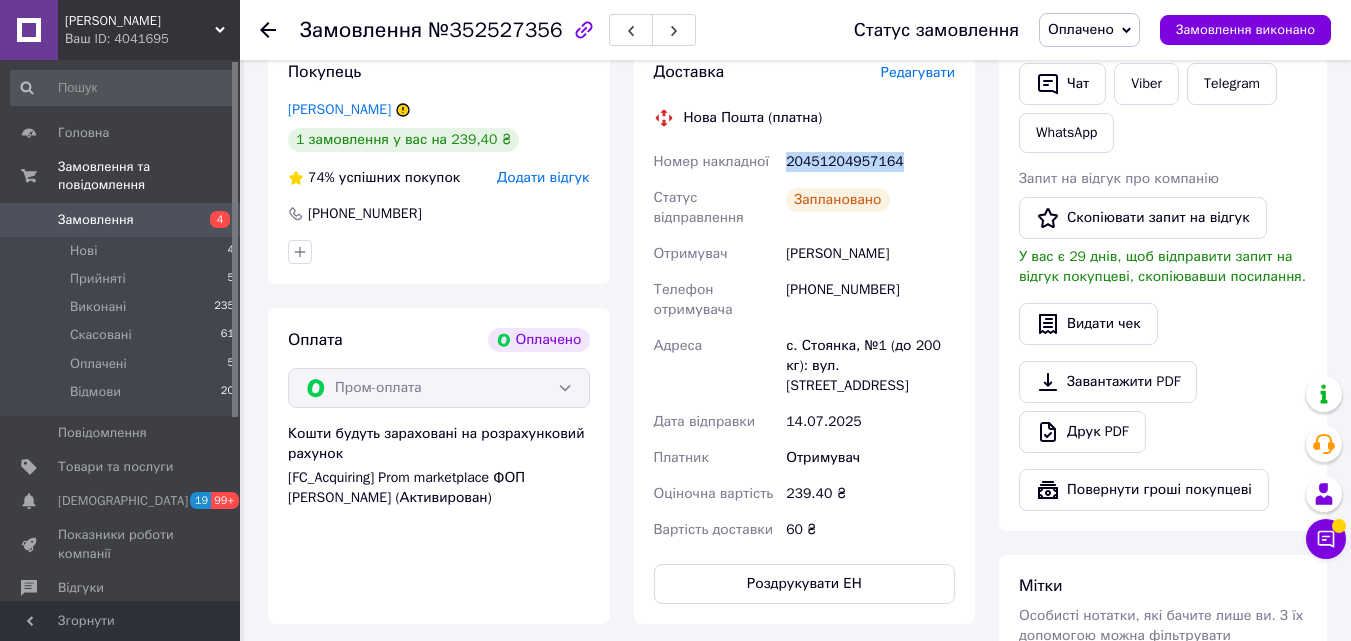 drag, startPoint x: 899, startPoint y: 166, endPoint x: 789, endPoint y: 166, distance: 110 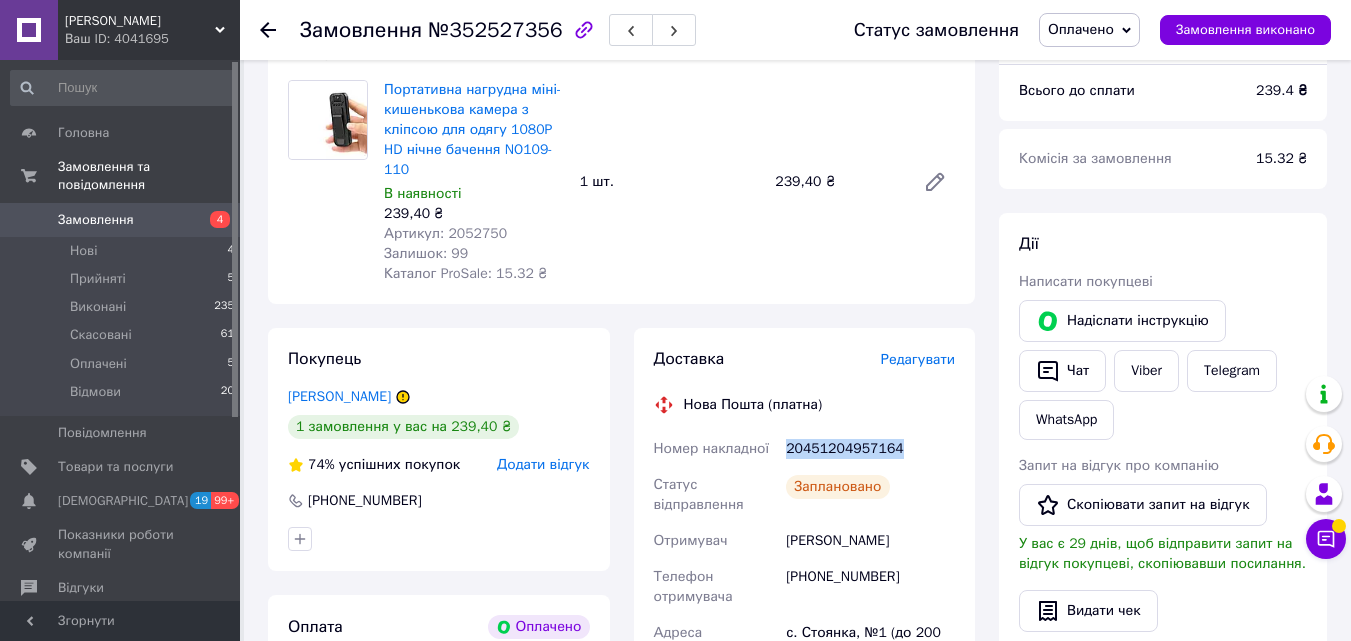 scroll, scrollTop: 200, scrollLeft: 0, axis: vertical 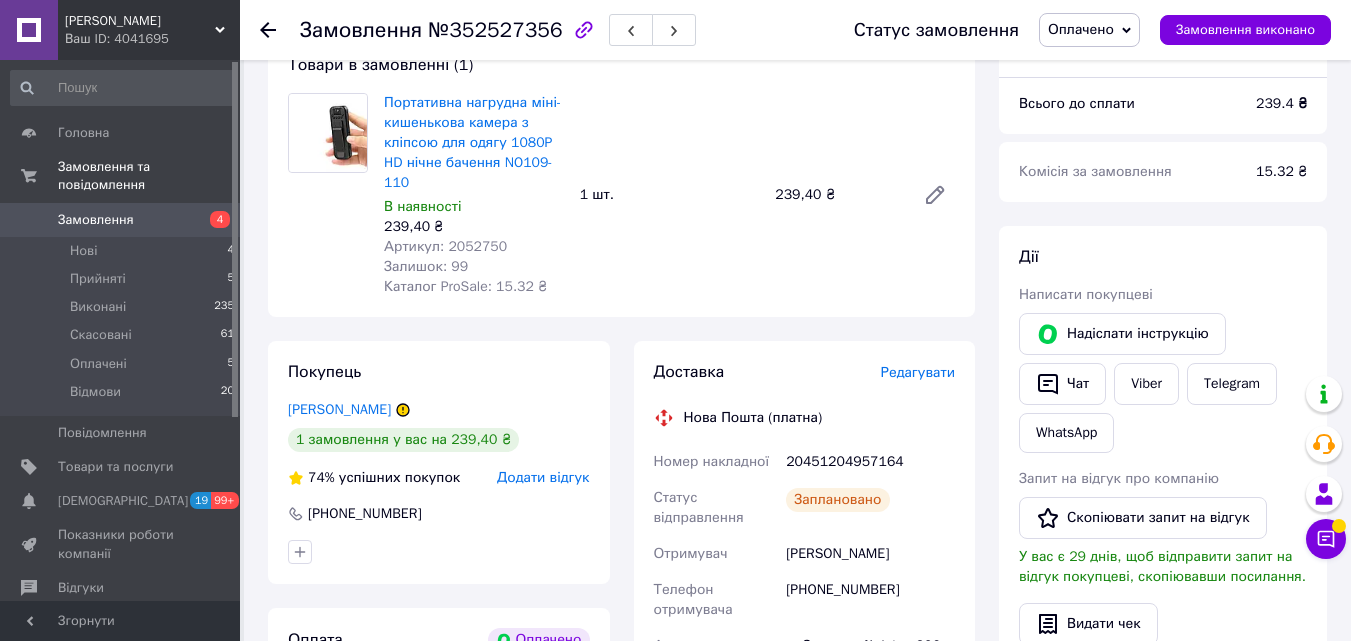 click 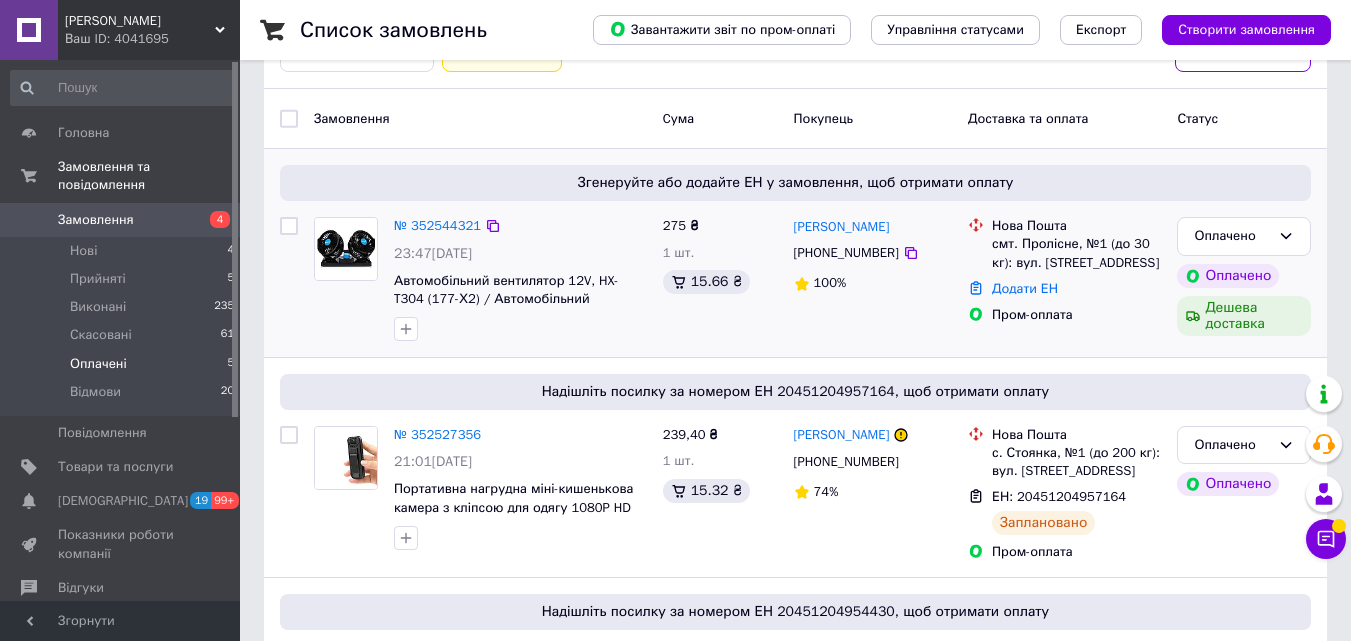 scroll, scrollTop: 100, scrollLeft: 0, axis: vertical 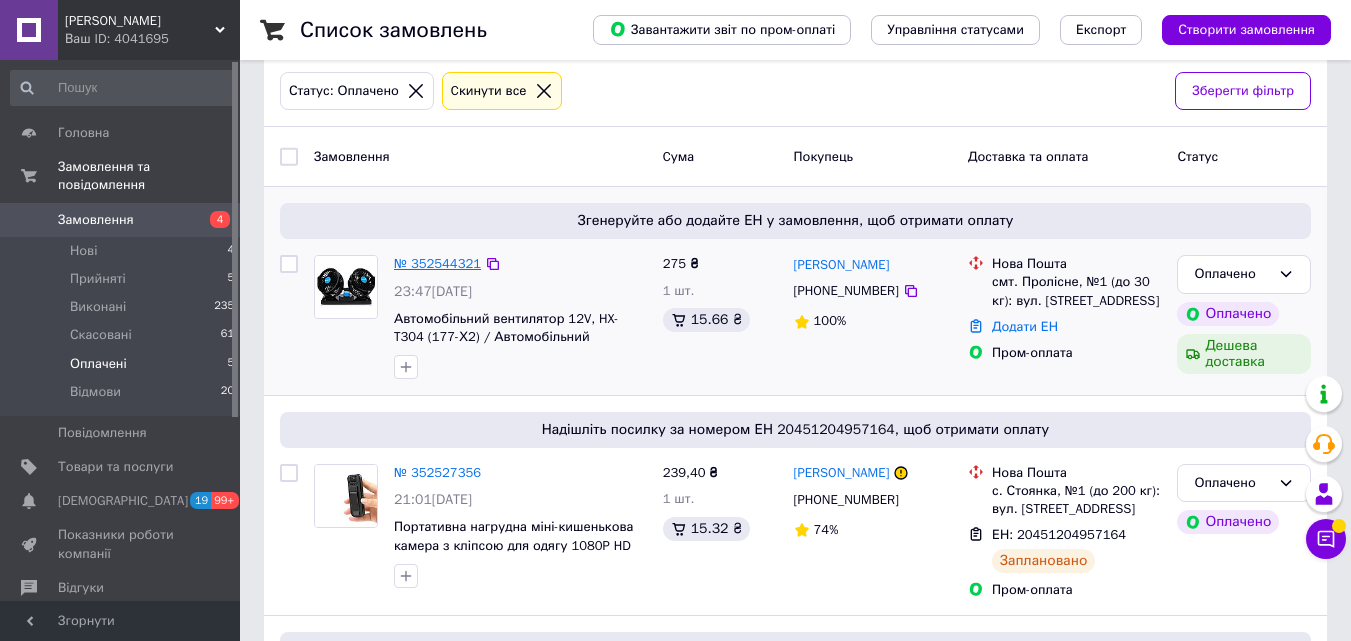 click on "№ 352544321" at bounding box center [437, 263] 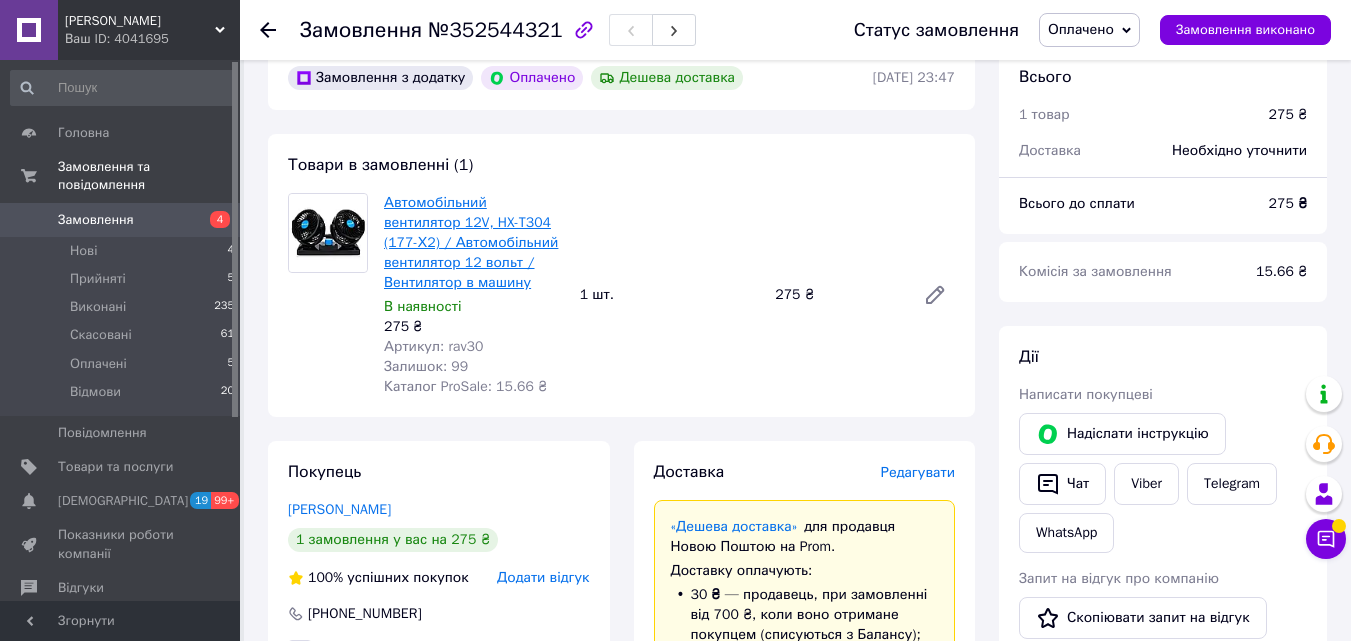 click on "Автомобільний вентилятор 12V, HX-T304 (177-Х2) / Автомобільний вентилятор 12 вольт / Вентилятор в машину" at bounding box center [471, 242] 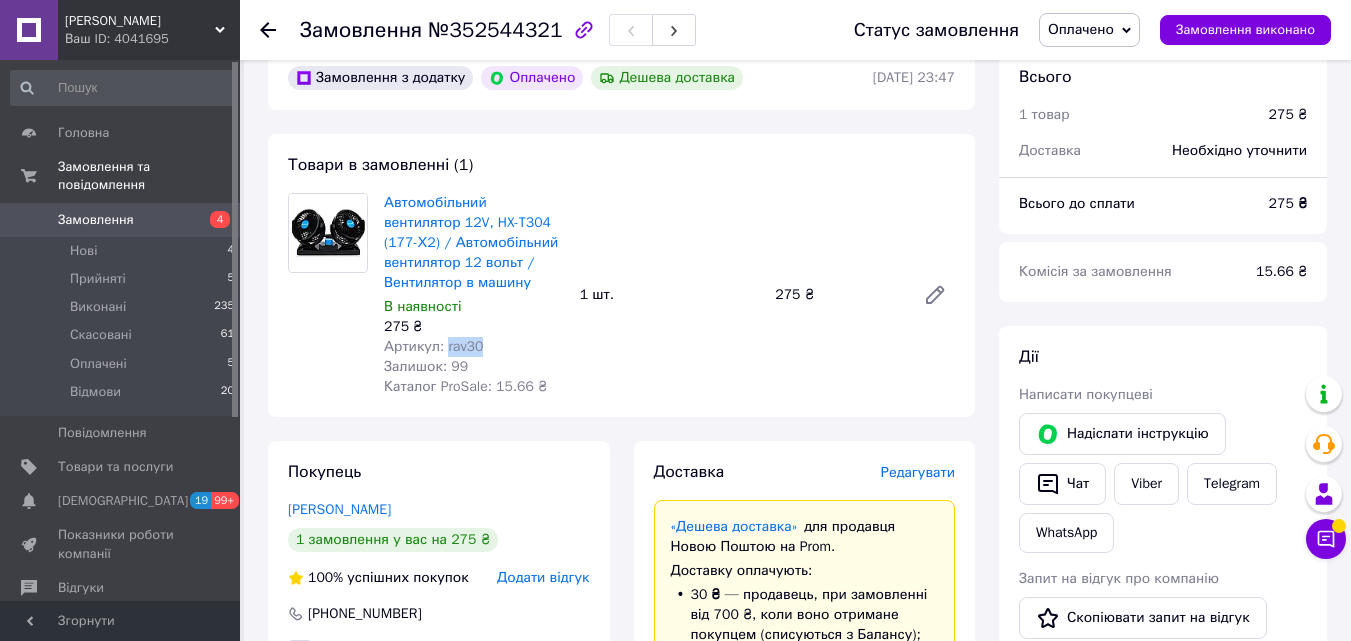 drag, startPoint x: 444, startPoint y: 349, endPoint x: 482, endPoint y: 352, distance: 38.118237 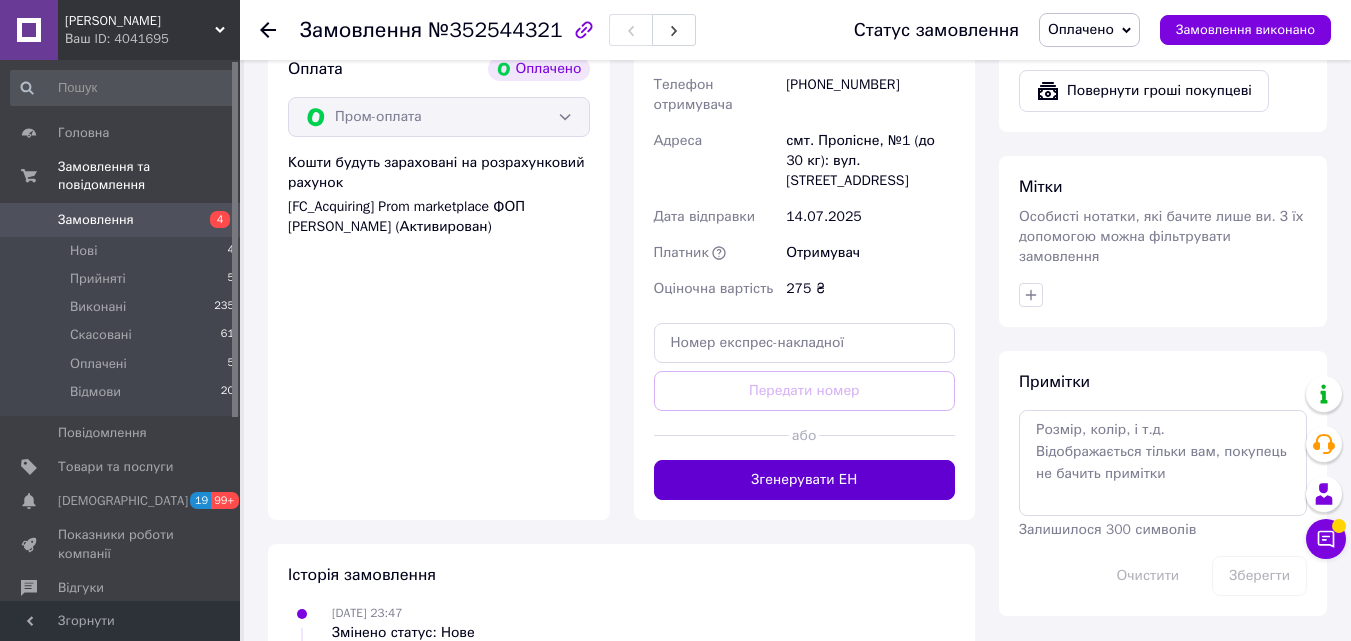 scroll, scrollTop: 900, scrollLeft: 0, axis: vertical 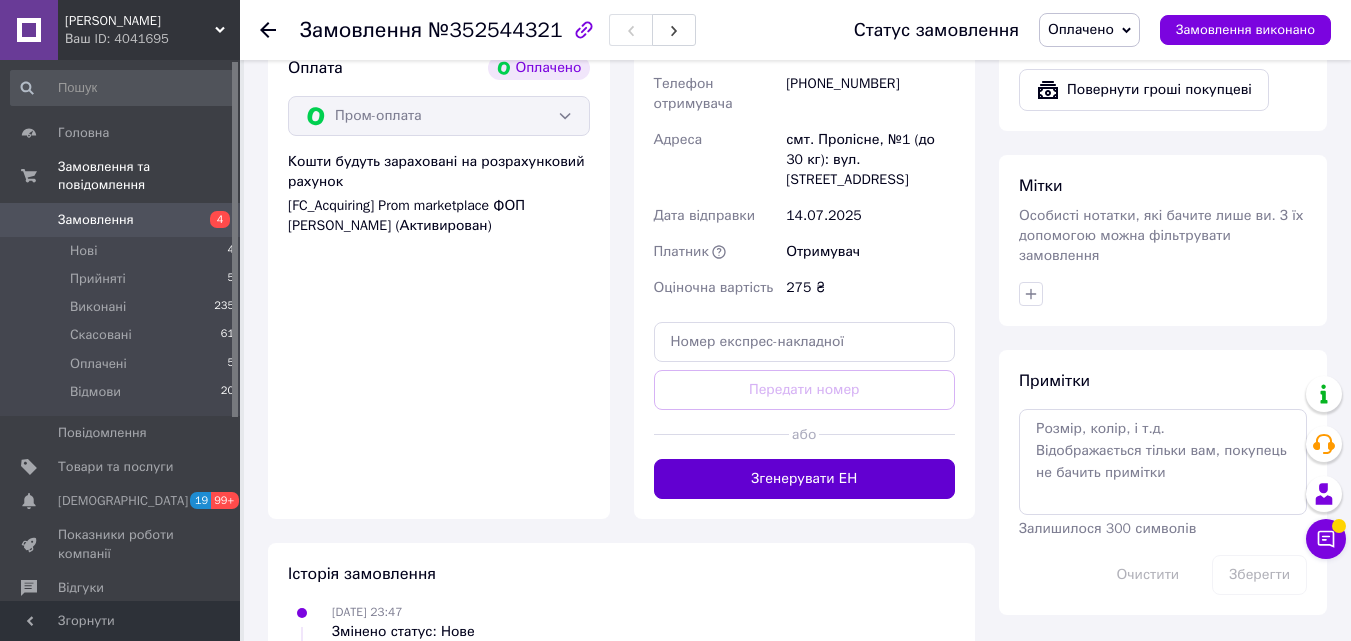 click on "Згенерувати ЕН" at bounding box center [805, 479] 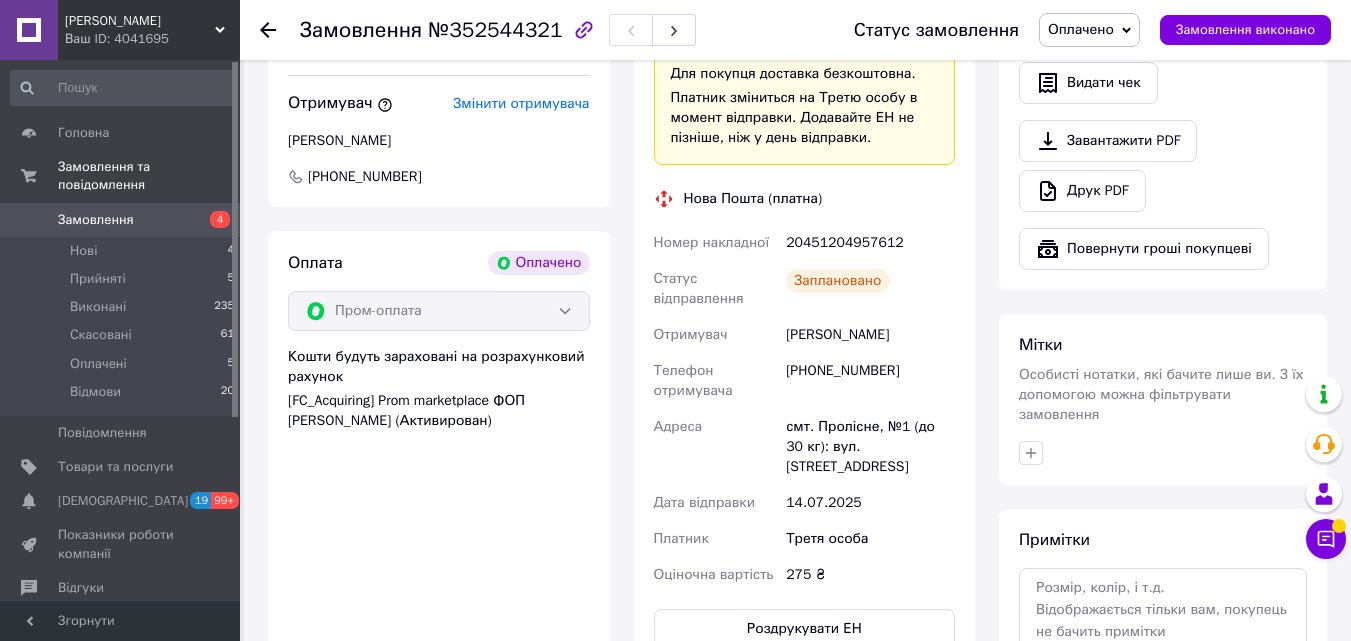 scroll, scrollTop: 700, scrollLeft: 0, axis: vertical 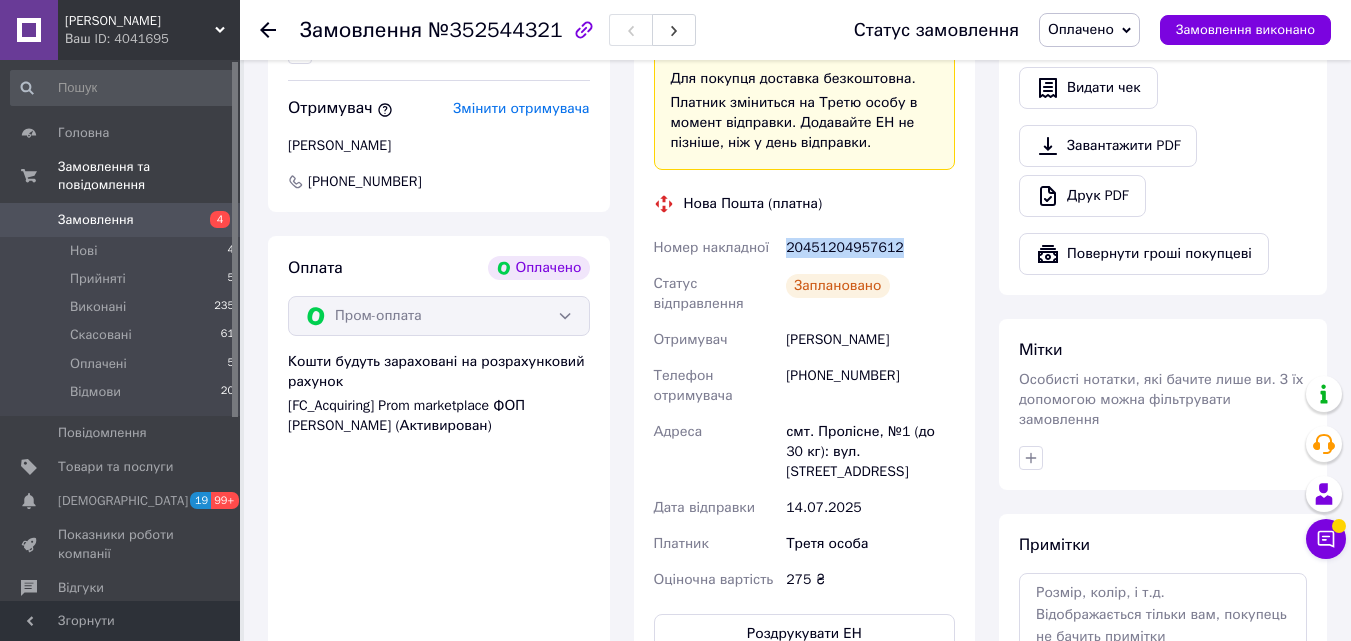 drag, startPoint x: 787, startPoint y: 247, endPoint x: 890, endPoint y: 252, distance: 103.121284 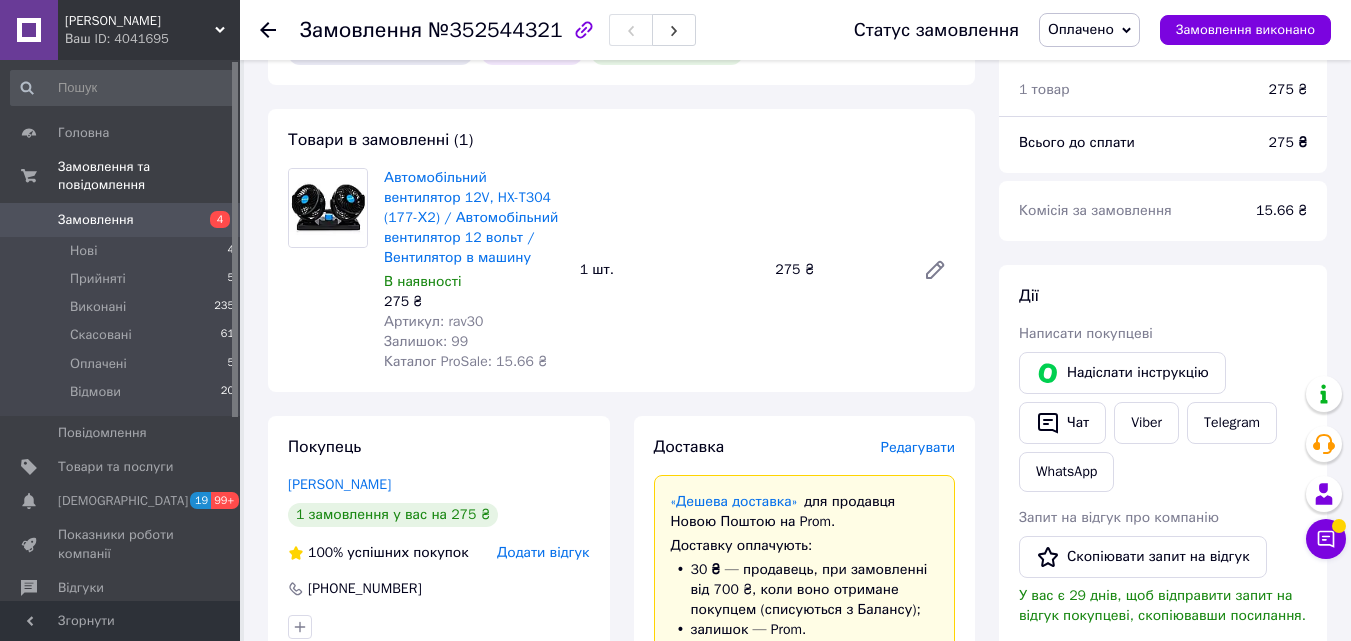 scroll, scrollTop: 100, scrollLeft: 0, axis: vertical 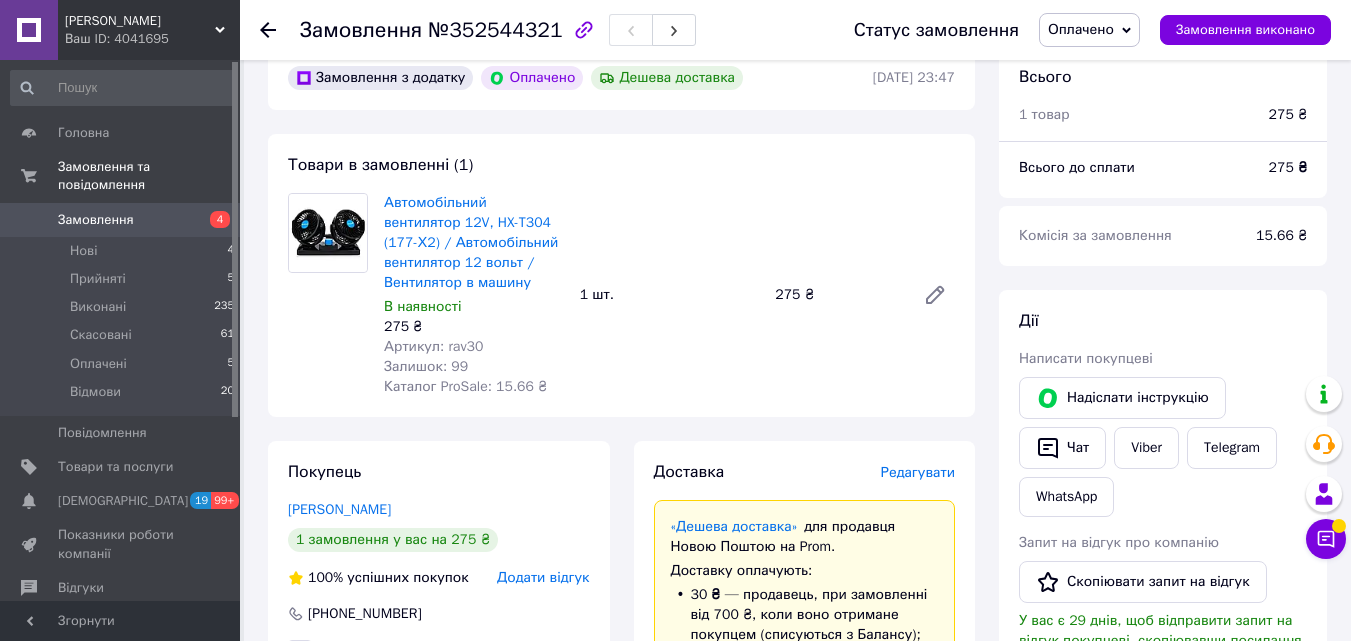 click 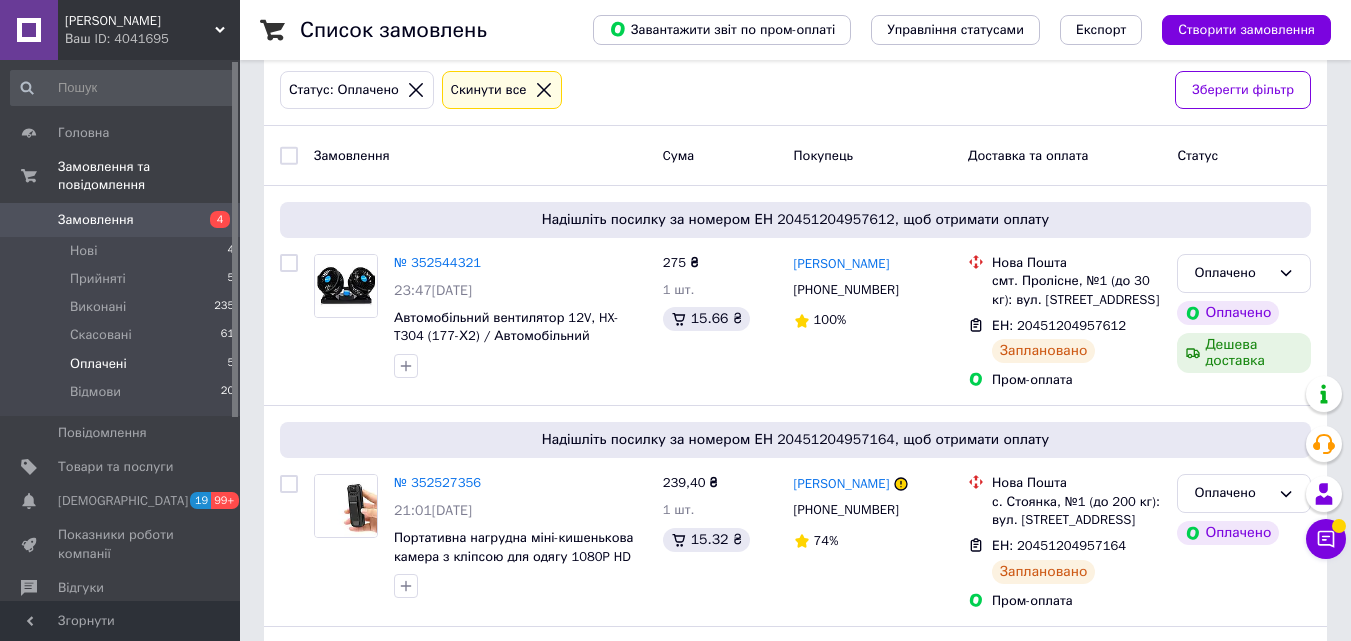 scroll, scrollTop: 100, scrollLeft: 0, axis: vertical 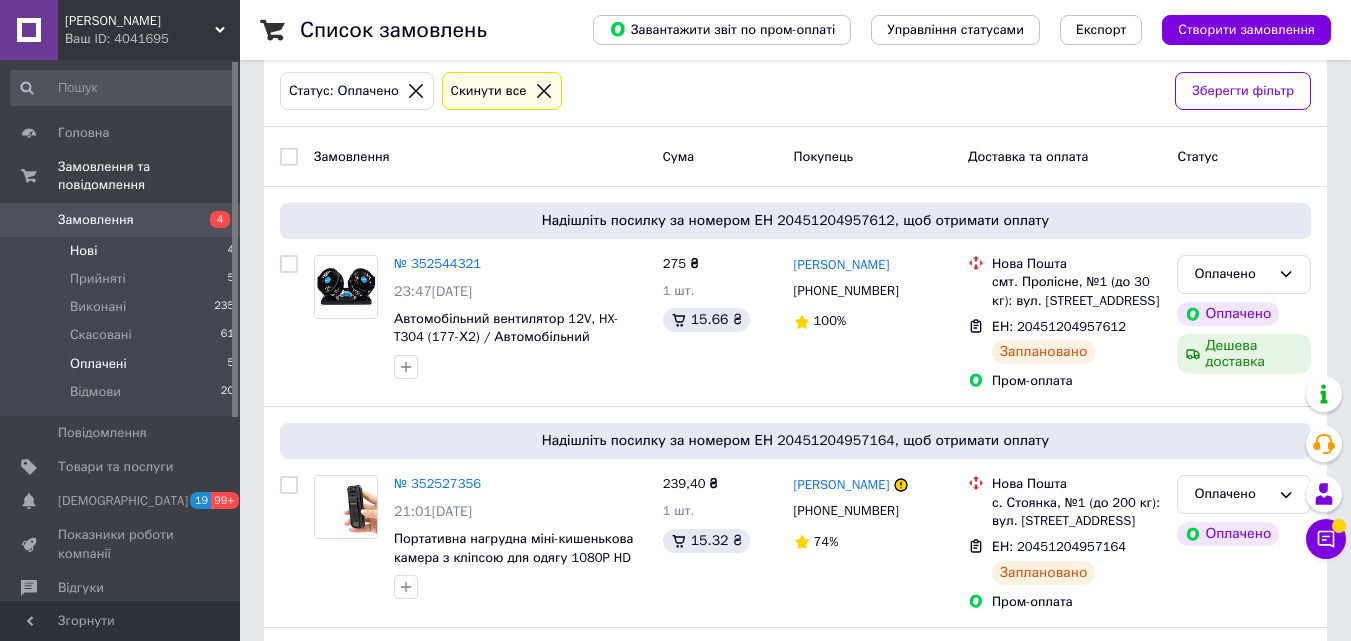 click on "Нові" at bounding box center (83, 251) 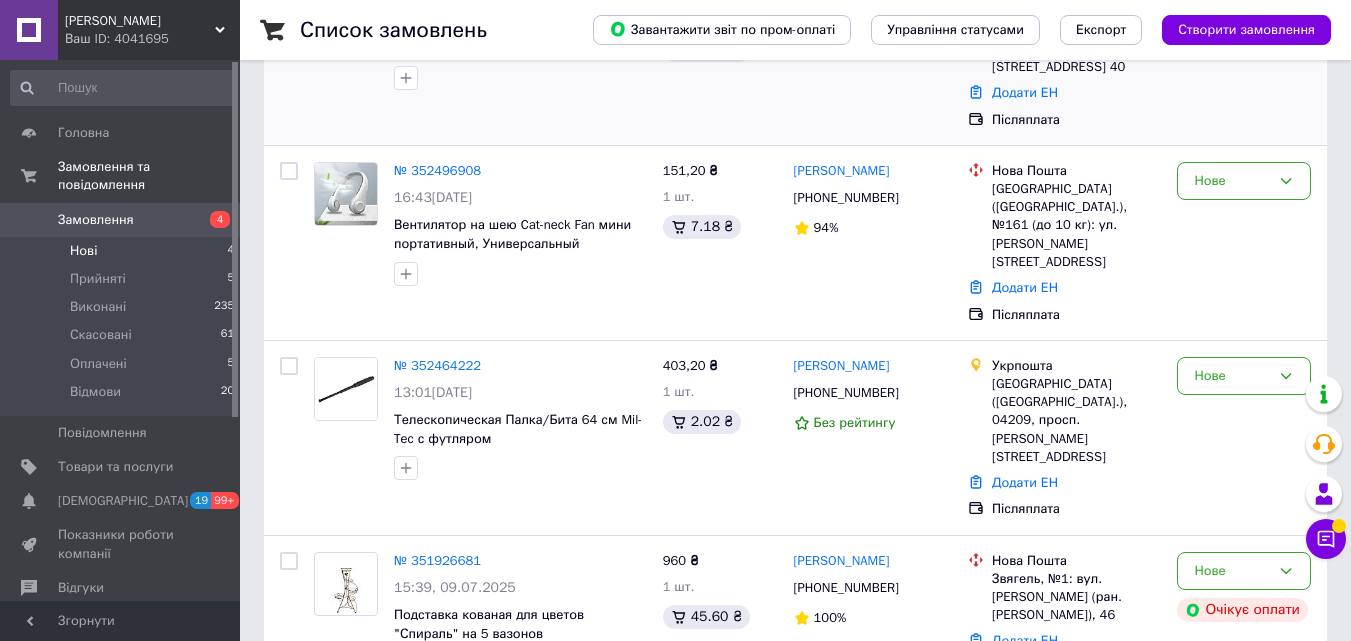 scroll, scrollTop: 320, scrollLeft: 0, axis: vertical 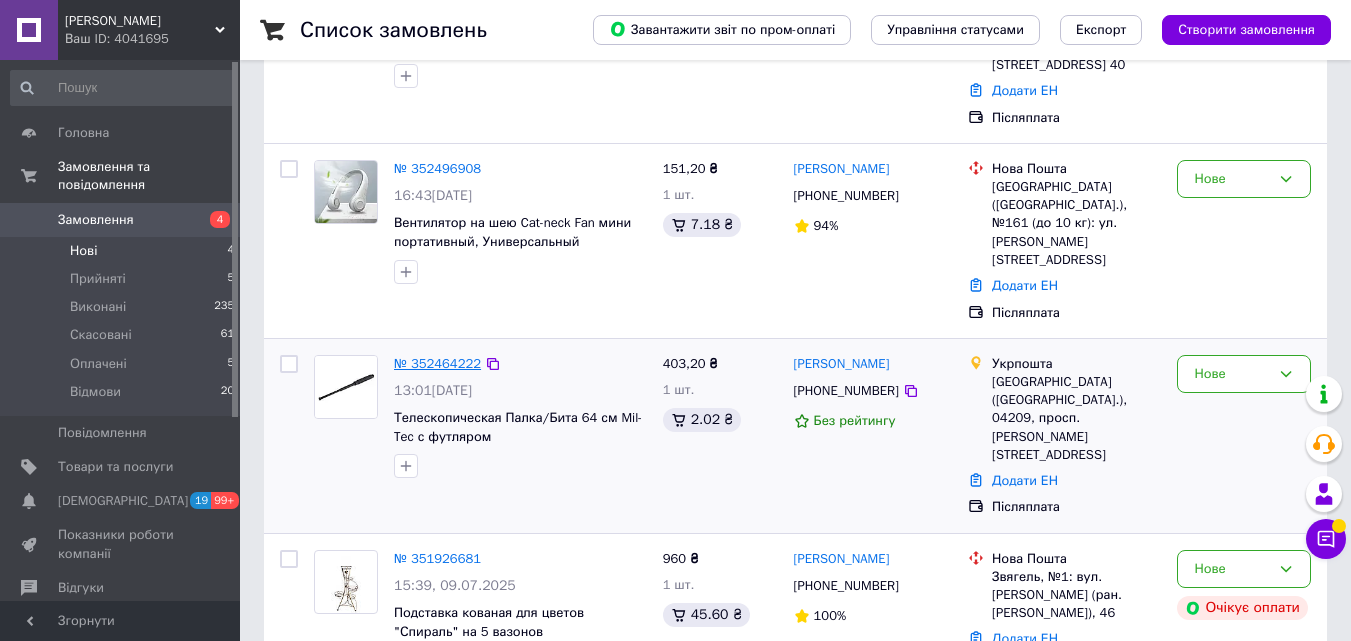 click on "№ 352464222" at bounding box center (437, 363) 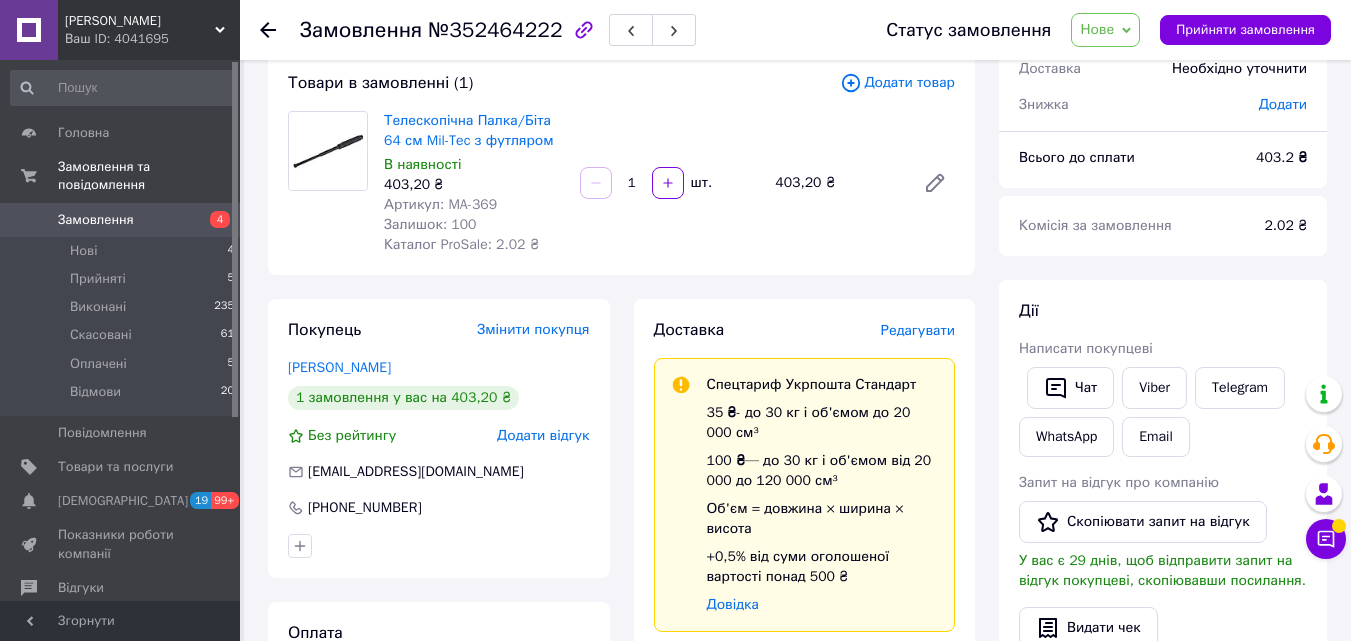 scroll, scrollTop: 20, scrollLeft: 0, axis: vertical 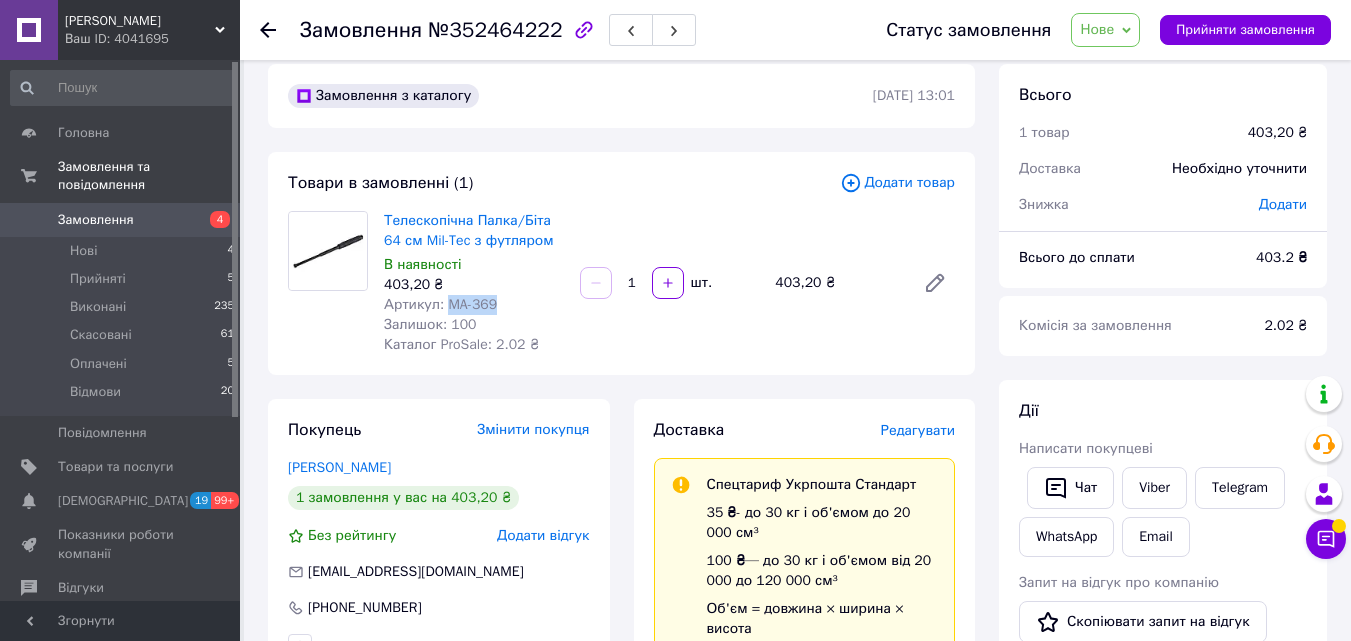 drag, startPoint x: 442, startPoint y: 304, endPoint x: 496, endPoint y: 306, distance: 54.037025 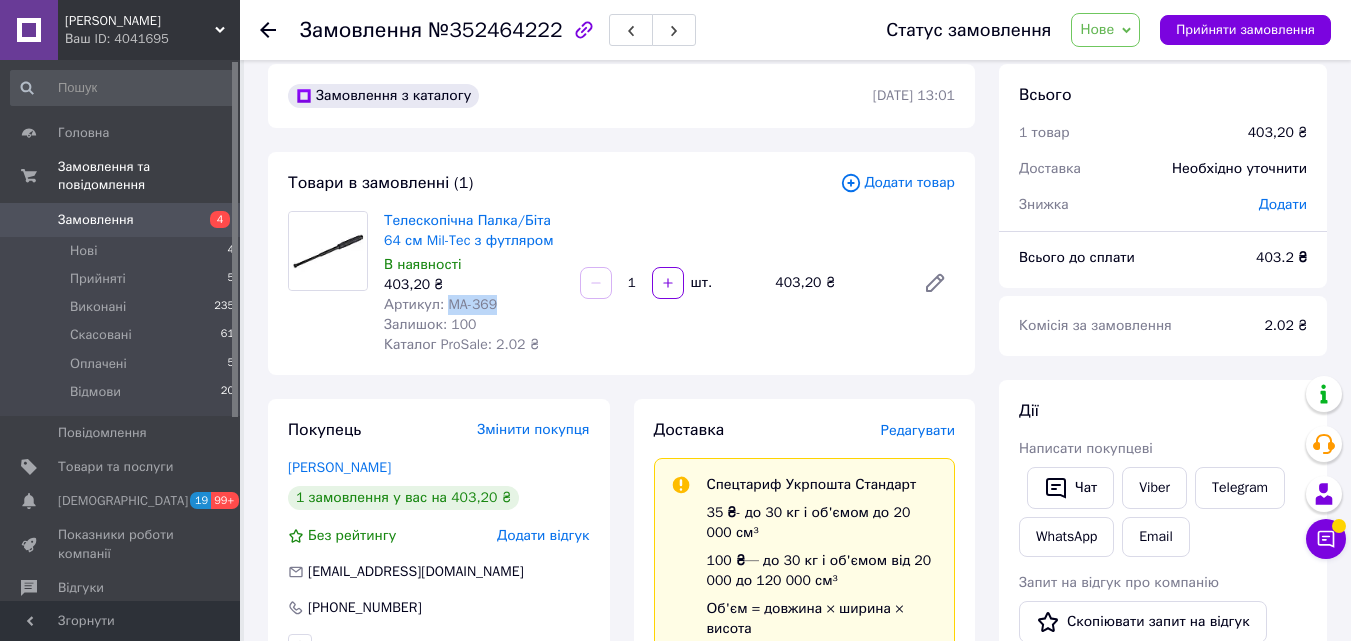 click on "Артикул: MA-369" at bounding box center (474, 305) 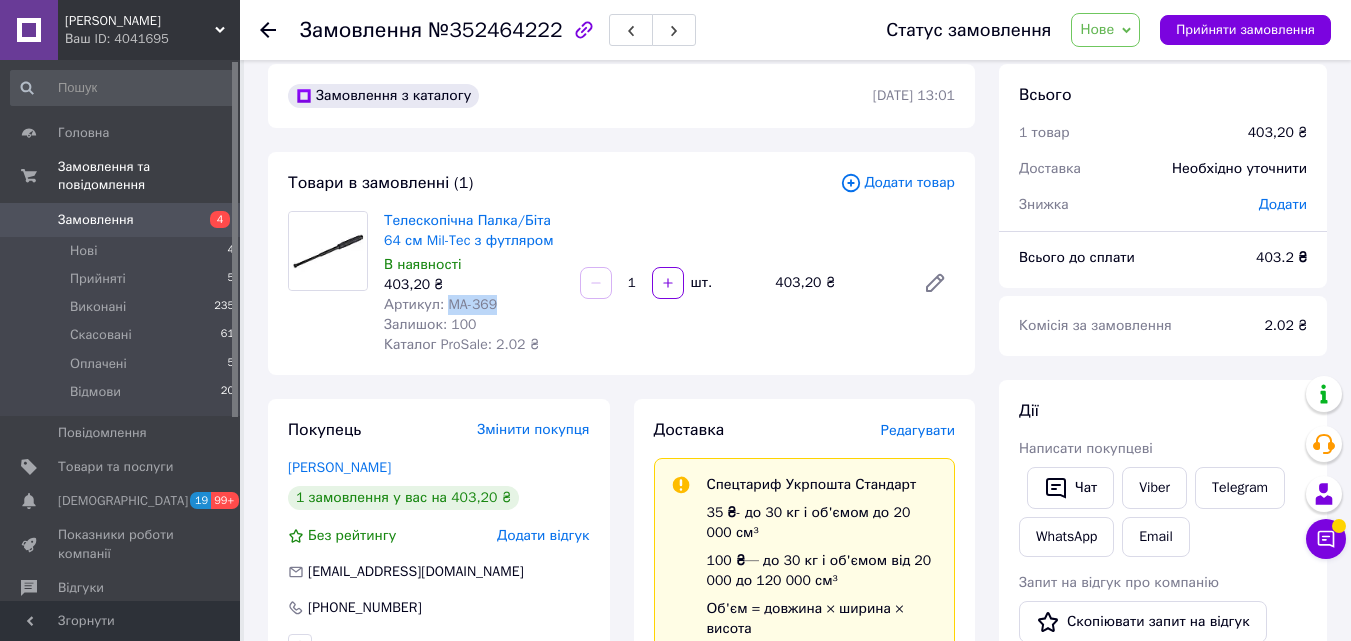 copy on "MA-369" 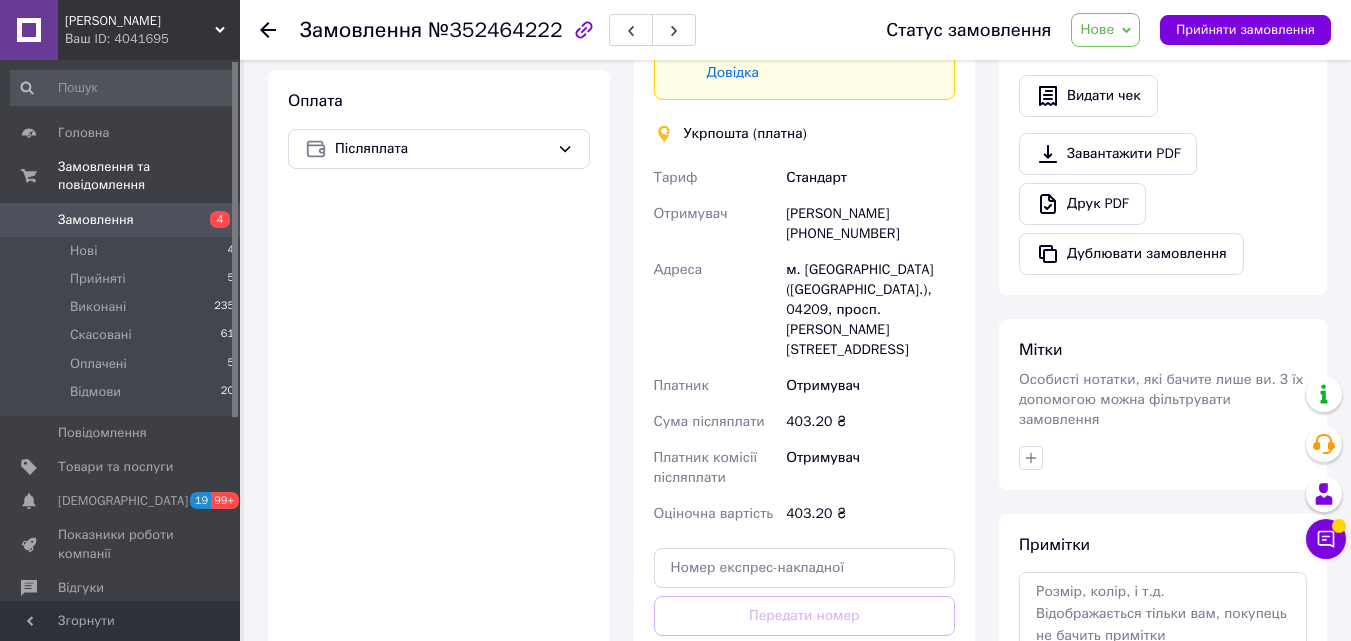 scroll, scrollTop: 700, scrollLeft: 0, axis: vertical 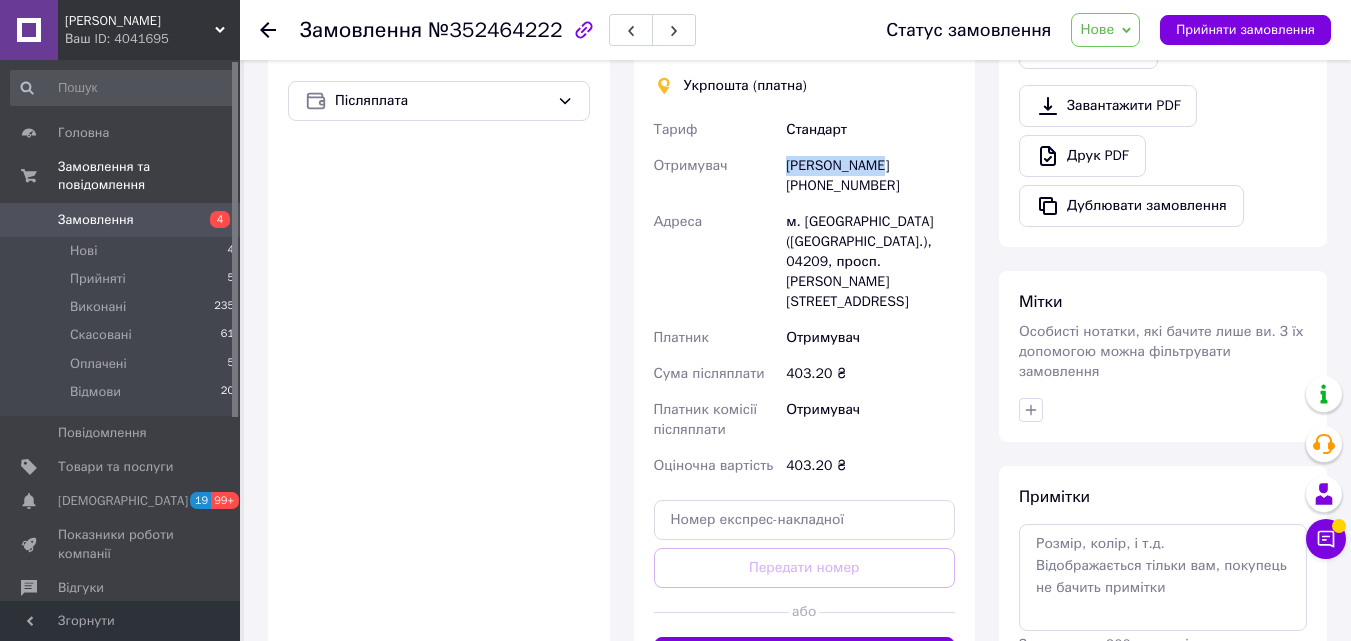 drag, startPoint x: 785, startPoint y: 167, endPoint x: 880, endPoint y: 167, distance: 95 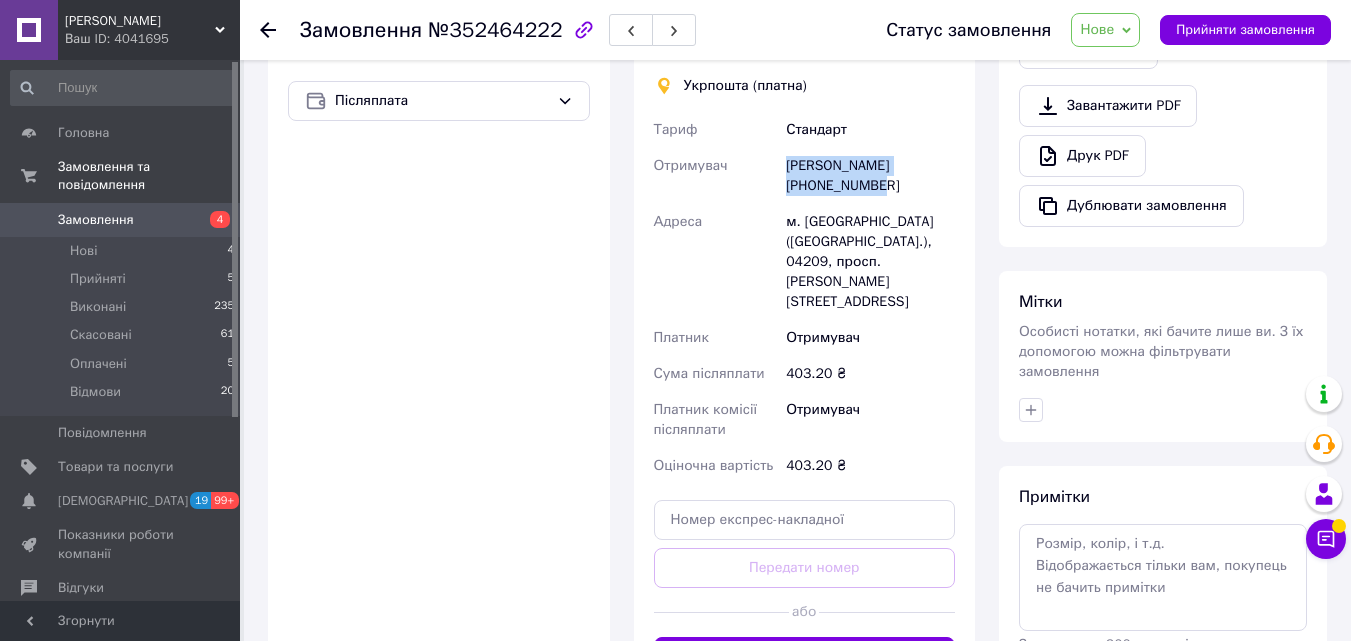 drag, startPoint x: 781, startPoint y: 184, endPoint x: 888, endPoint y: 186, distance: 107.01869 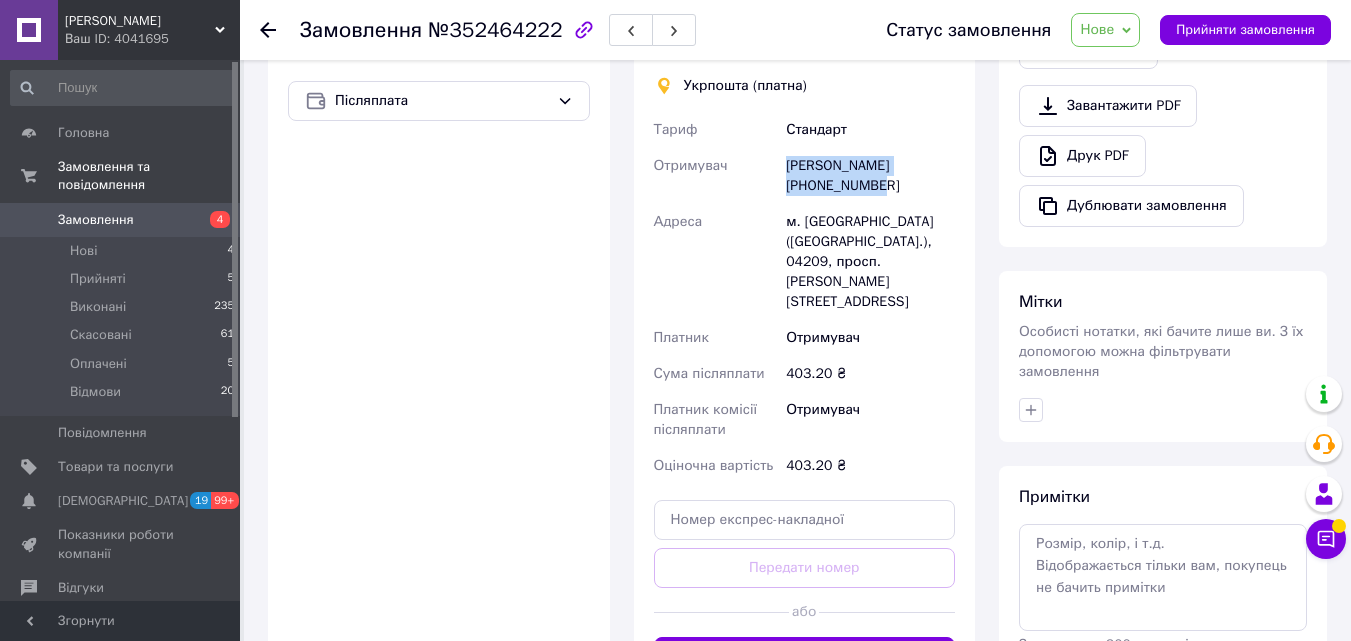 click on "Тариф Стандарт Отримувач Андрей Белов +380931659909 Адреса м. Київ (Київська обл.), 04209, просп. Оболонський, 51В Платник Отримувач Сума післяплати 403.20 ₴ Платник комісії післяплати Отримувач Оціночна вартість 403.20 ₴" at bounding box center [805, 298] 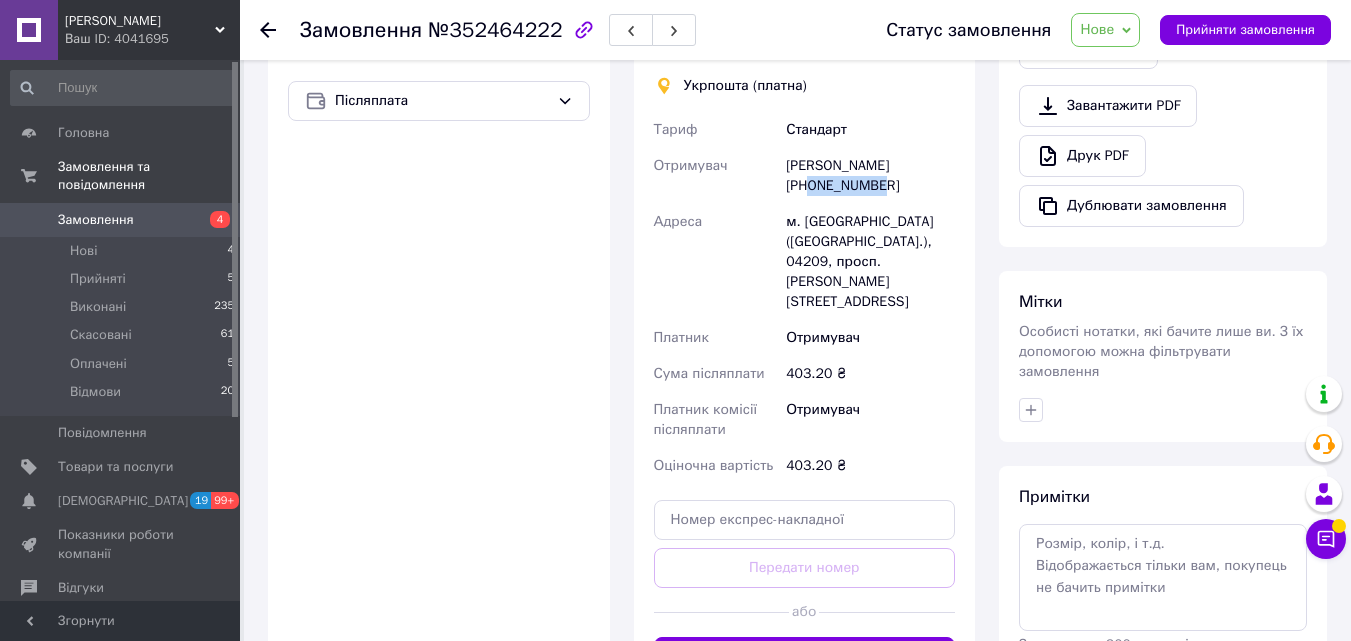 drag, startPoint x: 895, startPoint y: 183, endPoint x: 818, endPoint y: 183, distance: 77 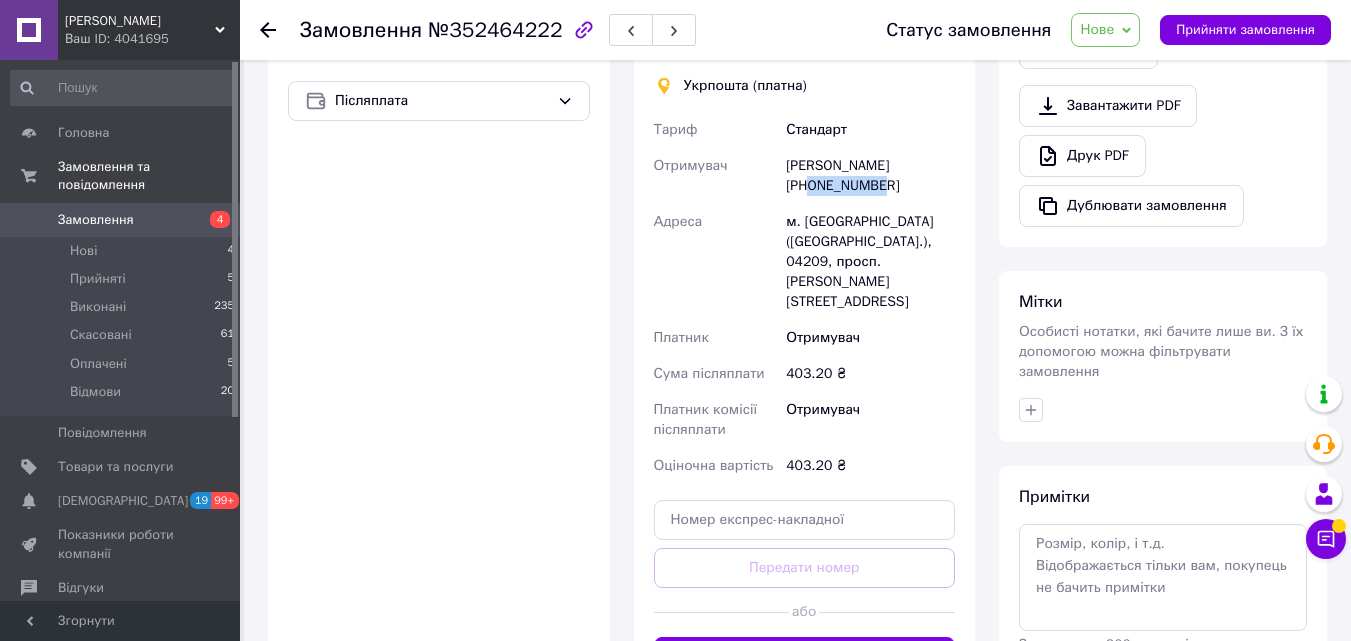 click on "Андрей Белов +380931659909" at bounding box center [870, 176] 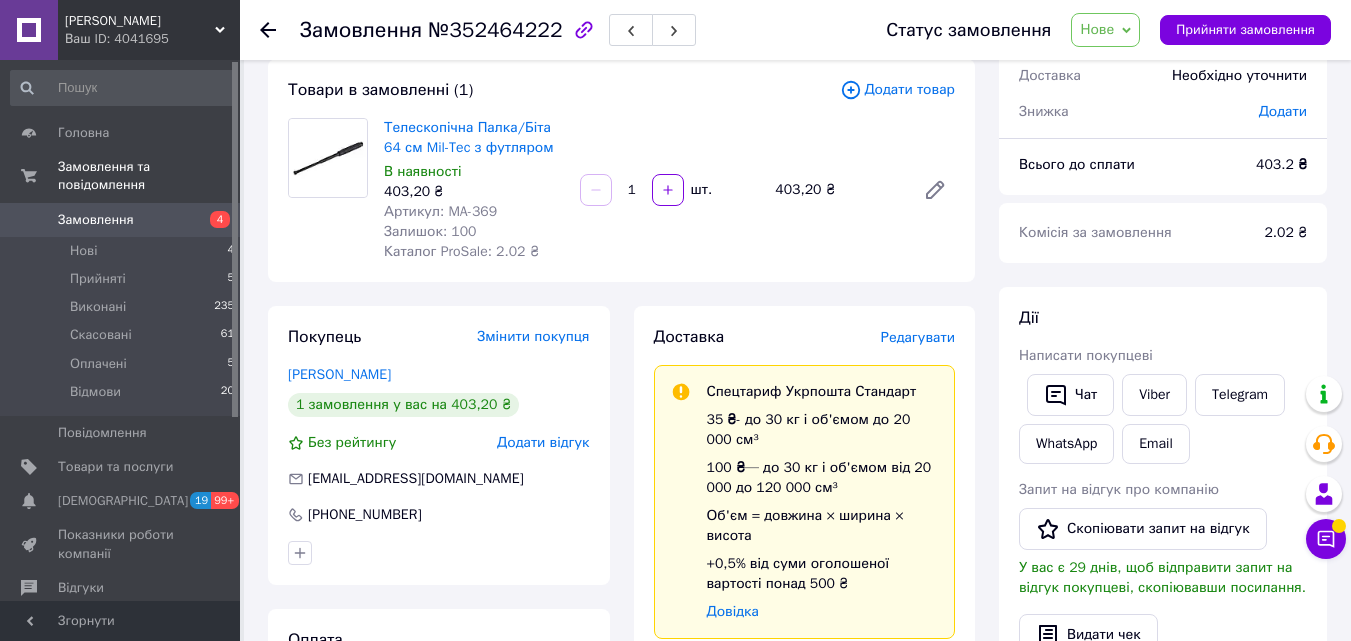 scroll, scrollTop: 0, scrollLeft: 0, axis: both 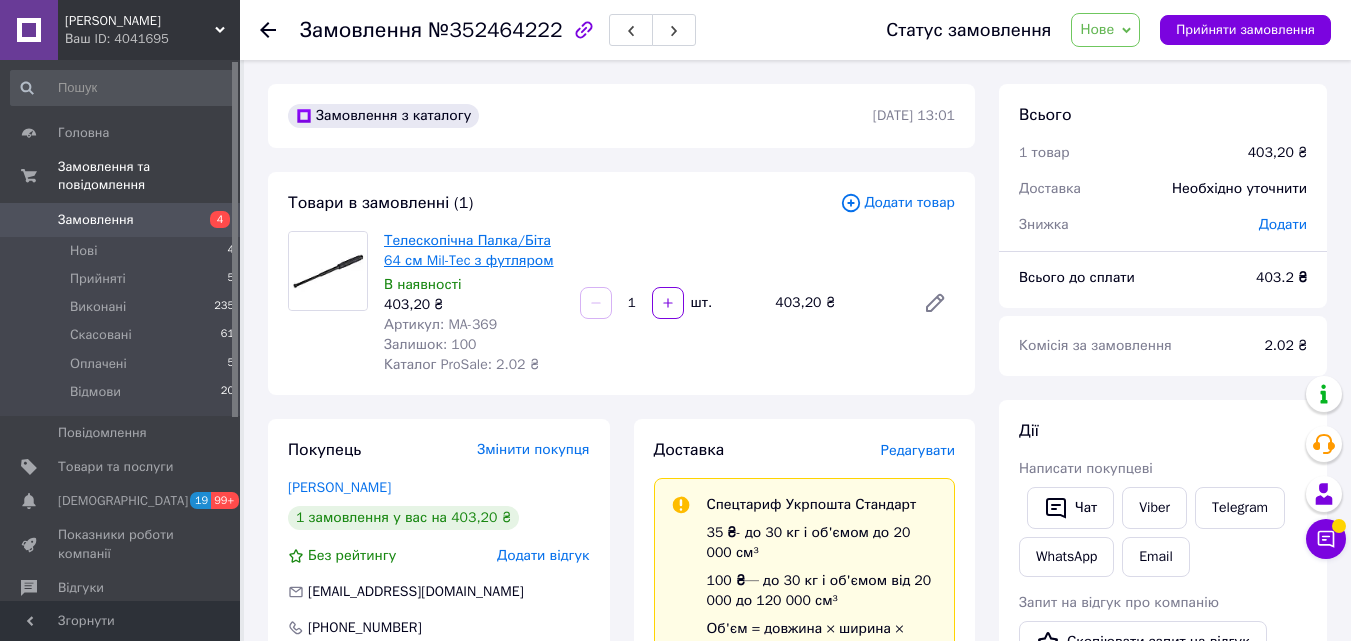 click on "Телескопічна Палка/Біта 64 см Mil-Tec з футляром" at bounding box center (469, 250) 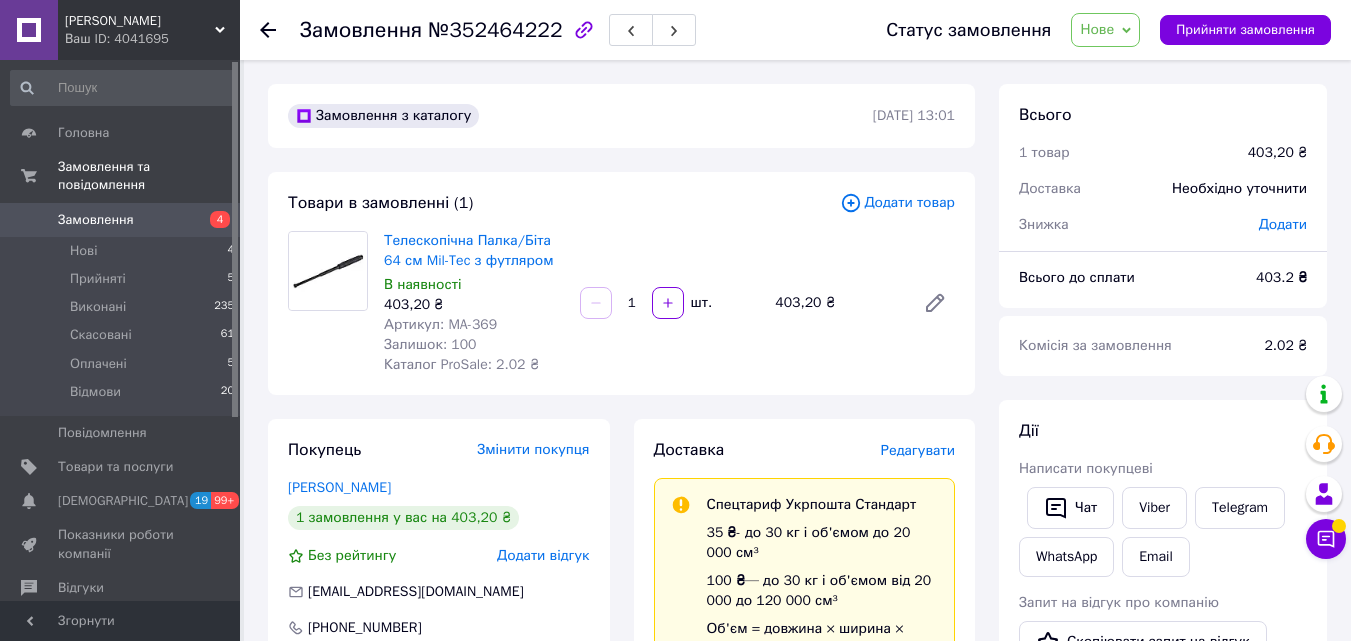 click 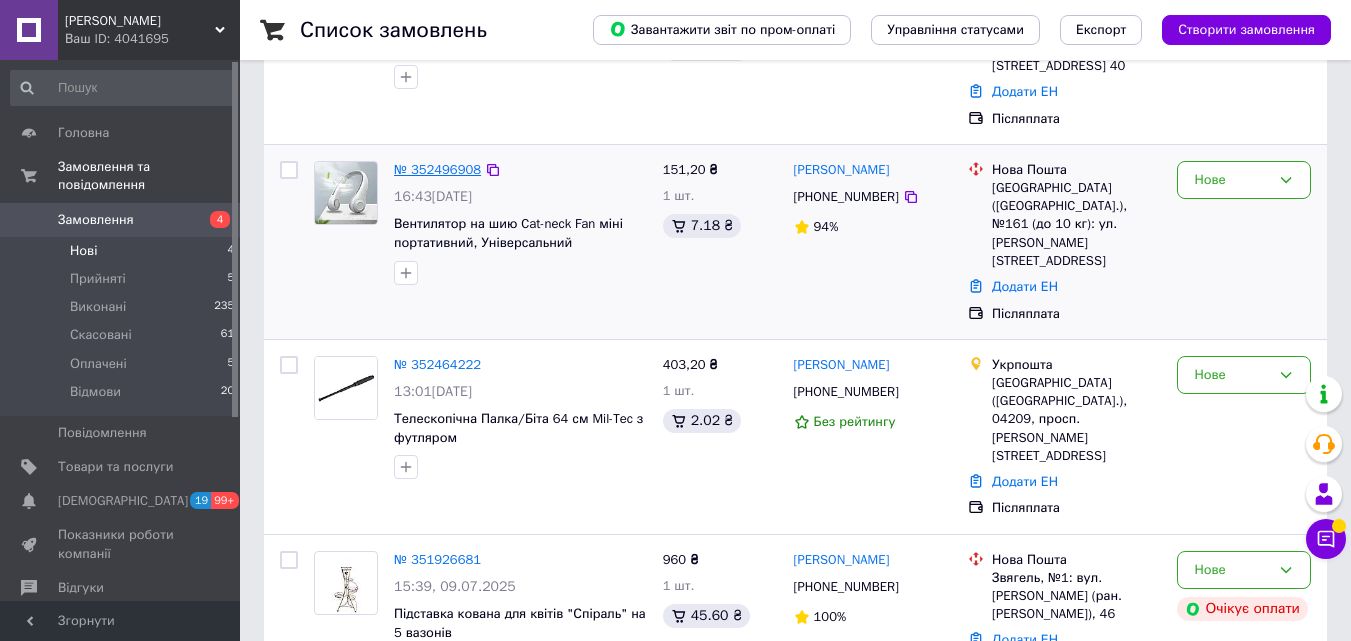 scroll, scrollTop: 320, scrollLeft: 0, axis: vertical 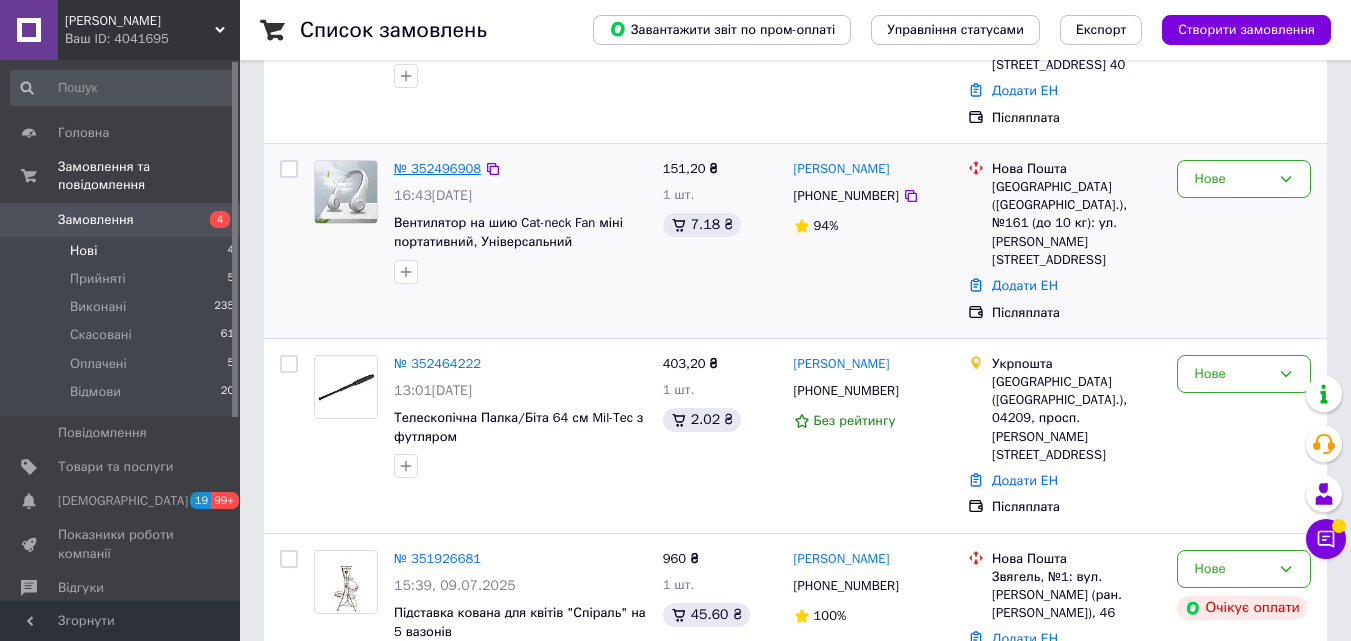 click on "№ 352496908" at bounding box center (437, 168) 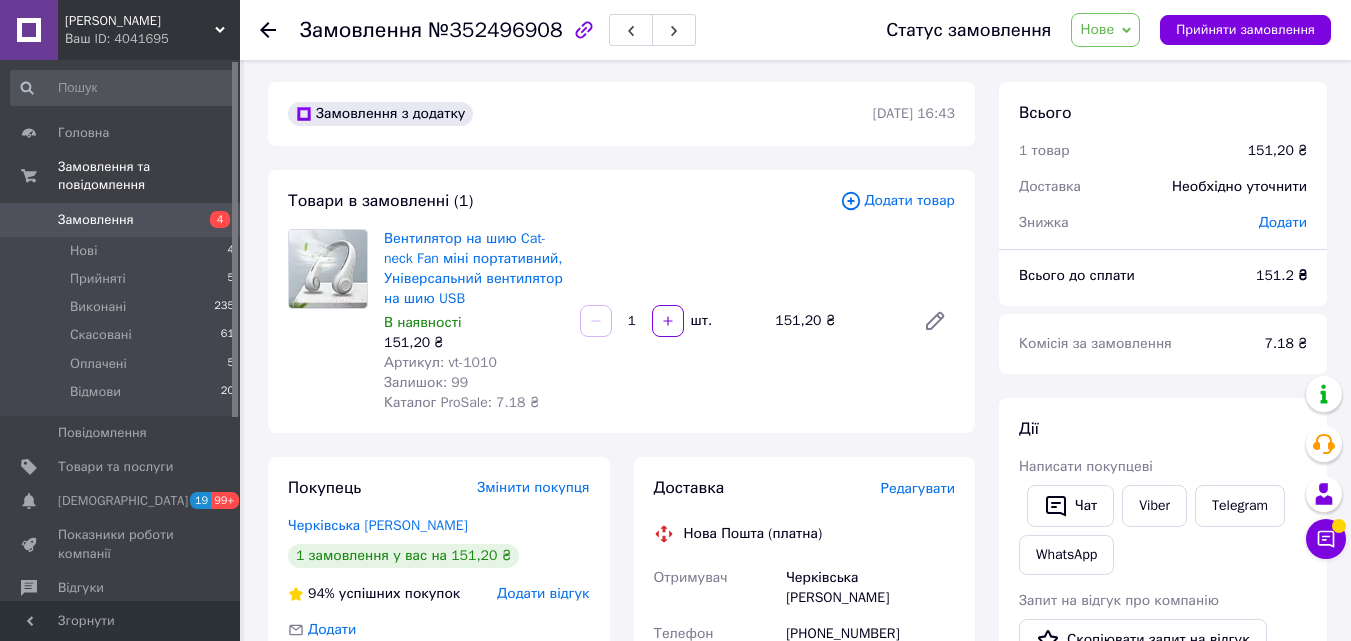 scroll, scrollTop: 0, scrollLeft: 0, axis: both 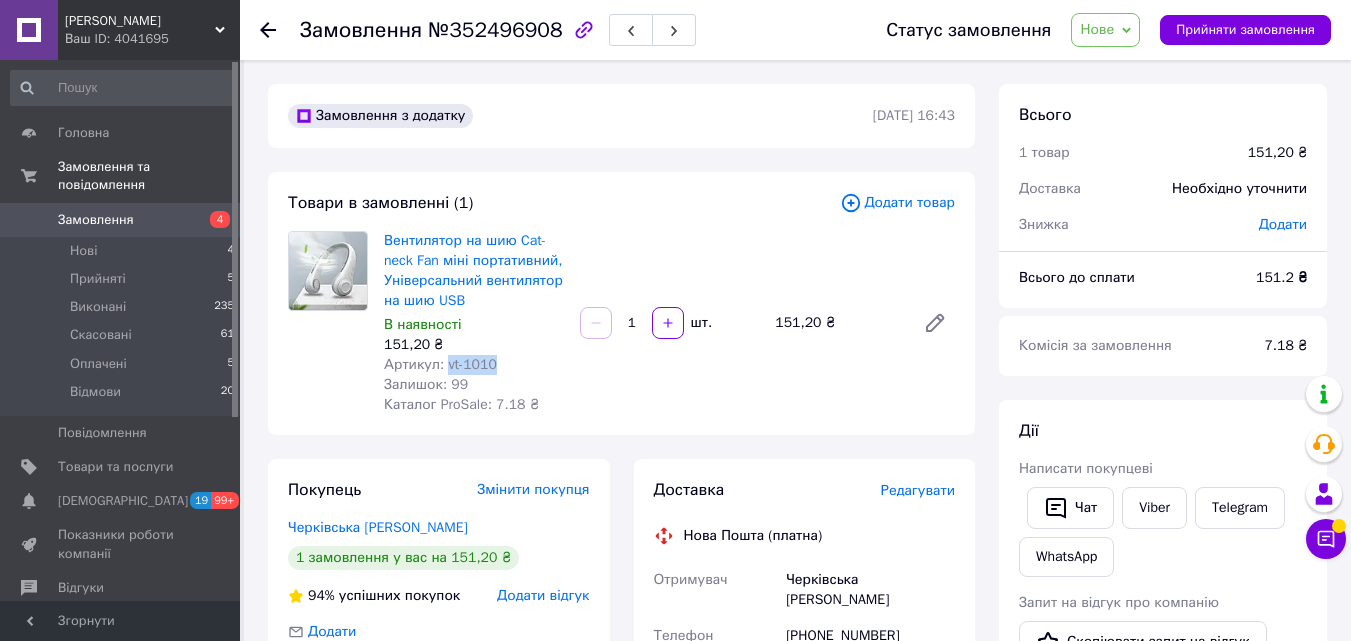 drag, startPoint x: 443, startPoint y: 367, endPoint x: 505, endPoint y: 366, distance: 62.008064 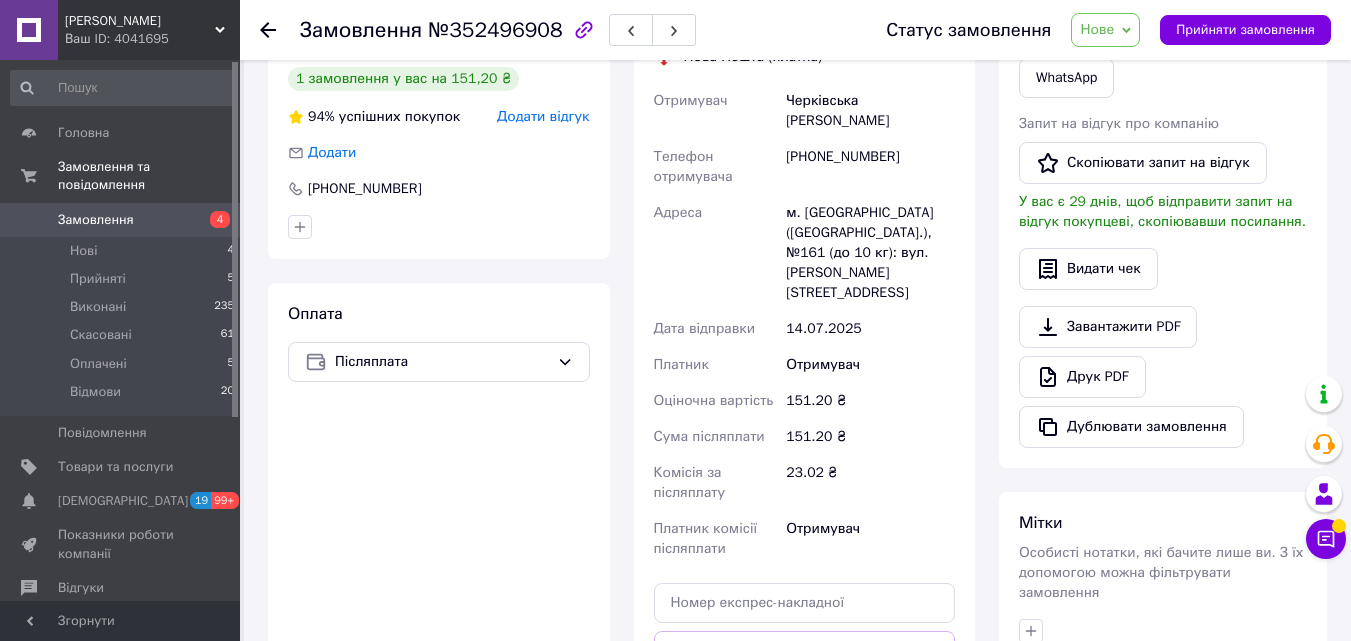 scroll, scrollTop: 500, scrollLeft: 0, axis: vertical 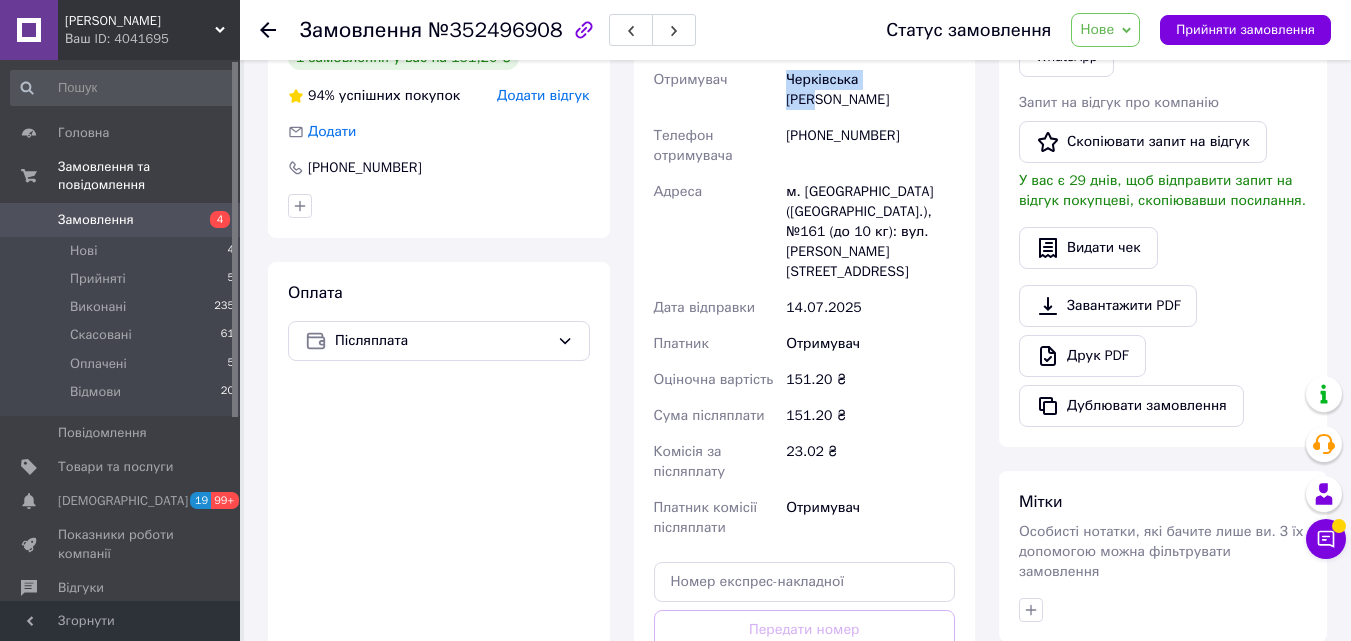 drag, startPoint x: 785, startPoint y: 78, endPoint x: 896, endPoint y: 86, distance: 111.28792 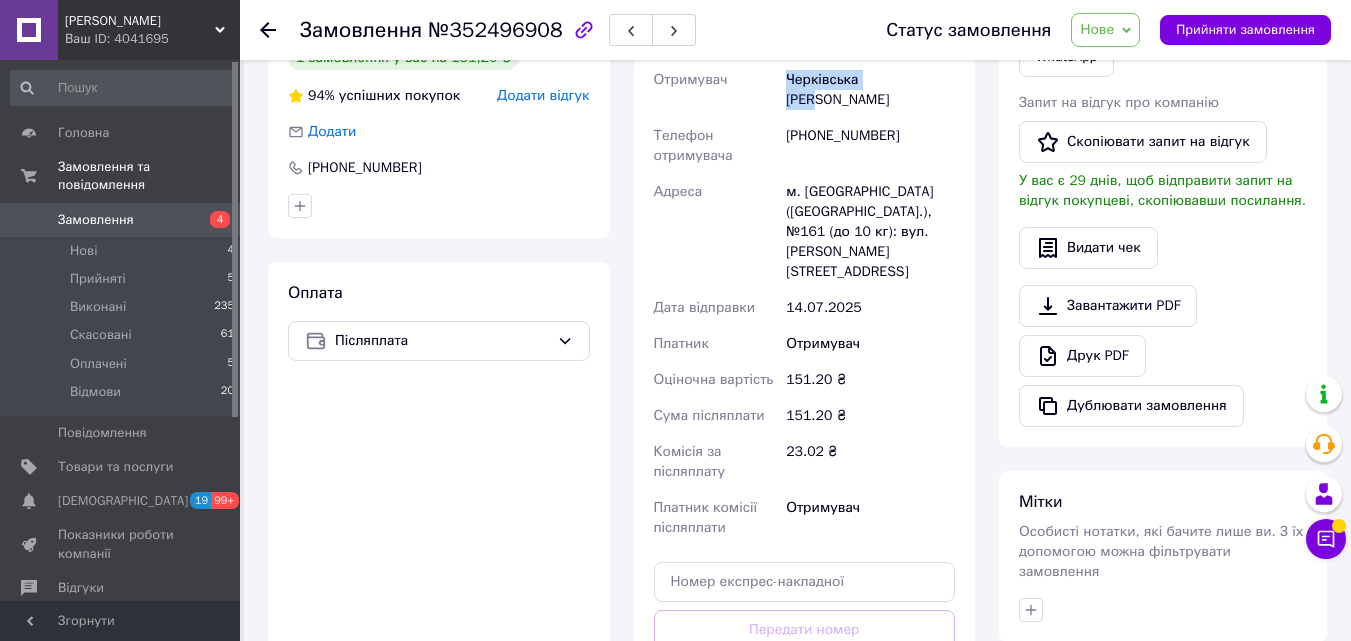click on "Черківська Анна" at bounding box center (870, 90) 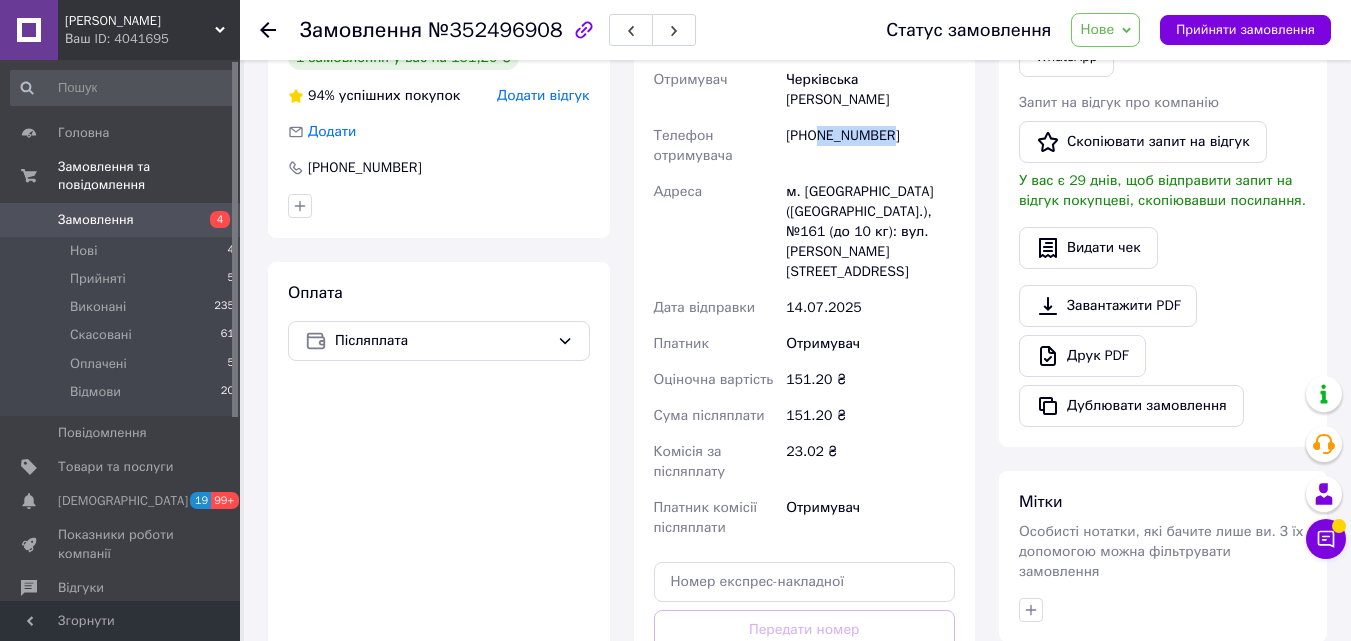 drag, startPoint x: 816, startPoint y: 111, endPoint x: 918, endPoint y: 119, distance: 102.31325 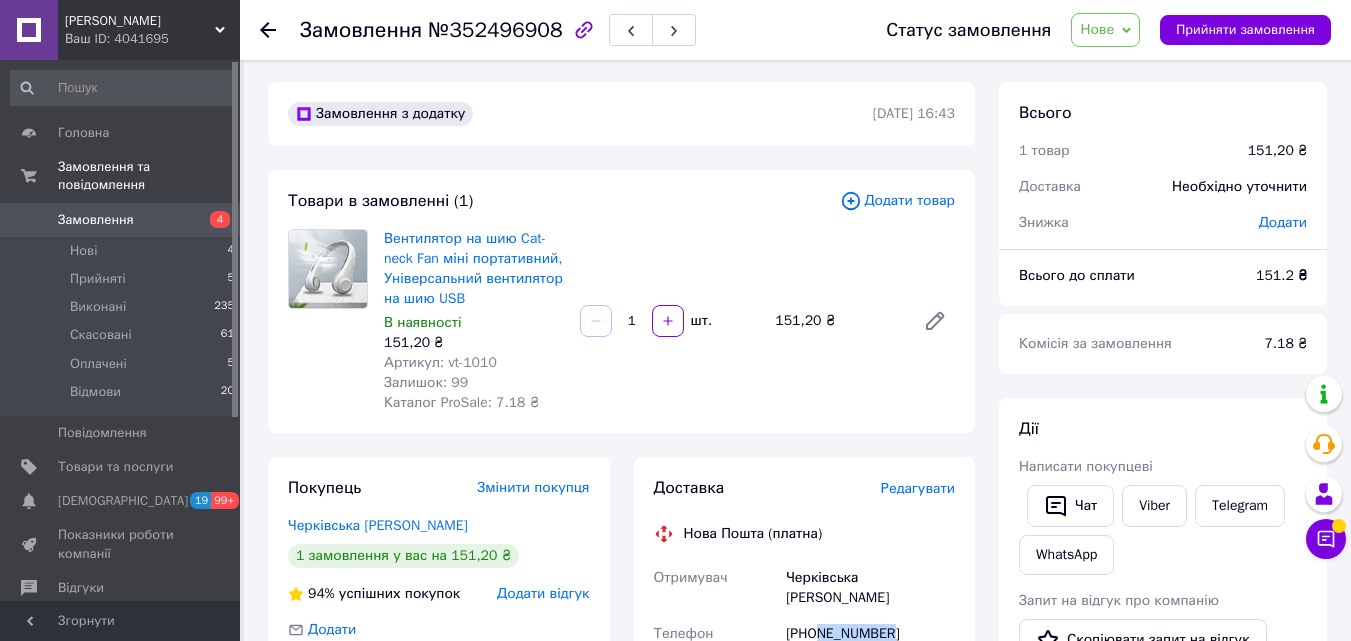 scroll, scrollTop: 0, scrollLeft: 0, axis: both 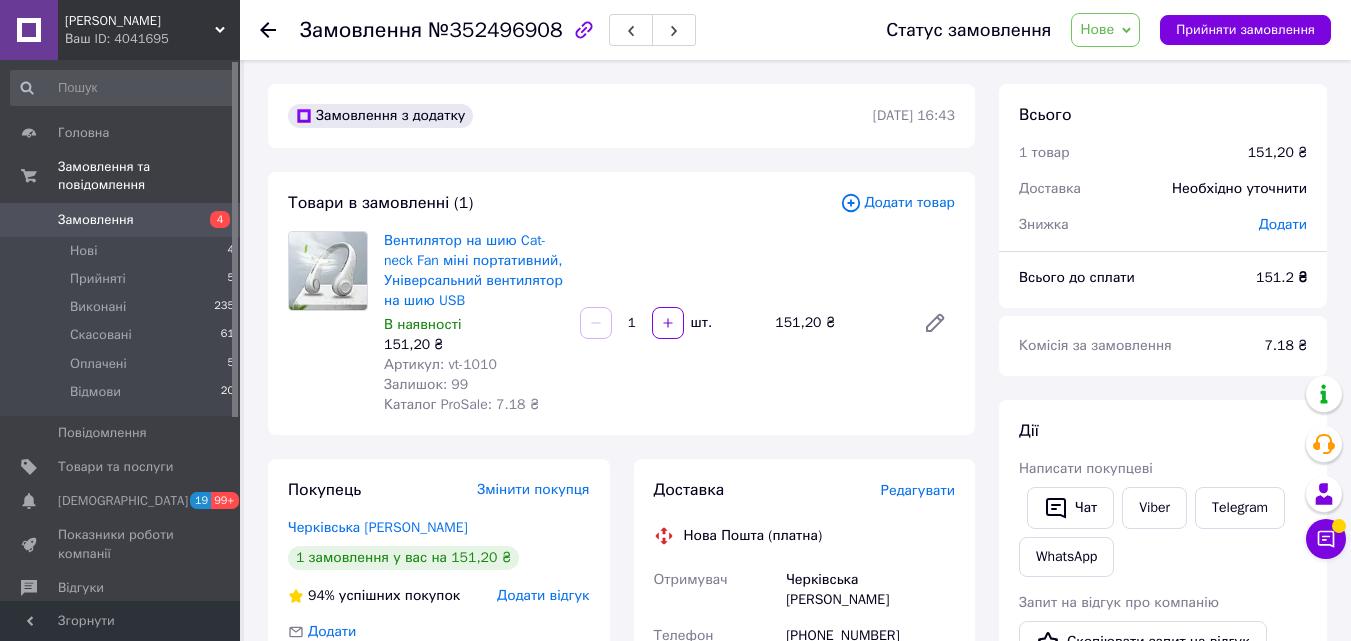click 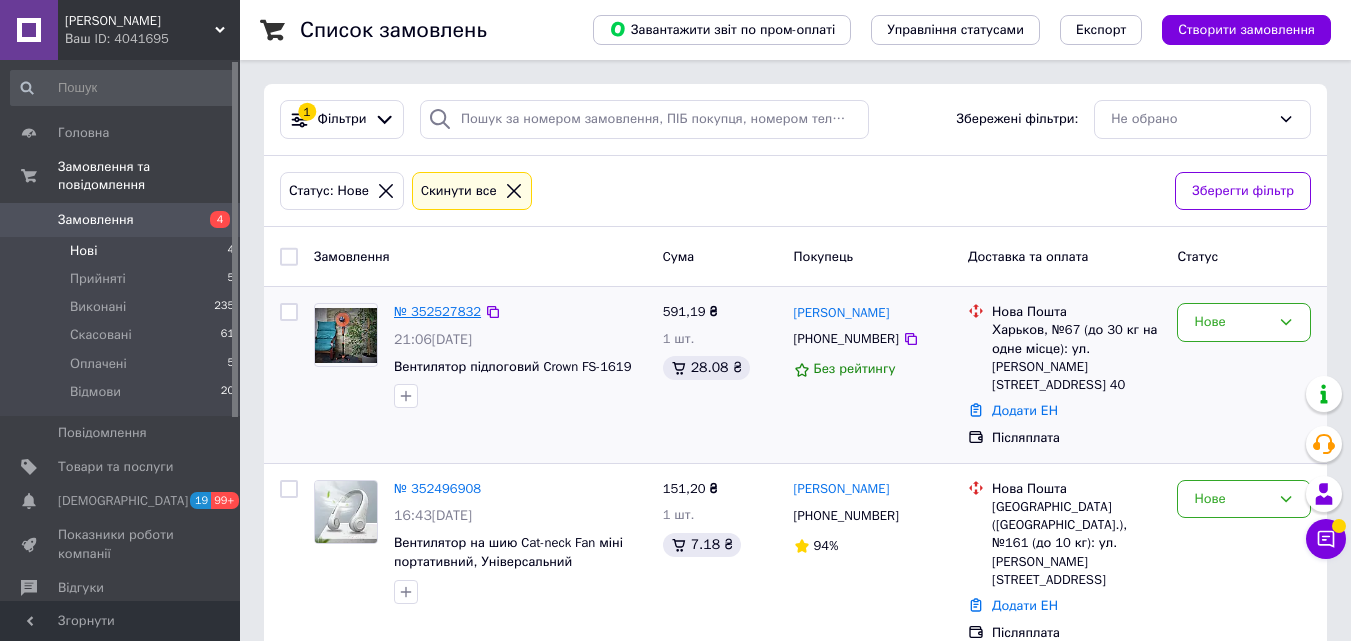 click on "№ 352527832" at bounding box center (437, 311) 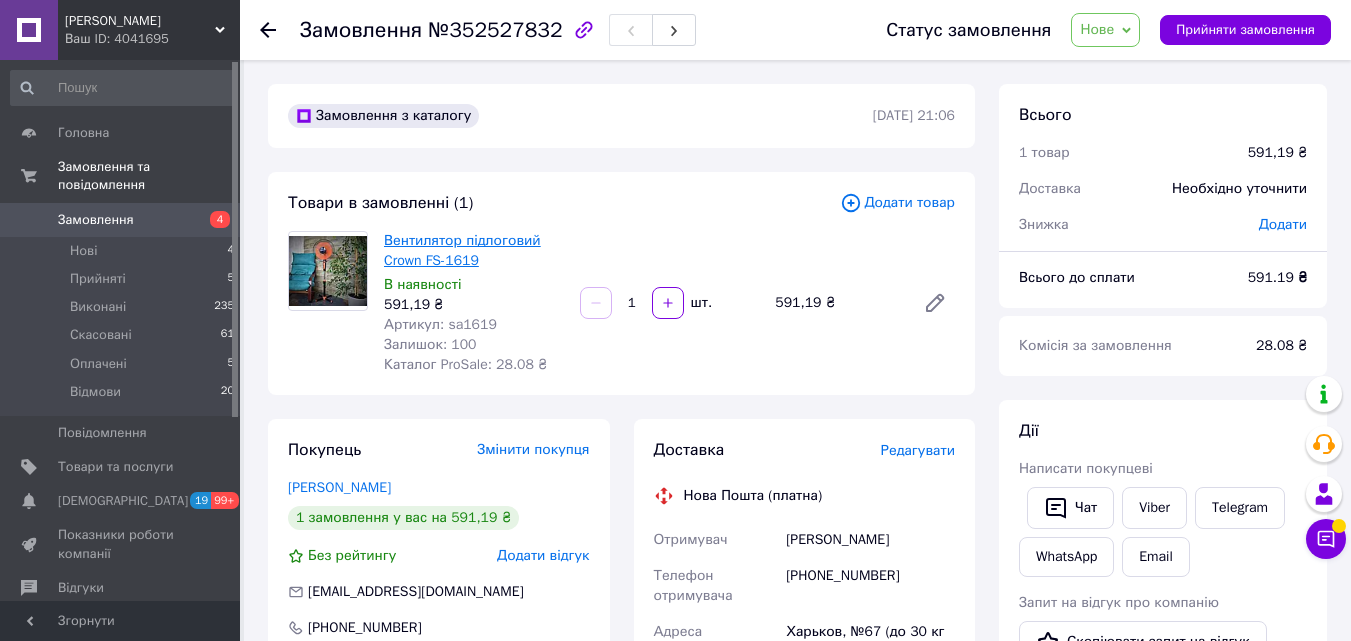 click on "Вентилятор підлоговий Crown FS-1619" at bounding box center [462, 250] 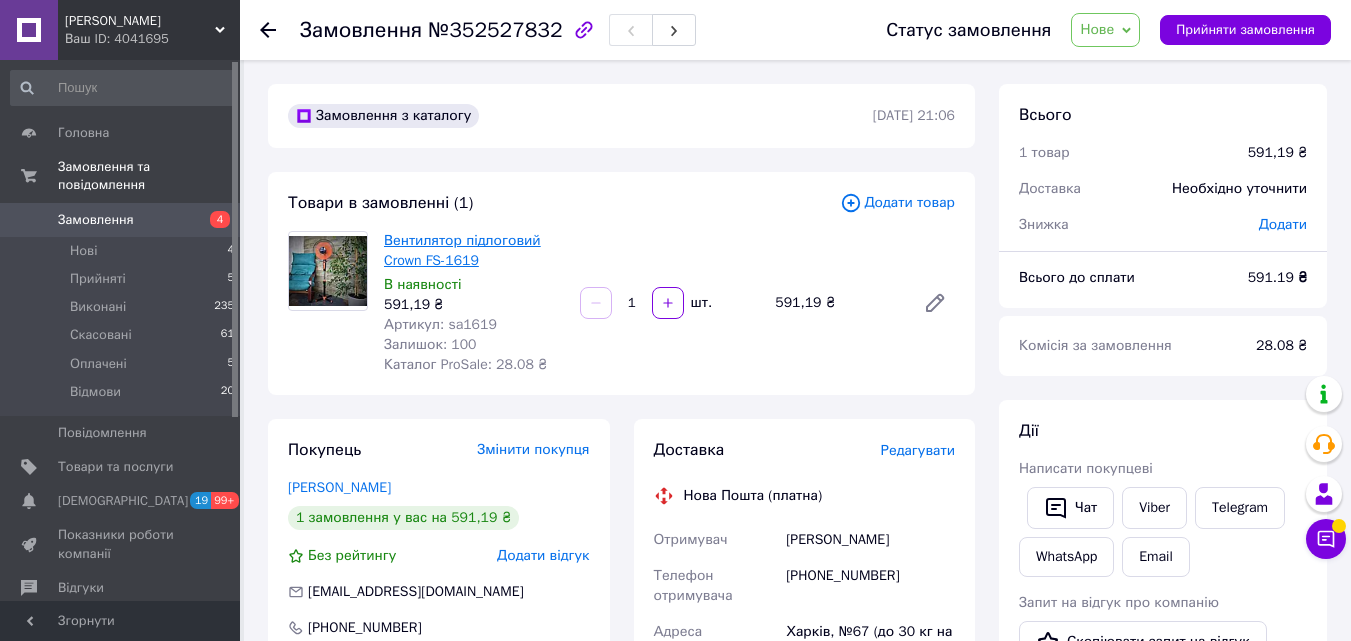click on "Вентилятор підлоговий Crown FS-1619" at bounding box center [462, 250] 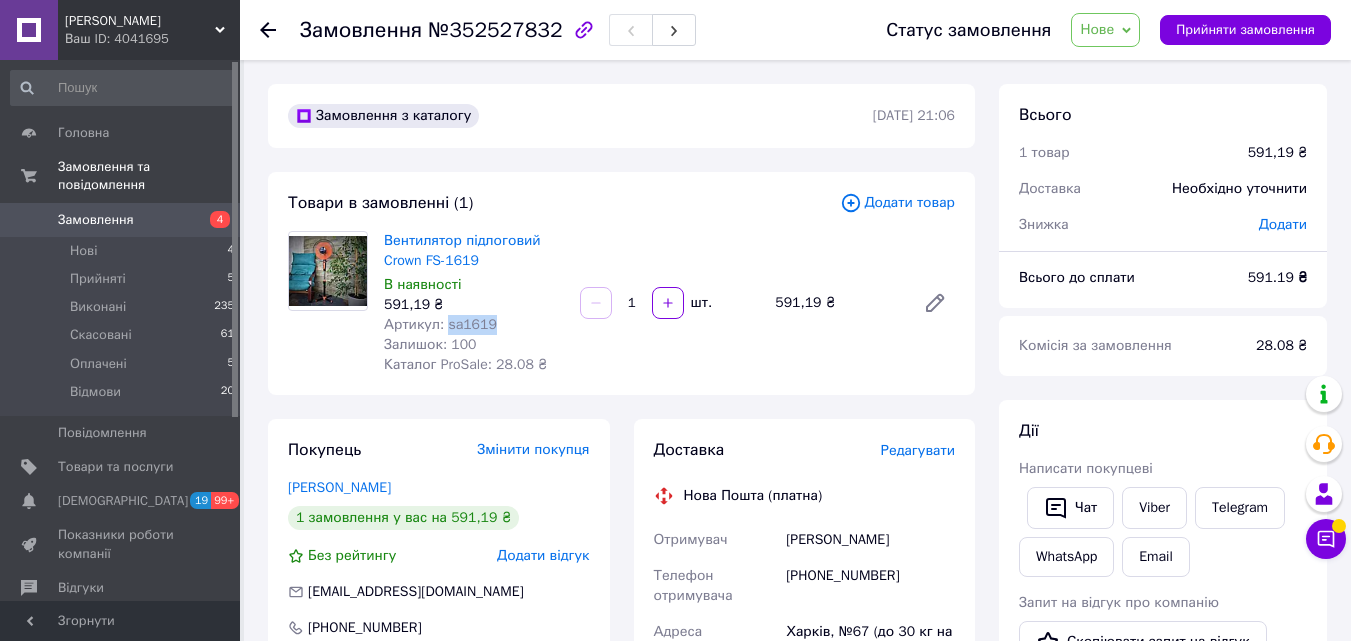 drag, startPoint x: 445, startPoint y: 325, endPoint x: 485, endPoint y: 325, distance: 40 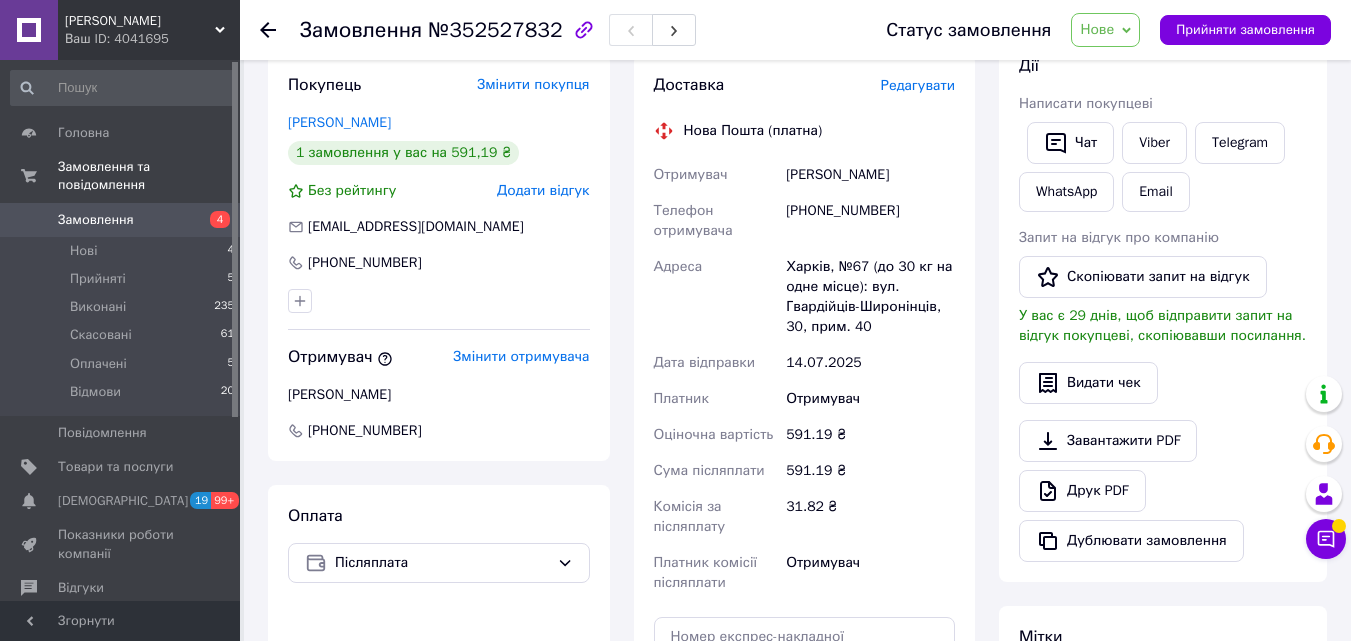 scroll, scrollTop: 400, scrollLeft: 0, axis: vertical 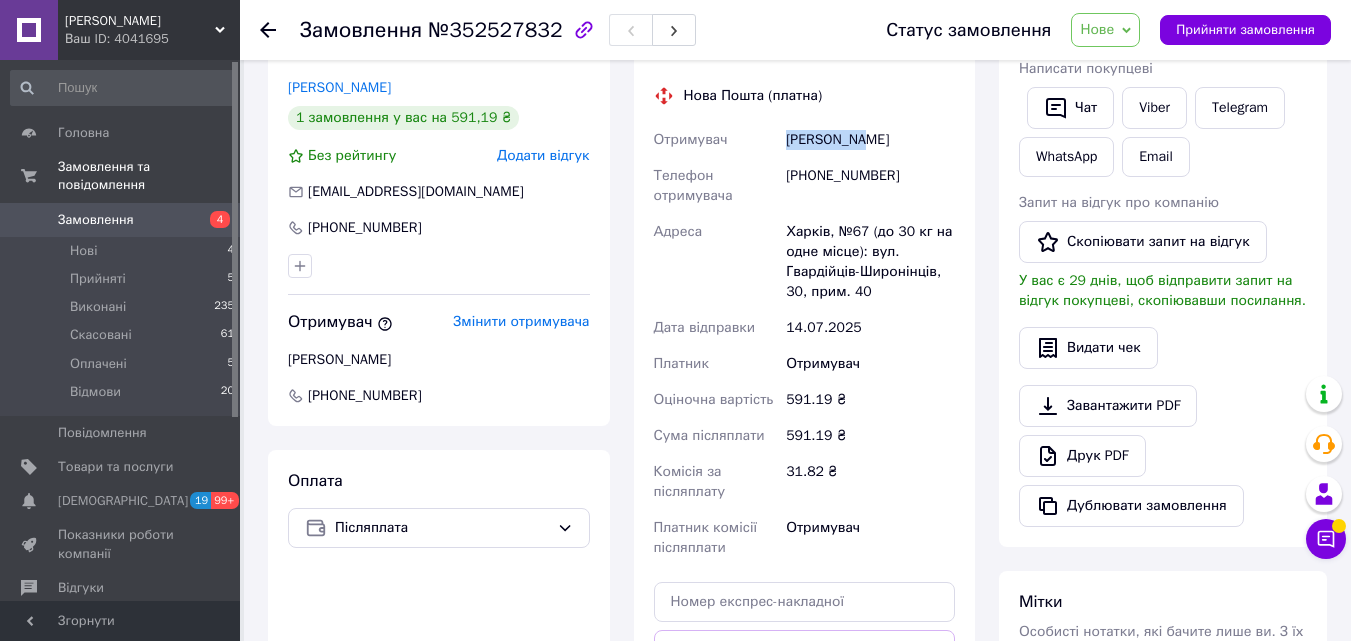 drag, startPoint x: 784, startPoint y: 145, endPoint x: 869, endPoint y: 145, distance: 85 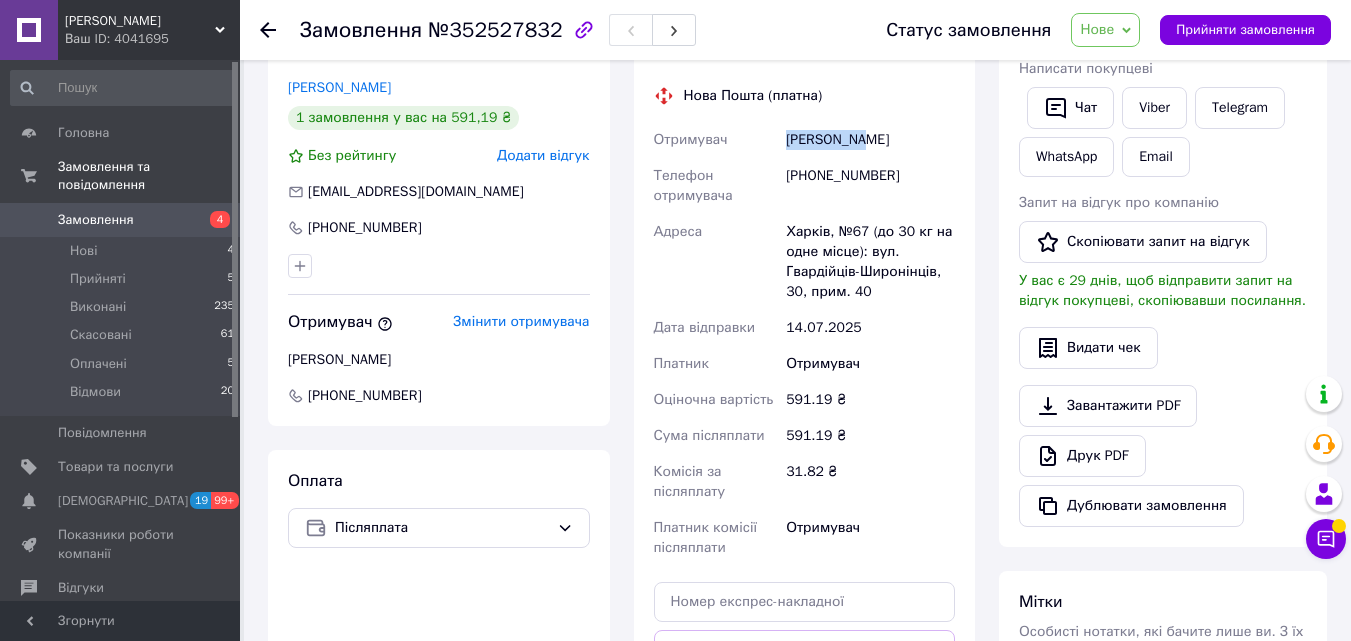 click on "шаля ирина" at bounding box center [870, 140] 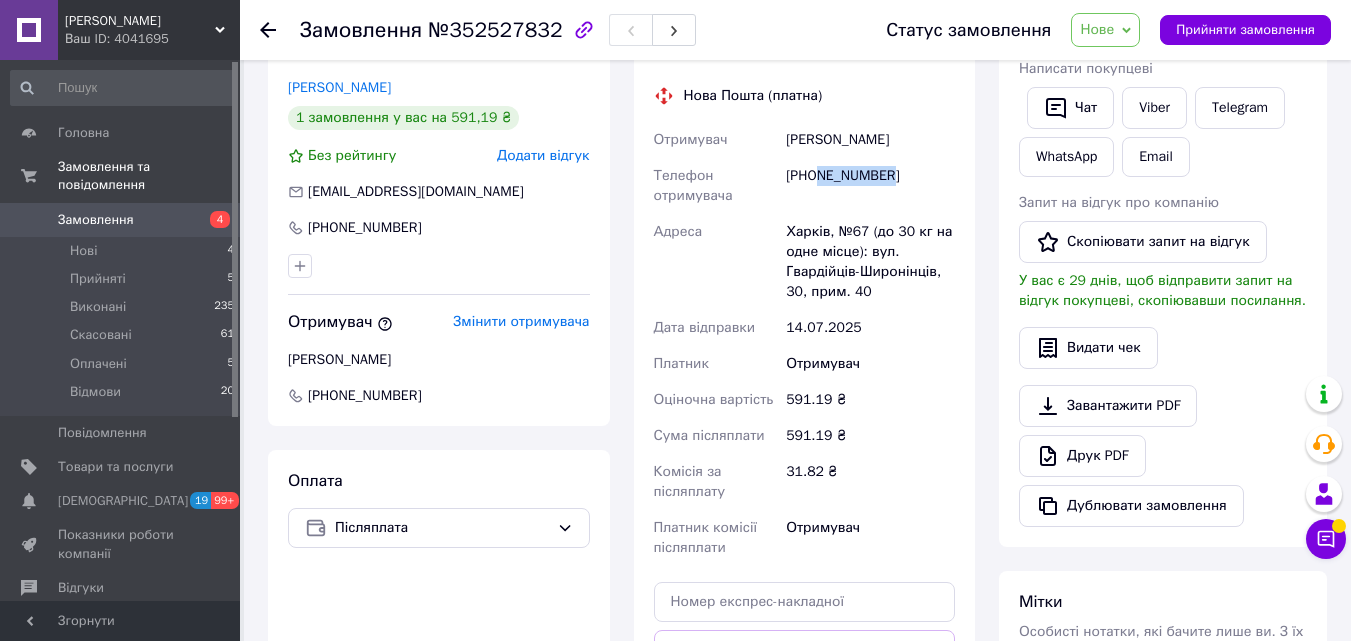 drag, startPoint x: 821, startPoint y: 169, endPoint x: 893, endPoint y: 173, distance: 72.11102 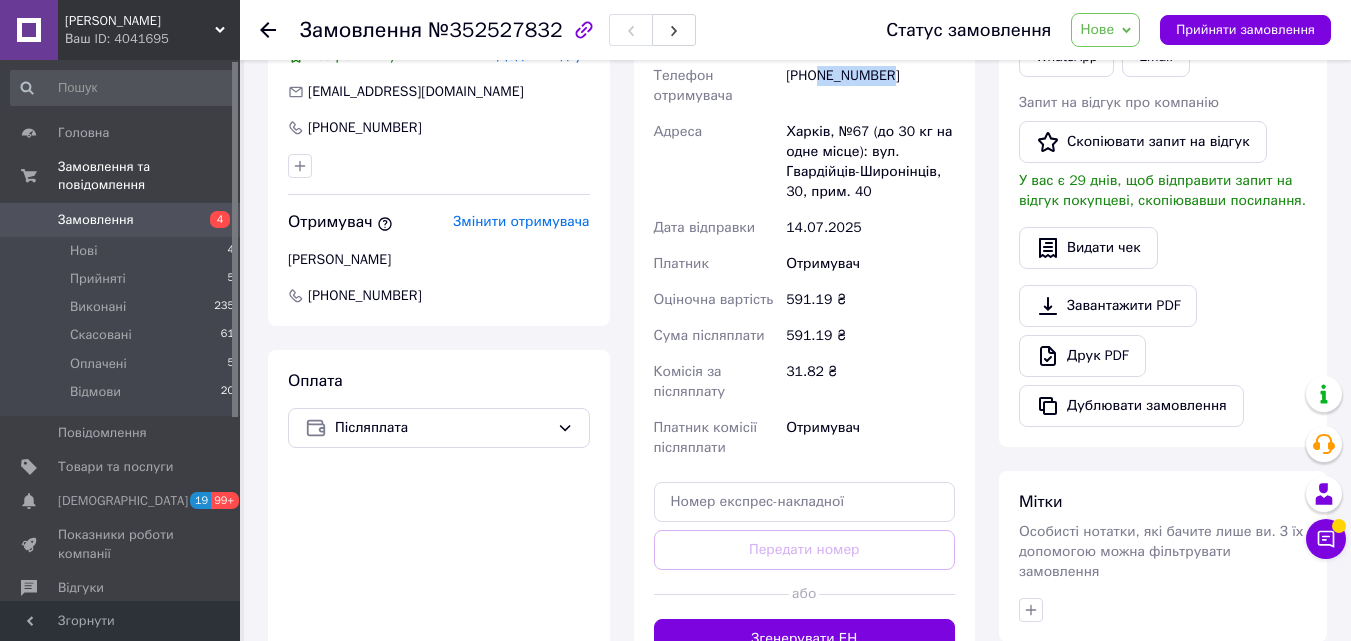 scroll, scrollTop: 100, scrollLeft: 0, axis: vertical 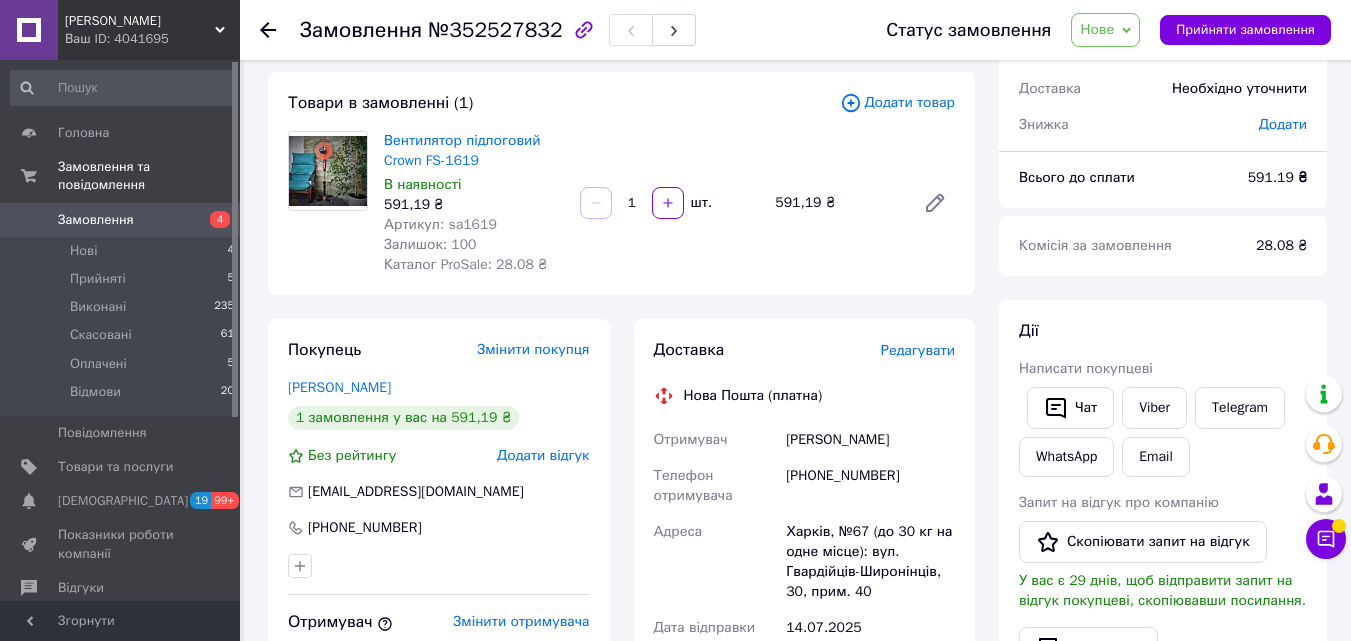 click 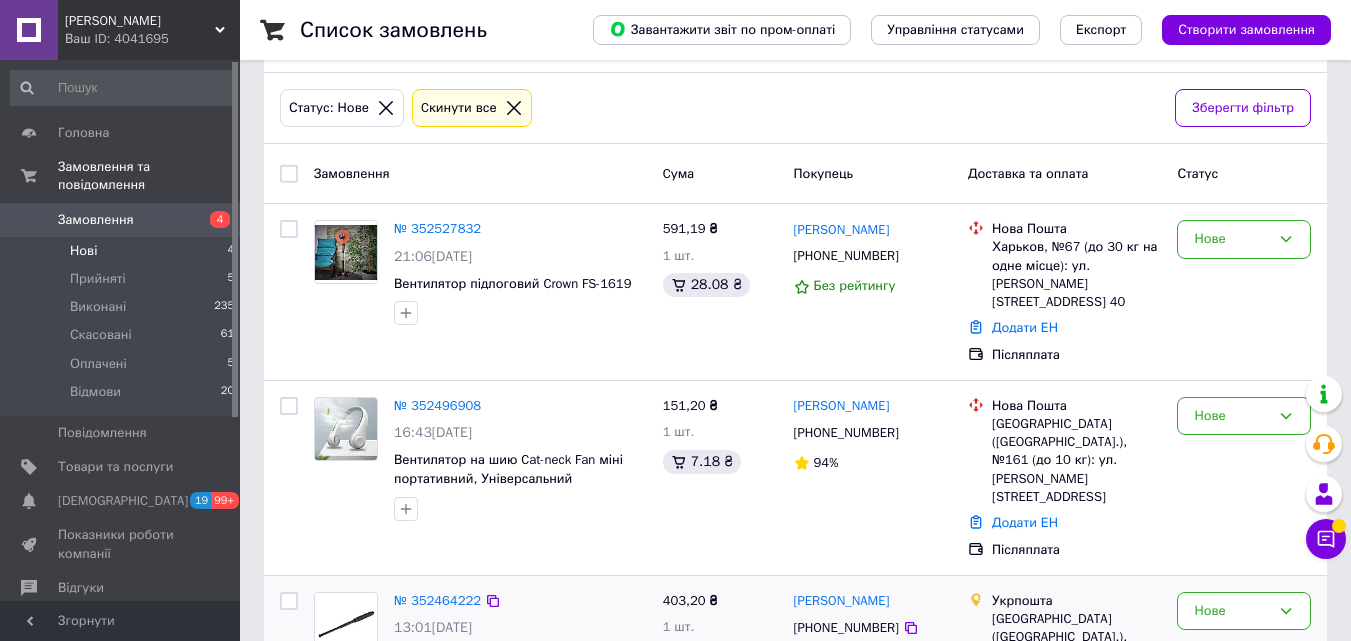 scroll, scrollTop: 0, scrollLeft: 0, axis: both 